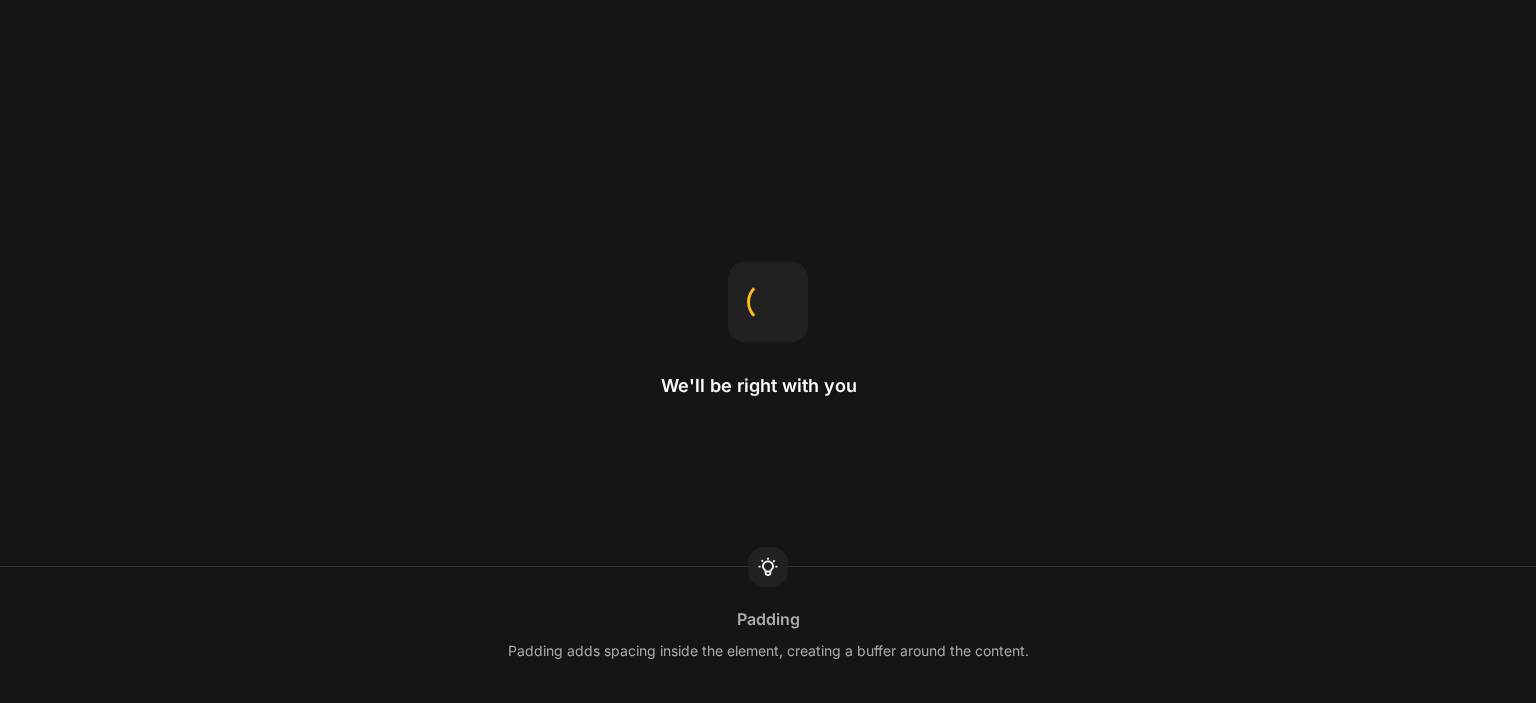 scroll, scrollTop: 0, scrollLeft: 0, axis: both 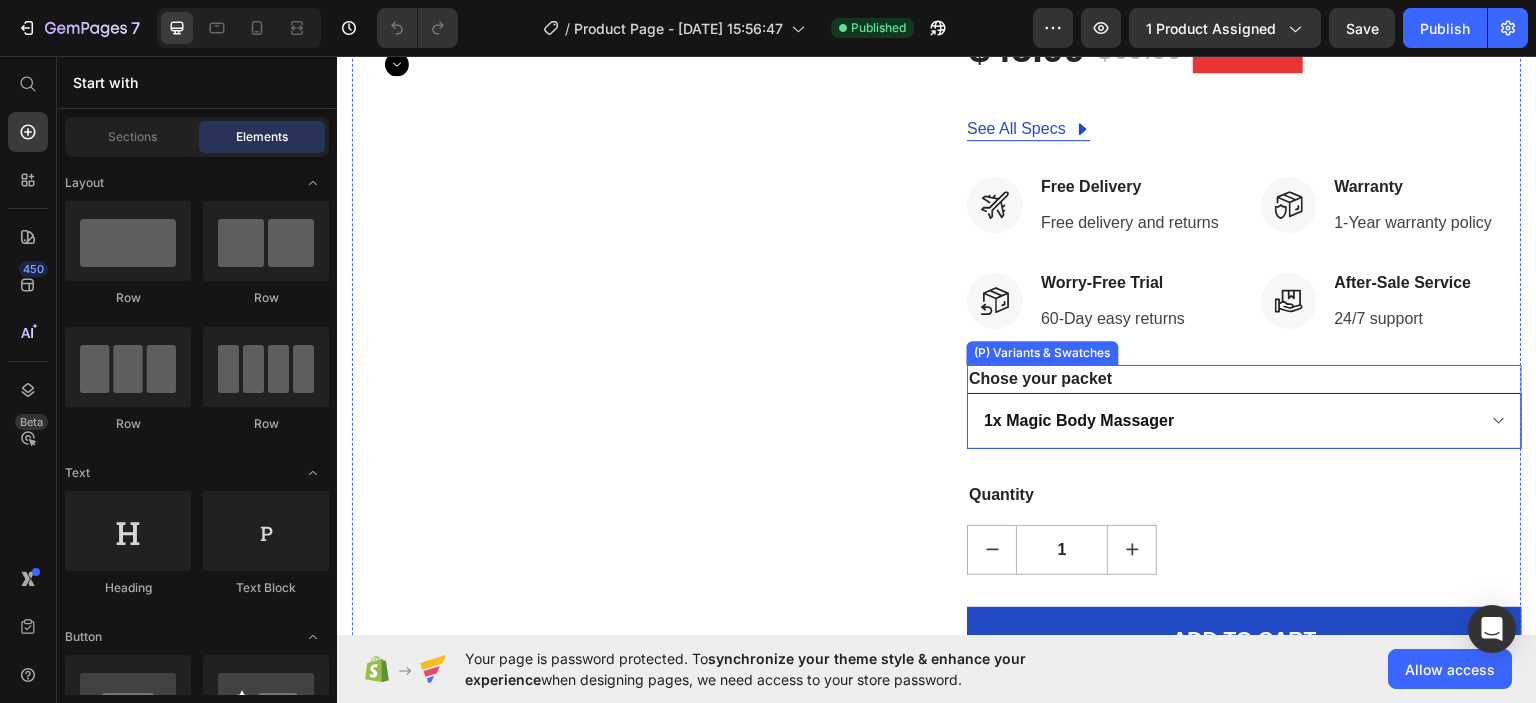 click on "1x Magic Body Massager 2x Magic Body Massager 1x Remote Magic Body Massager 2x Remote Magic Body Massager" at bounding box center (1244, 420) 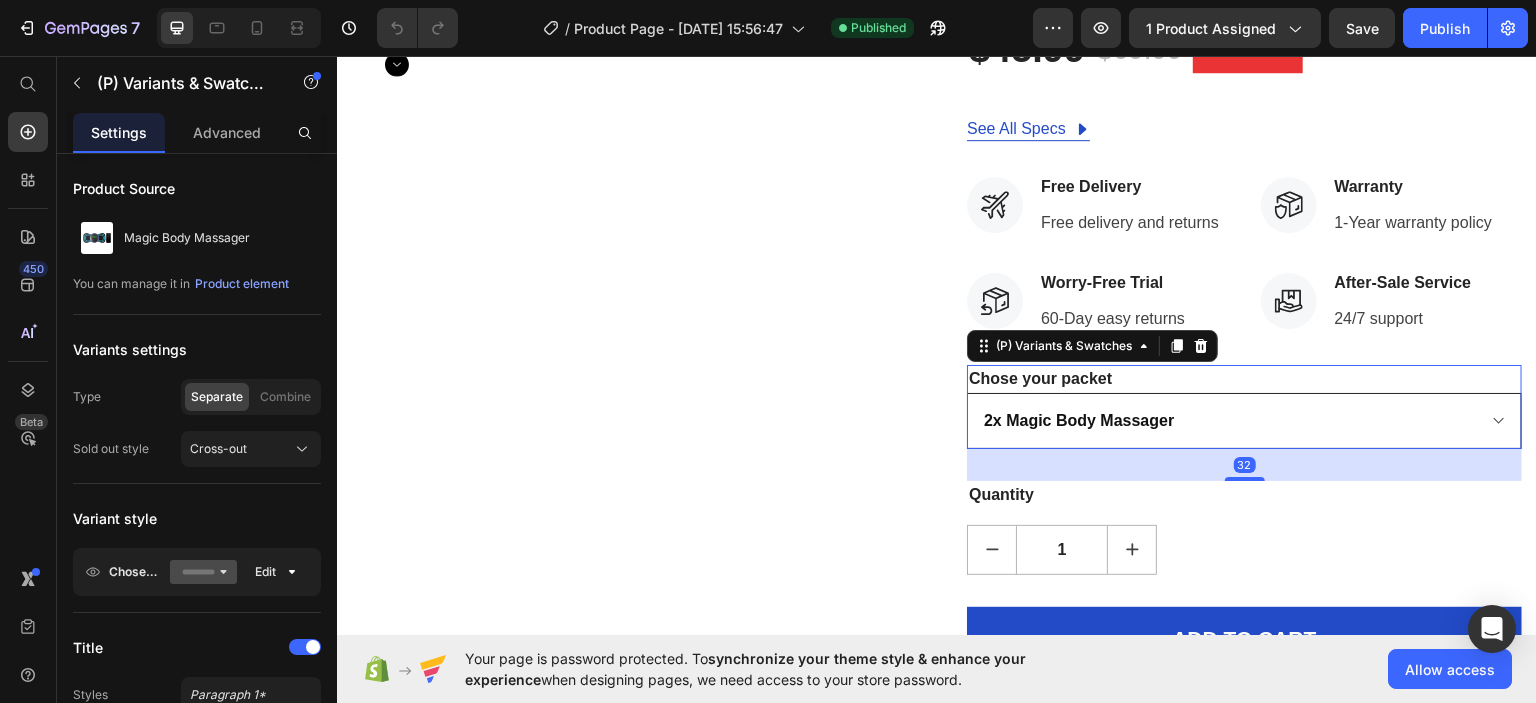 click on "1x Magic Body Massager 2x Magic Body Massager 1x Remote Magic Body Massager 2x Remote Magic Body Massager" at bounding box center (1244, 420) 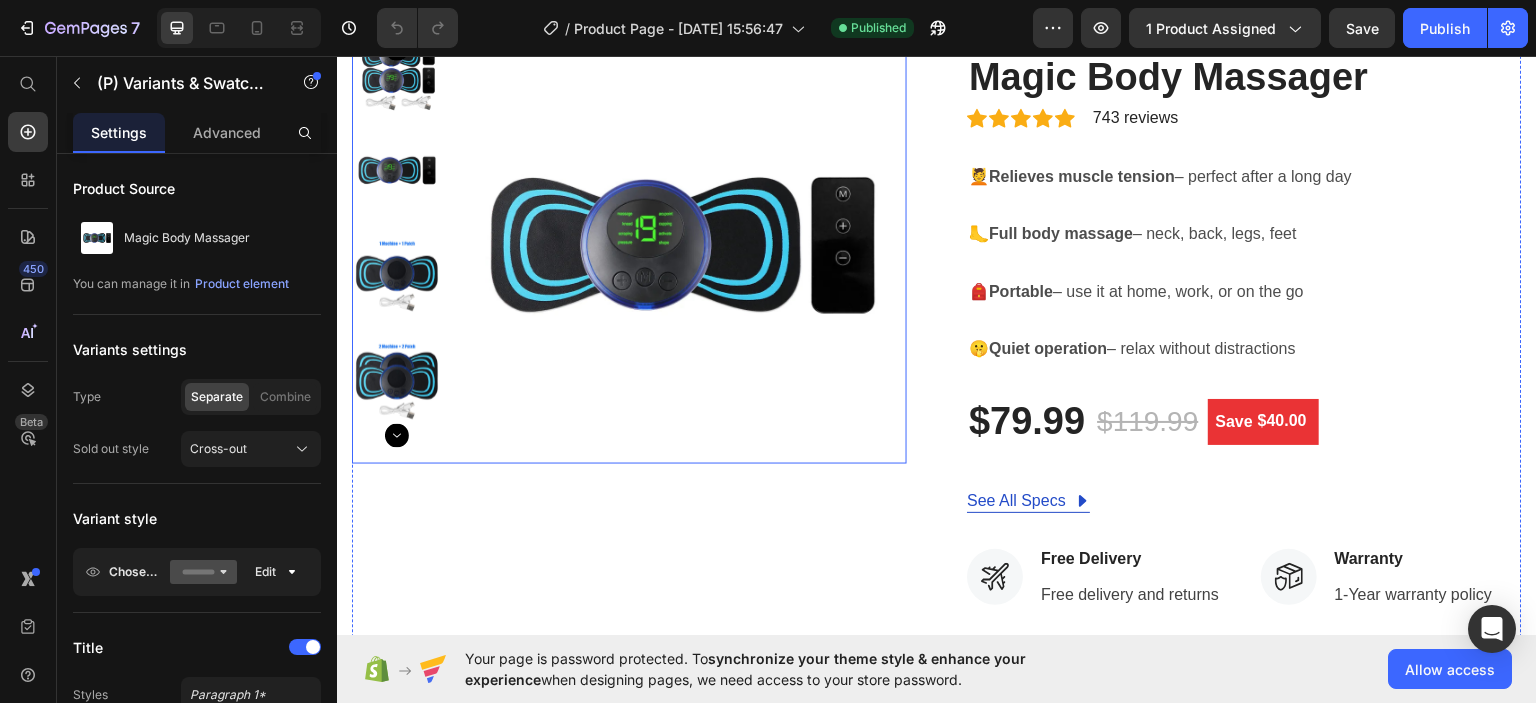 scroll, scrollTop: 158, scrollLeft: 0, axis: vertical 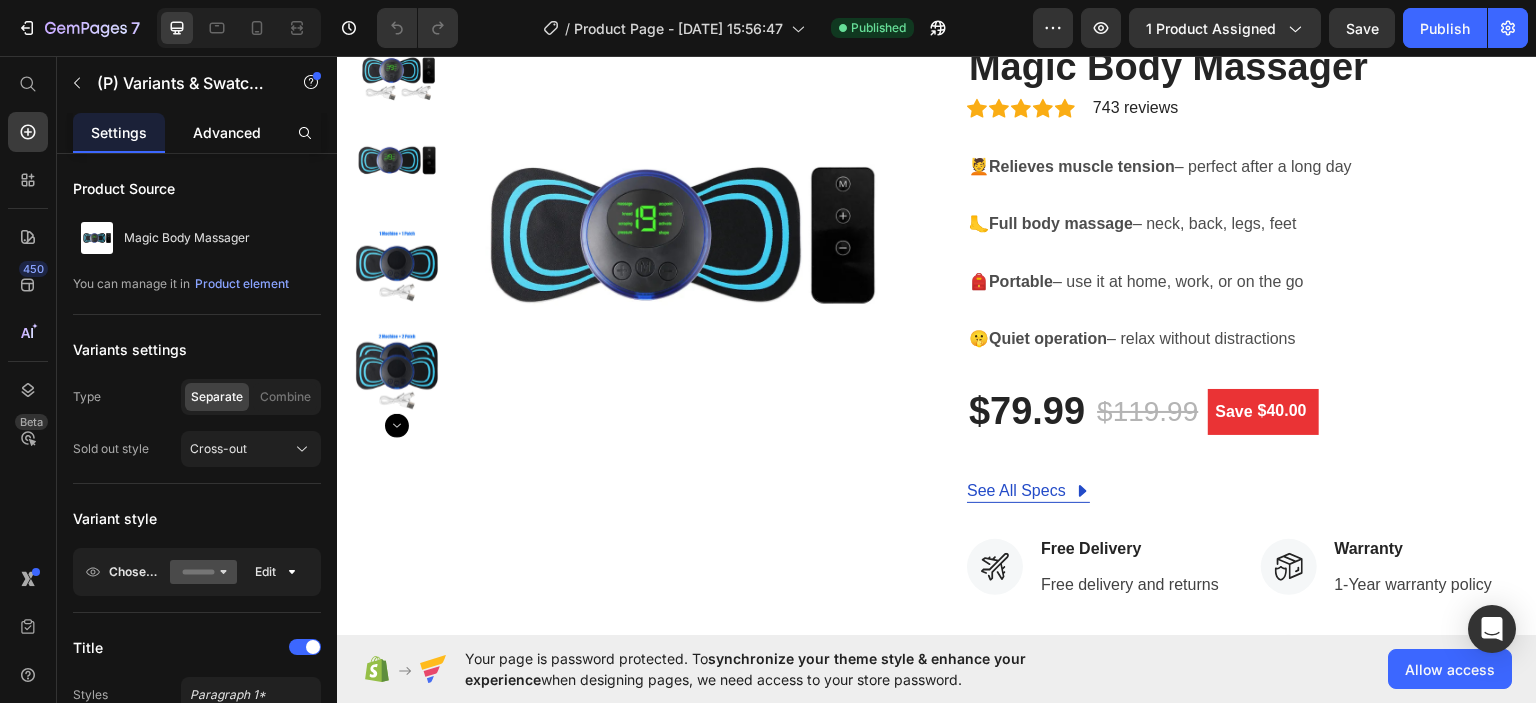 click on "Advanced" at bounding box center [227, 132] 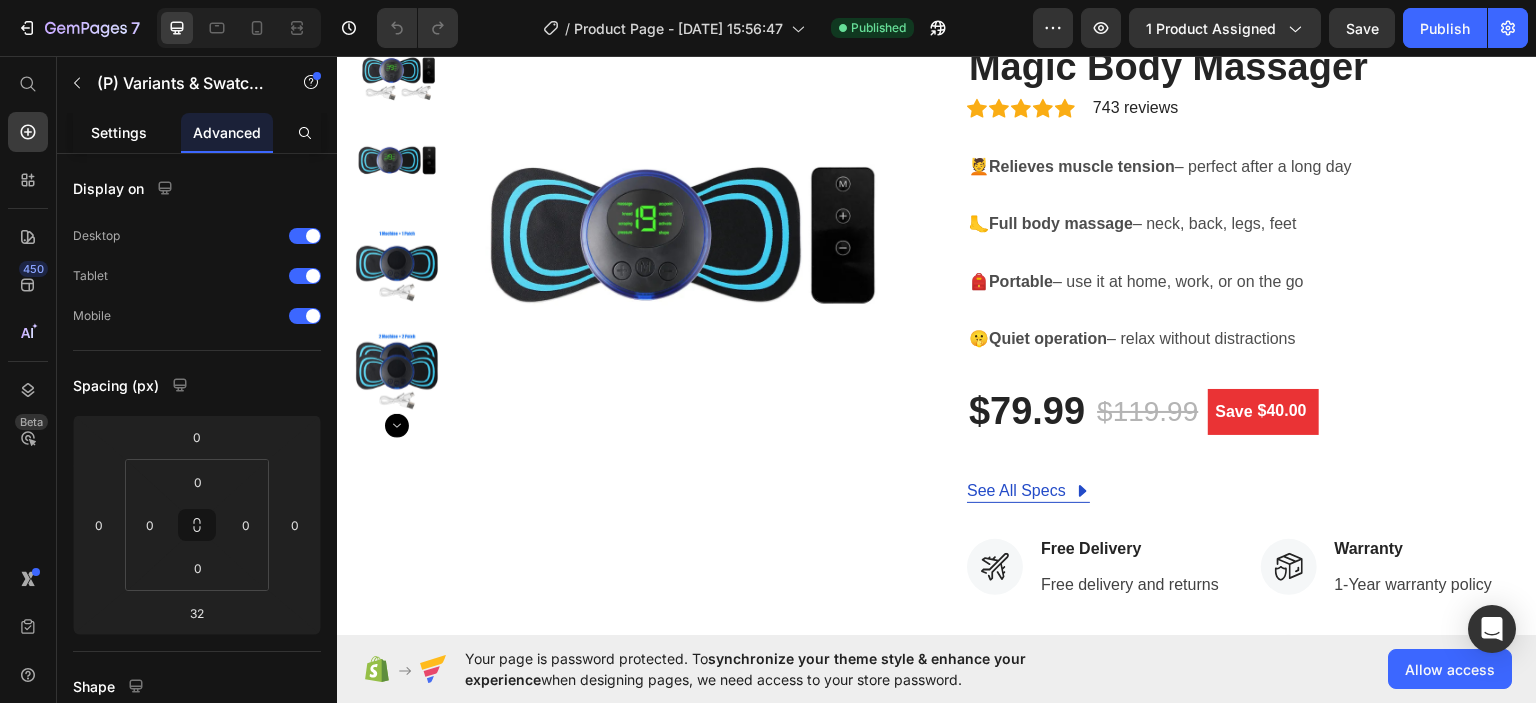 click on "Settings" at bounding box center (119, 132) 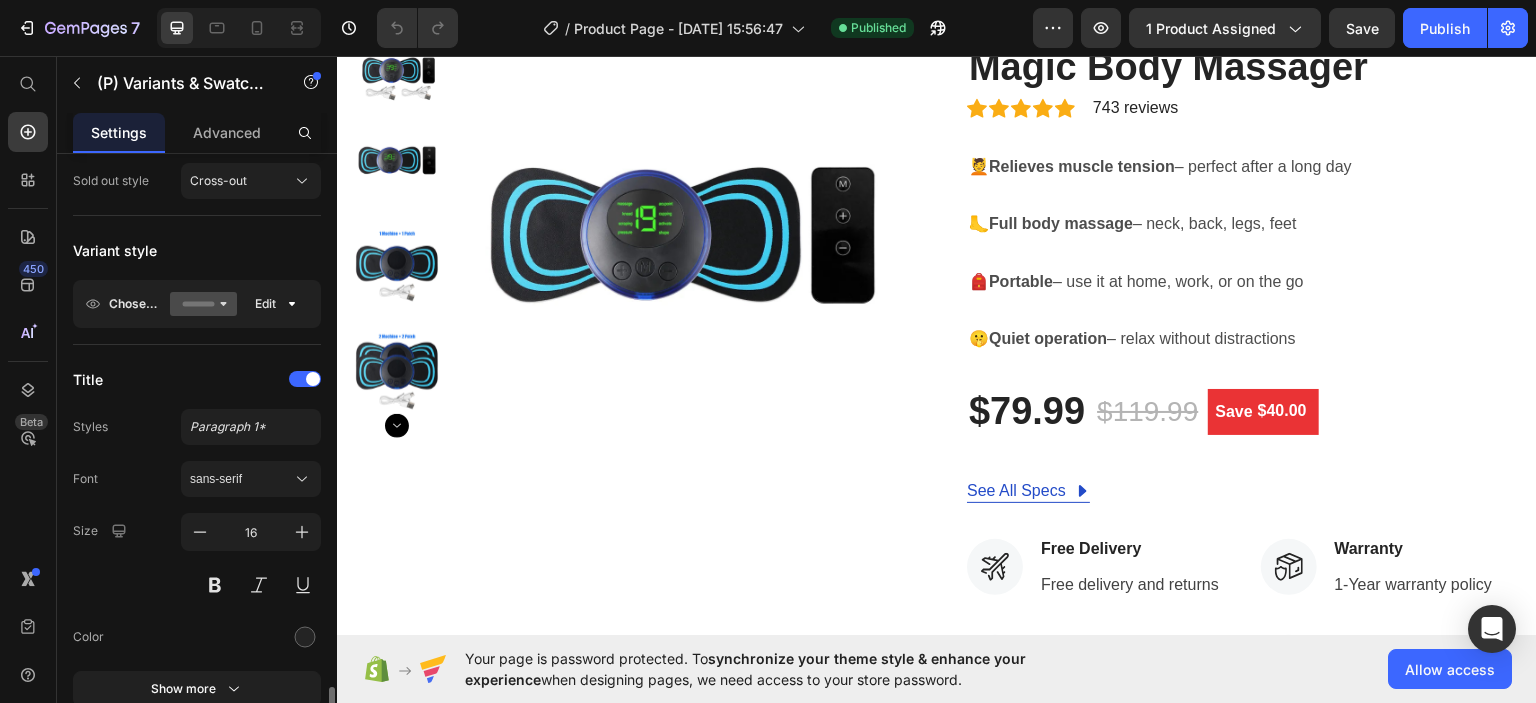 scroll, scrollTop: 597, scrollLeft: 0, axis: vertical 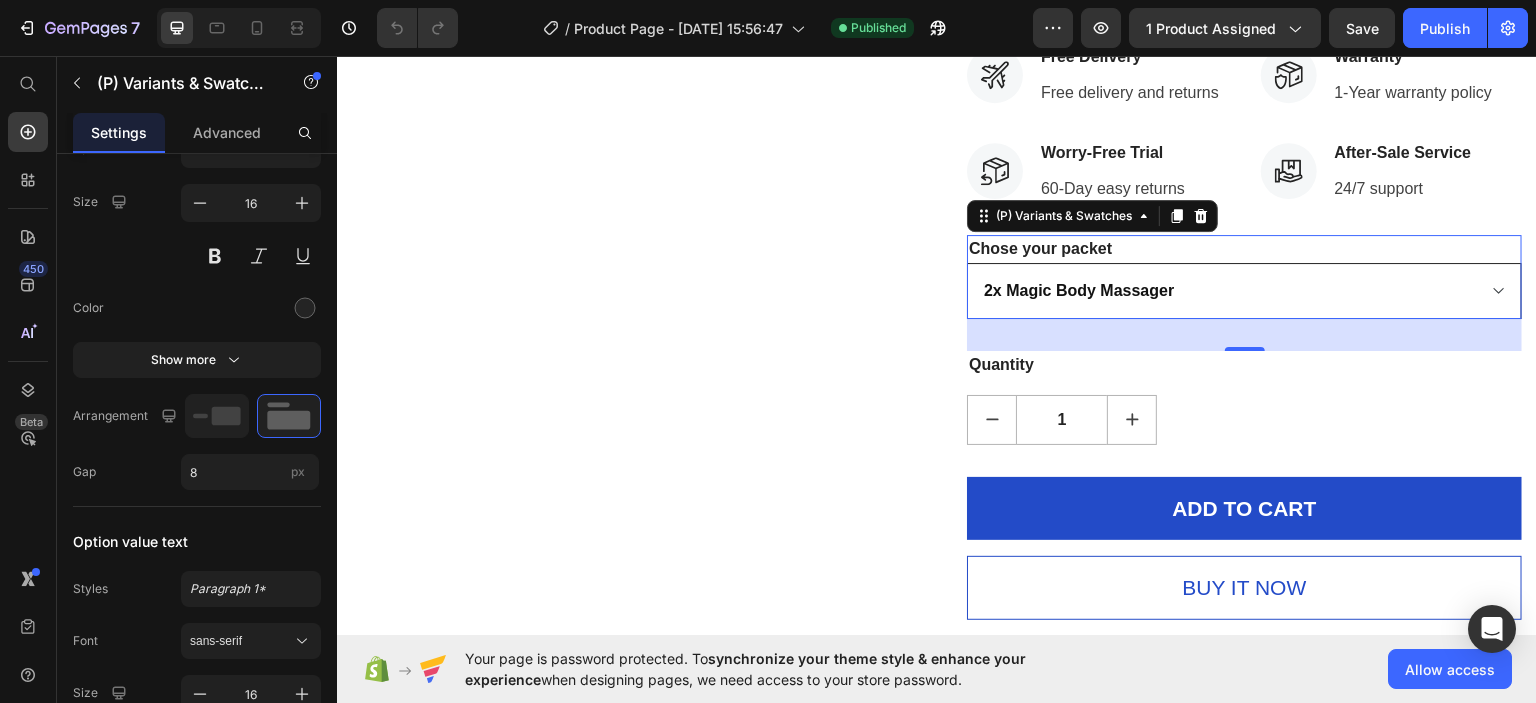 click on "1x Magic Body Massager 2x Magic Body Massager 1x Remote Magic Body Massager 2x Remote Magic Body Massager" at bounding box center (1244, 290) 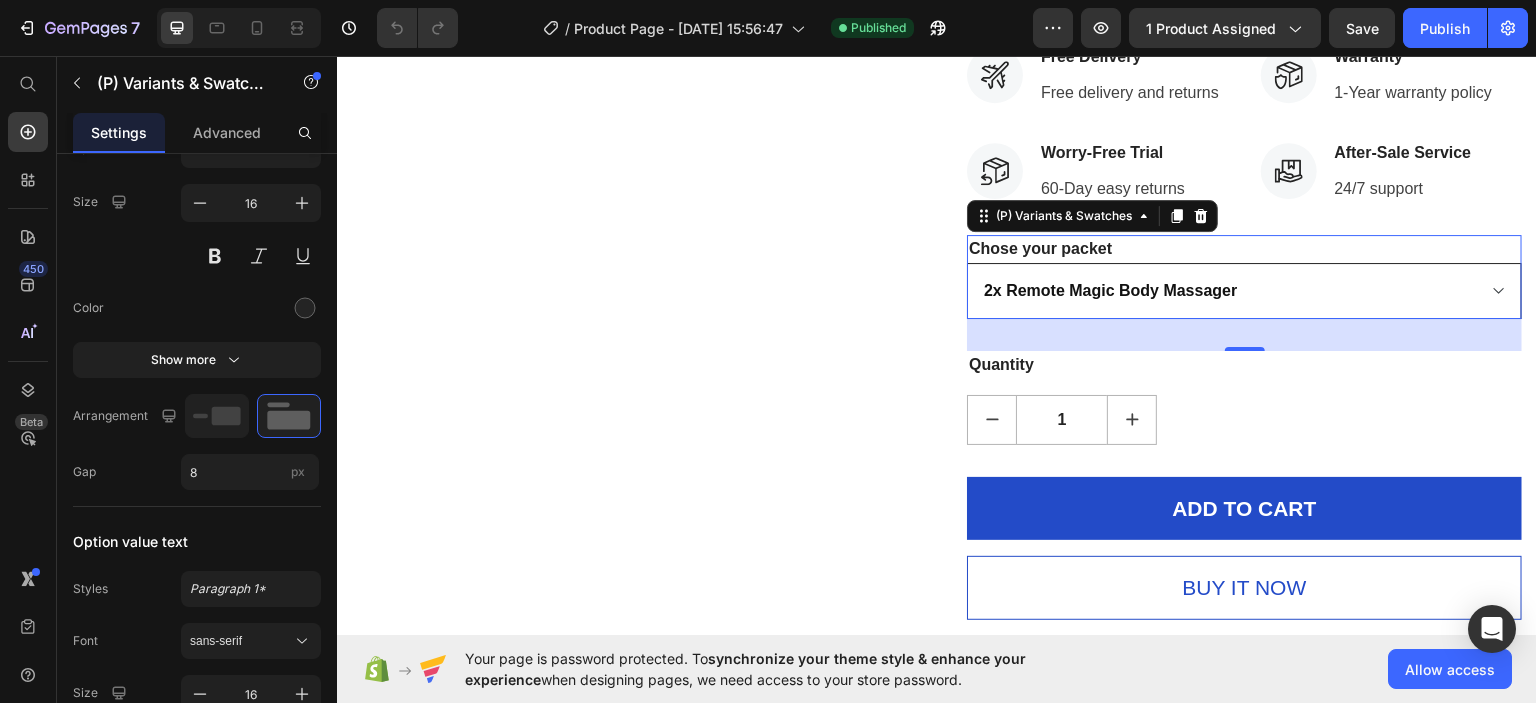 click on "1x Magic Body Massager 2x Magic Body Massager 1x Remote Magic Body Massager 2x Remote Magic Body Massager" at bounding box center (1244, 290) 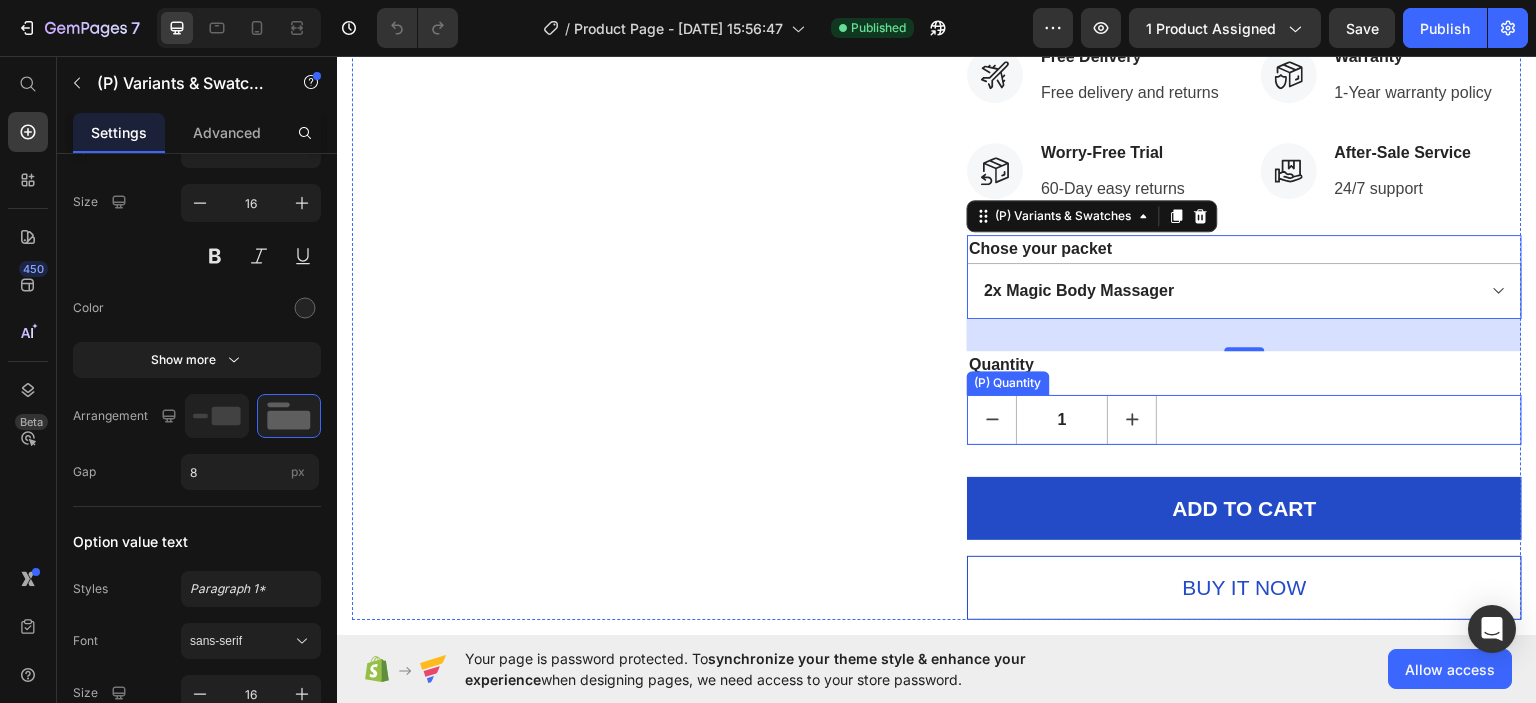 select on "2x Remote Magic Body Massager" 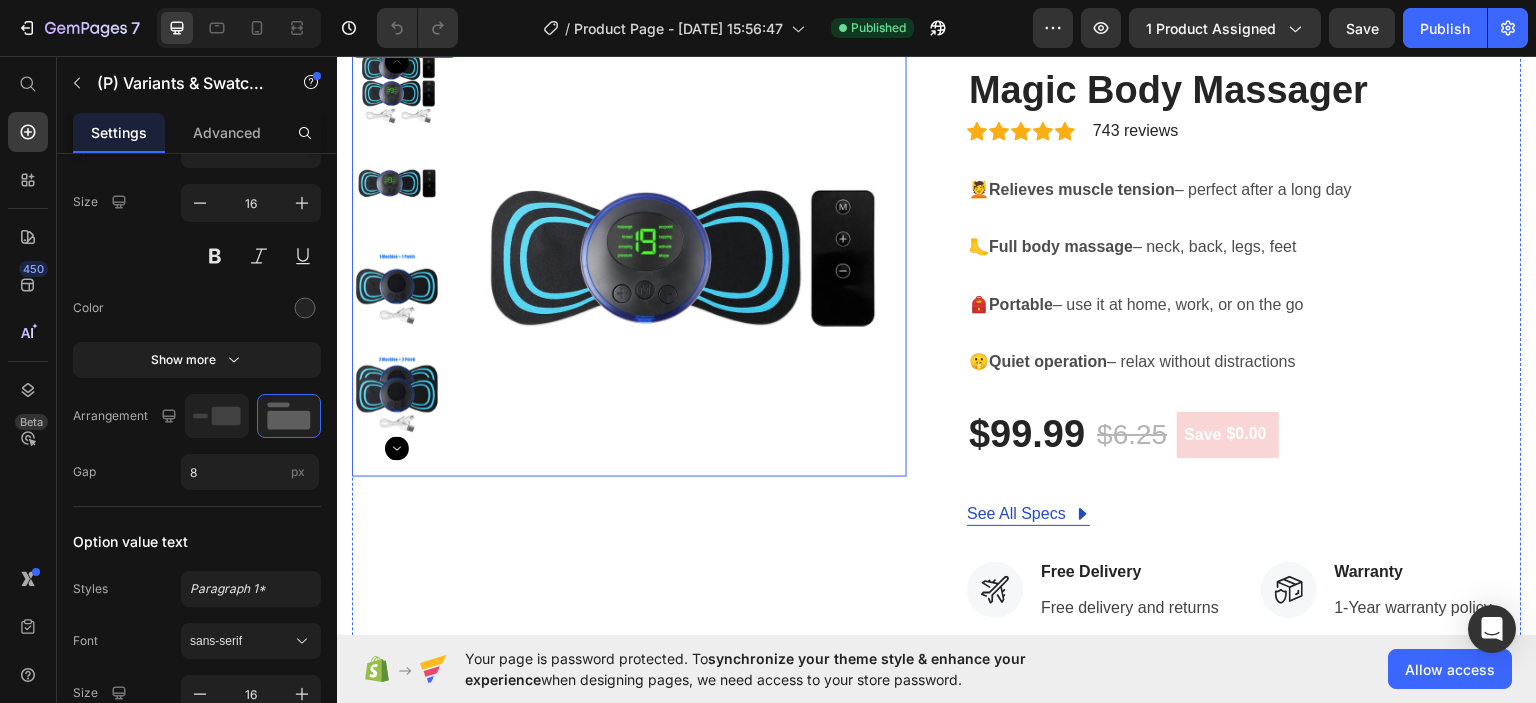 scroll, scrollTop: 0, scrollLeft: 0, axis: both 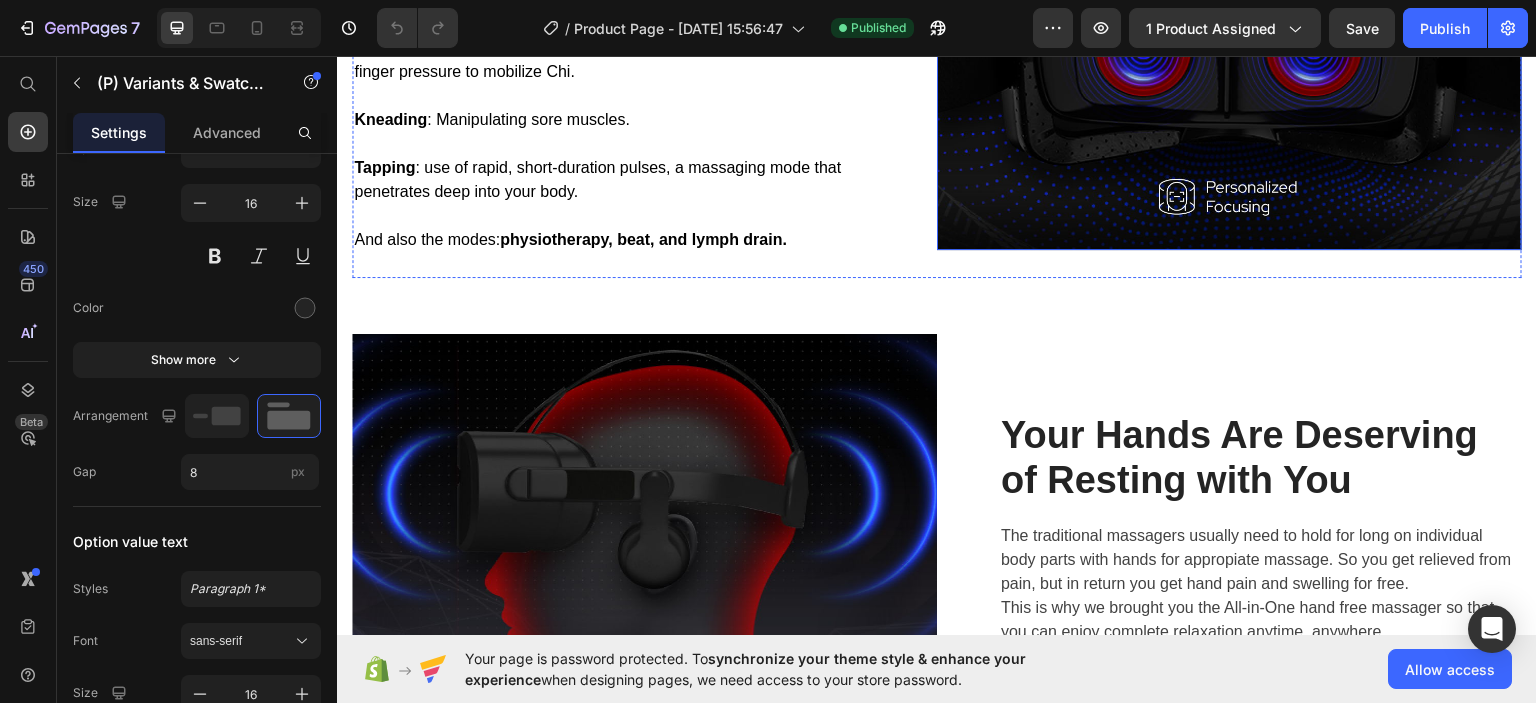 click at bounding box center (1229, 54) 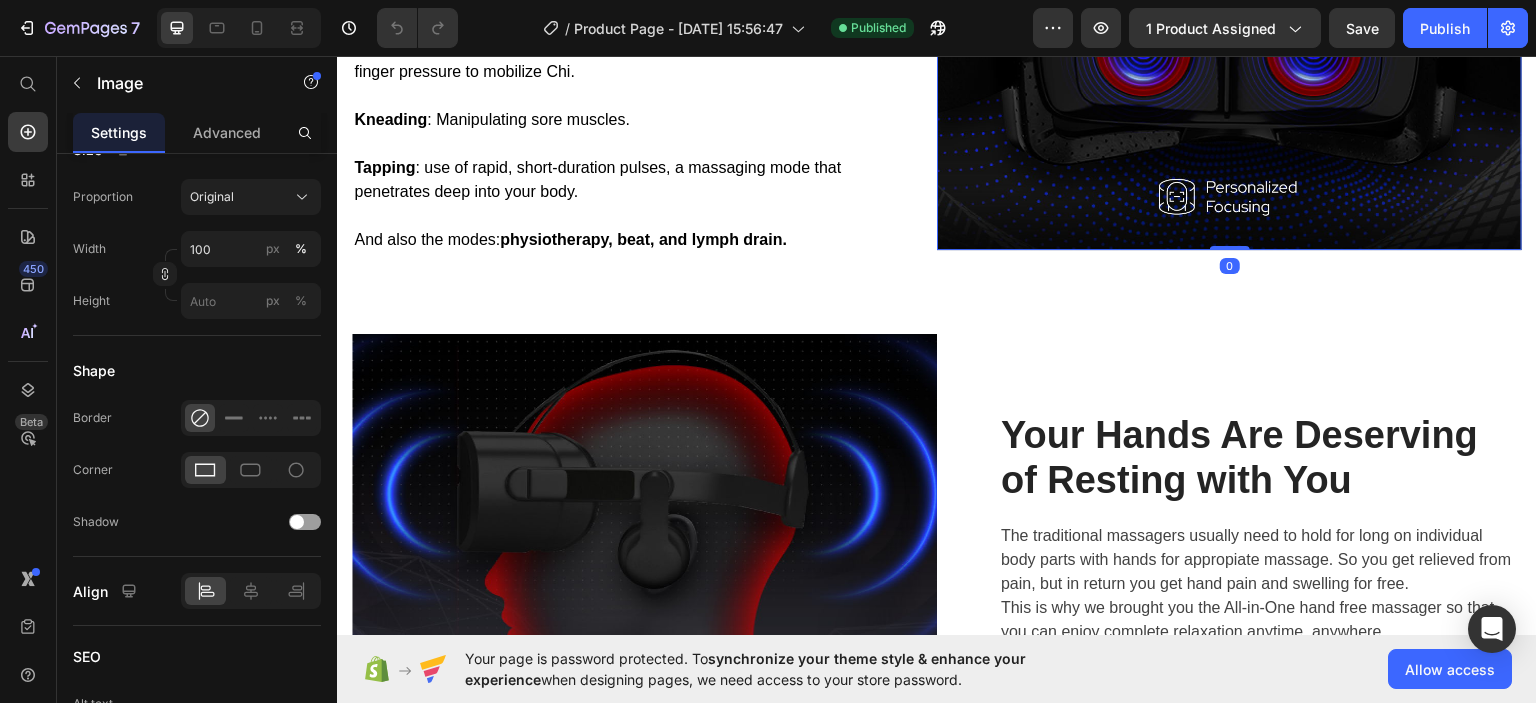 scroll, scrollTop: 0, scrollLeft: 0, axis: both 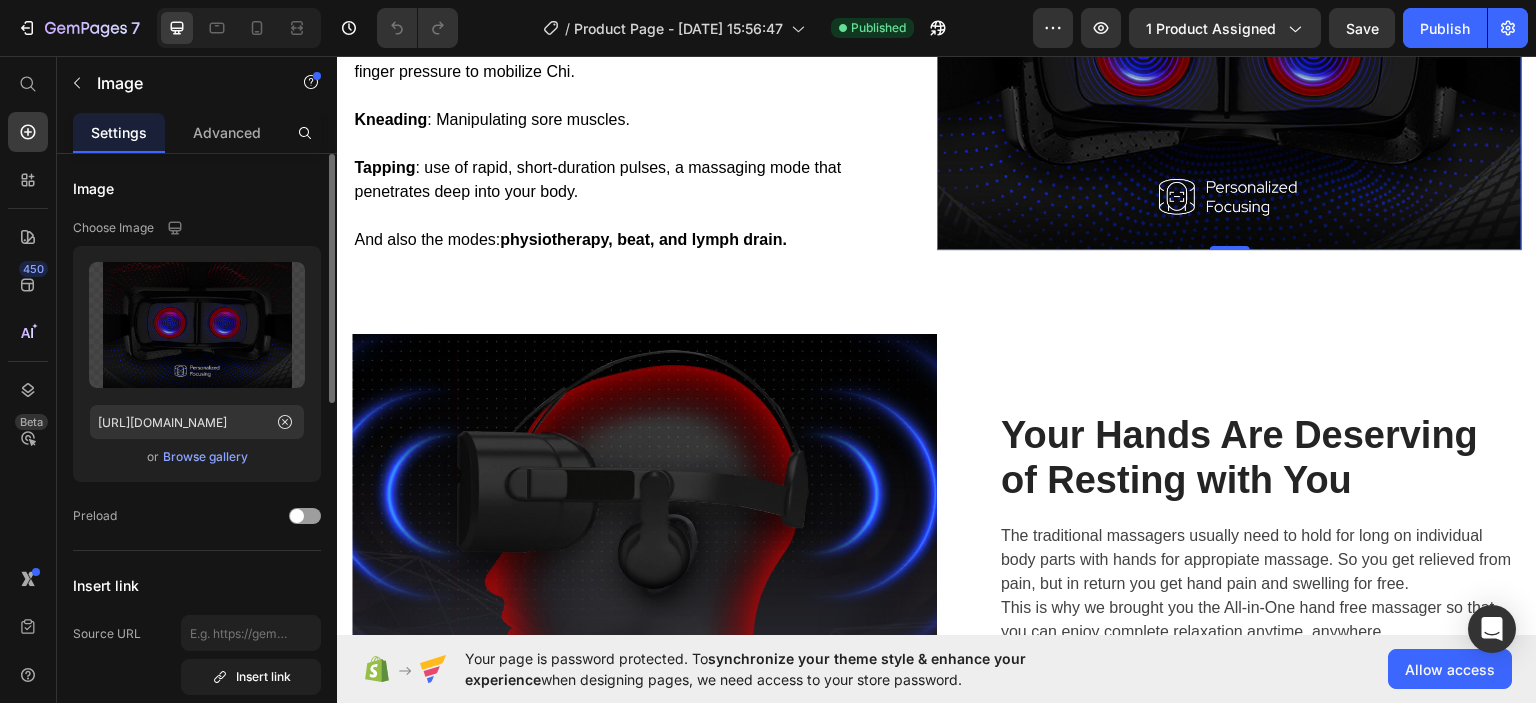 click on "Browse gallery" at bounding box center [205, 457] 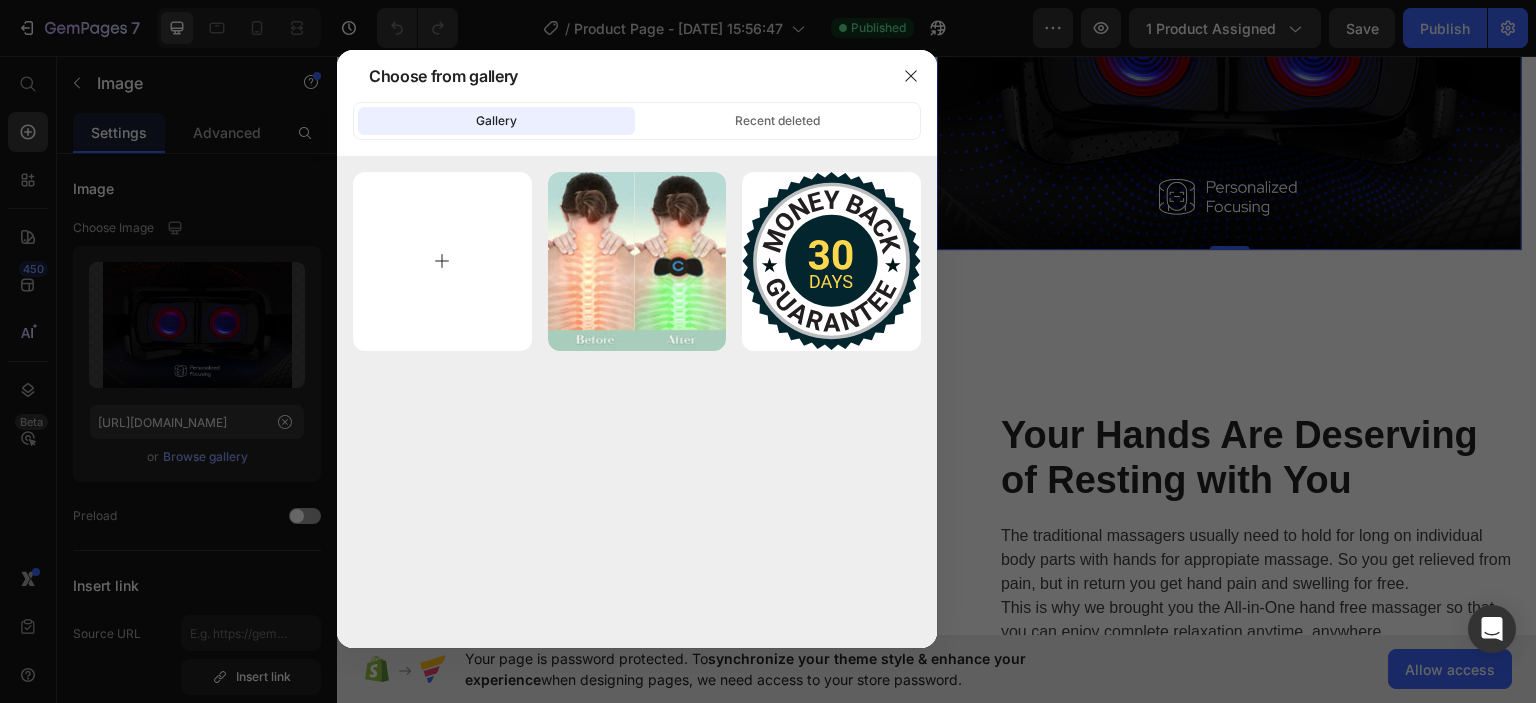click at bounding box center [442, 261] 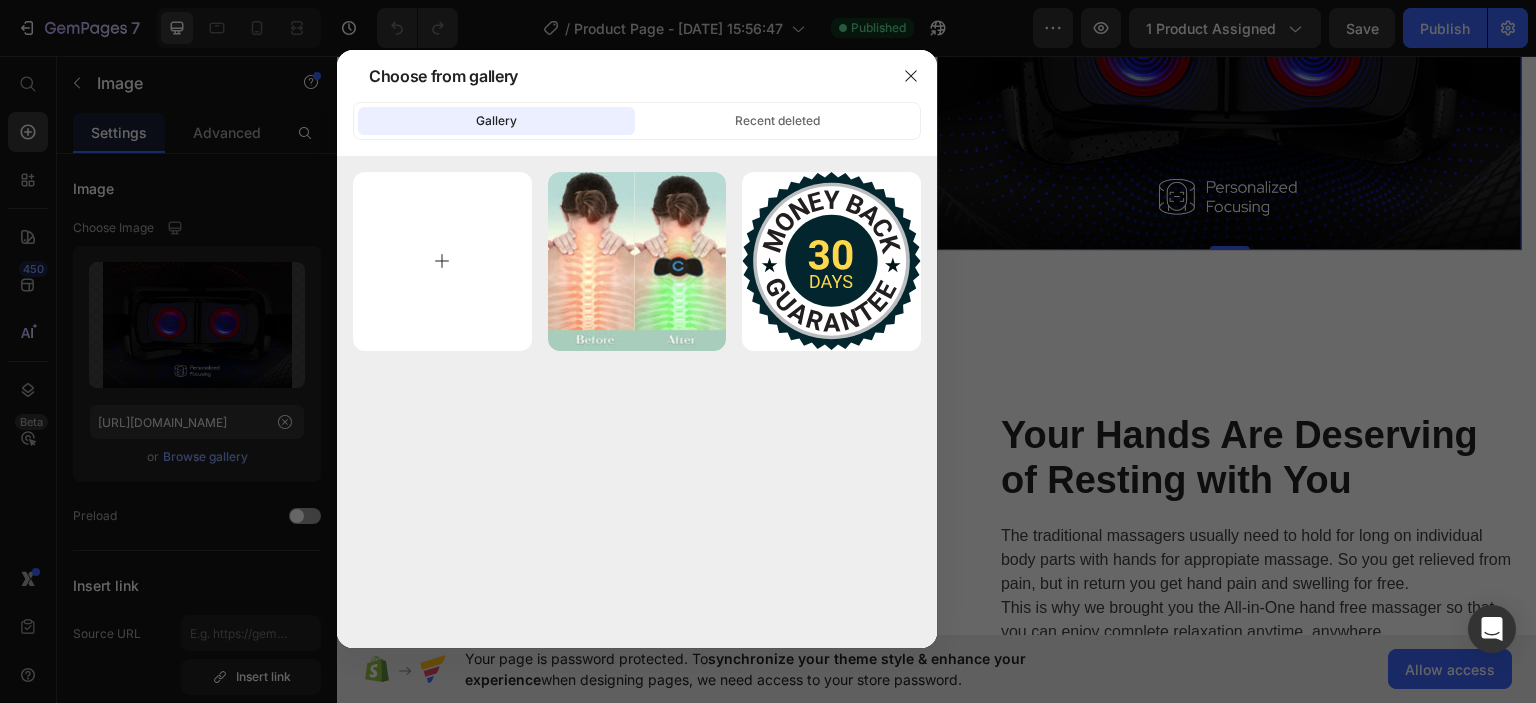 type on "C:\fakepath\videoframe_3348.png" 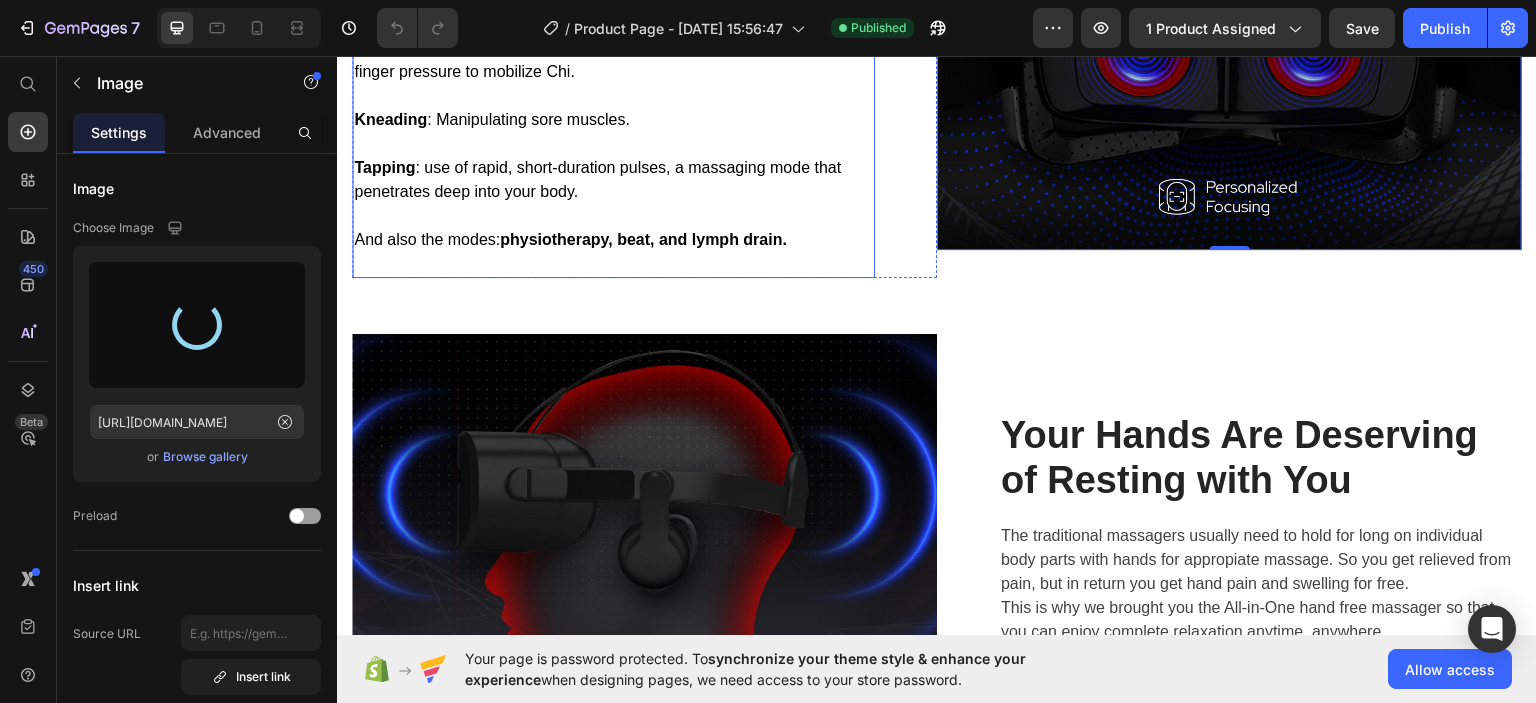 select on "2x Remote Magic Body Massager" 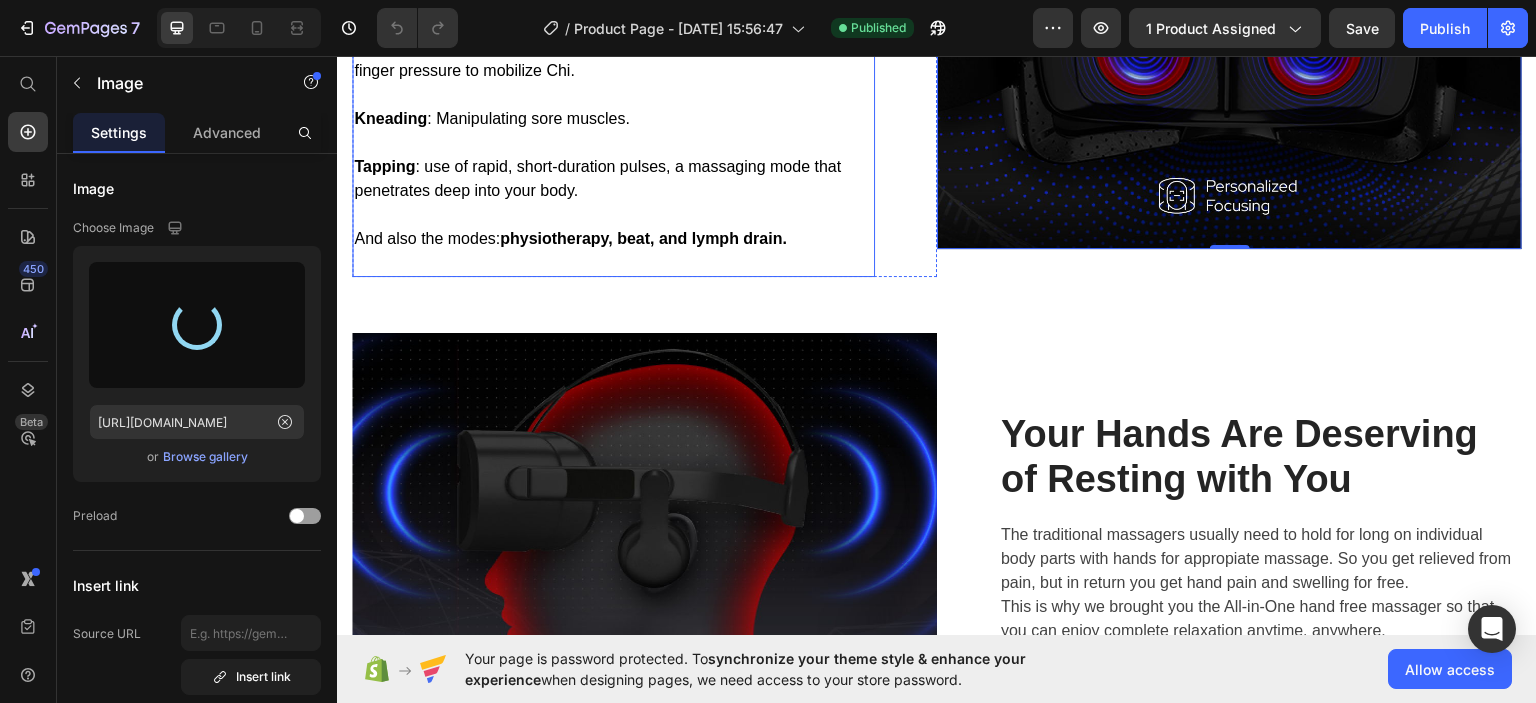 scroll, scrollTop: 1922, scrollLeft: 0, axis: vertical 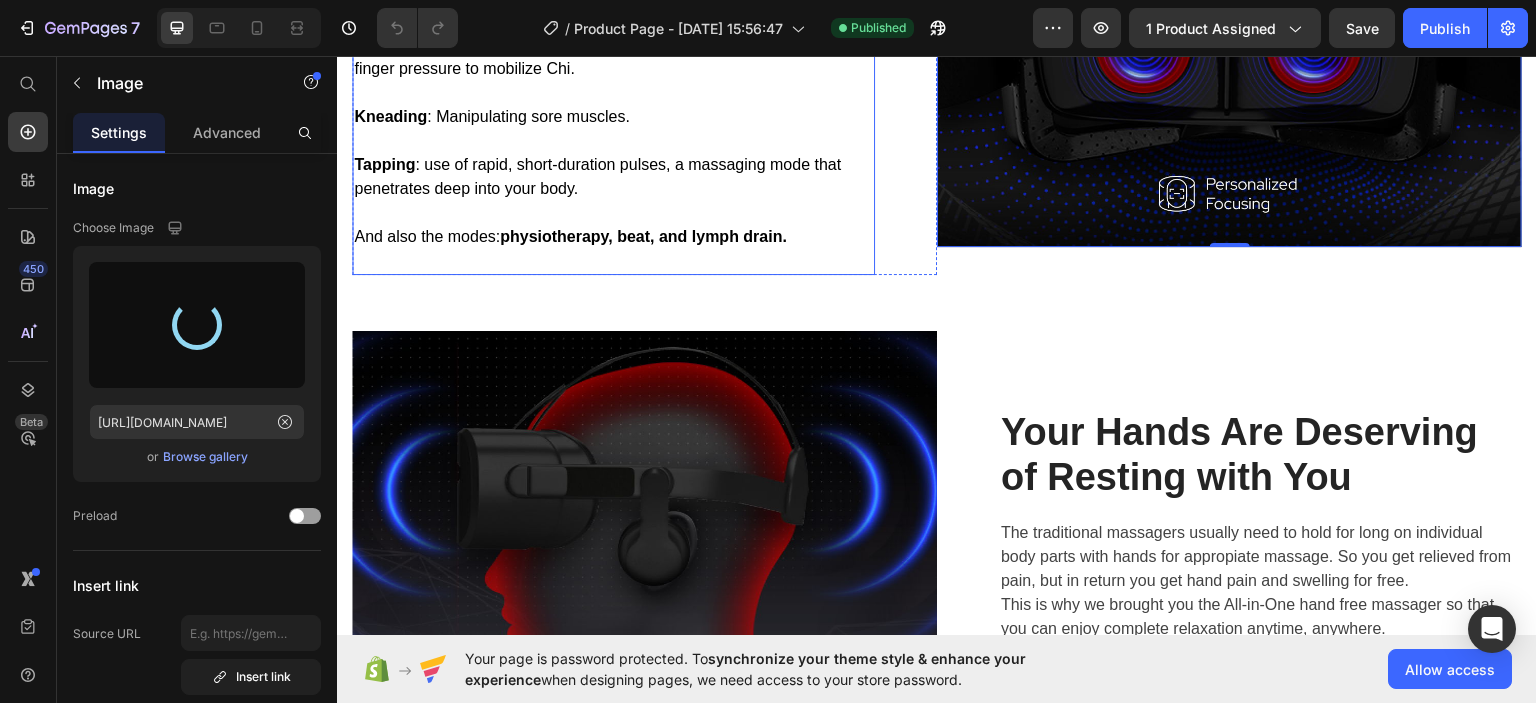 type on "[URL][DOMAIN_NAME]" 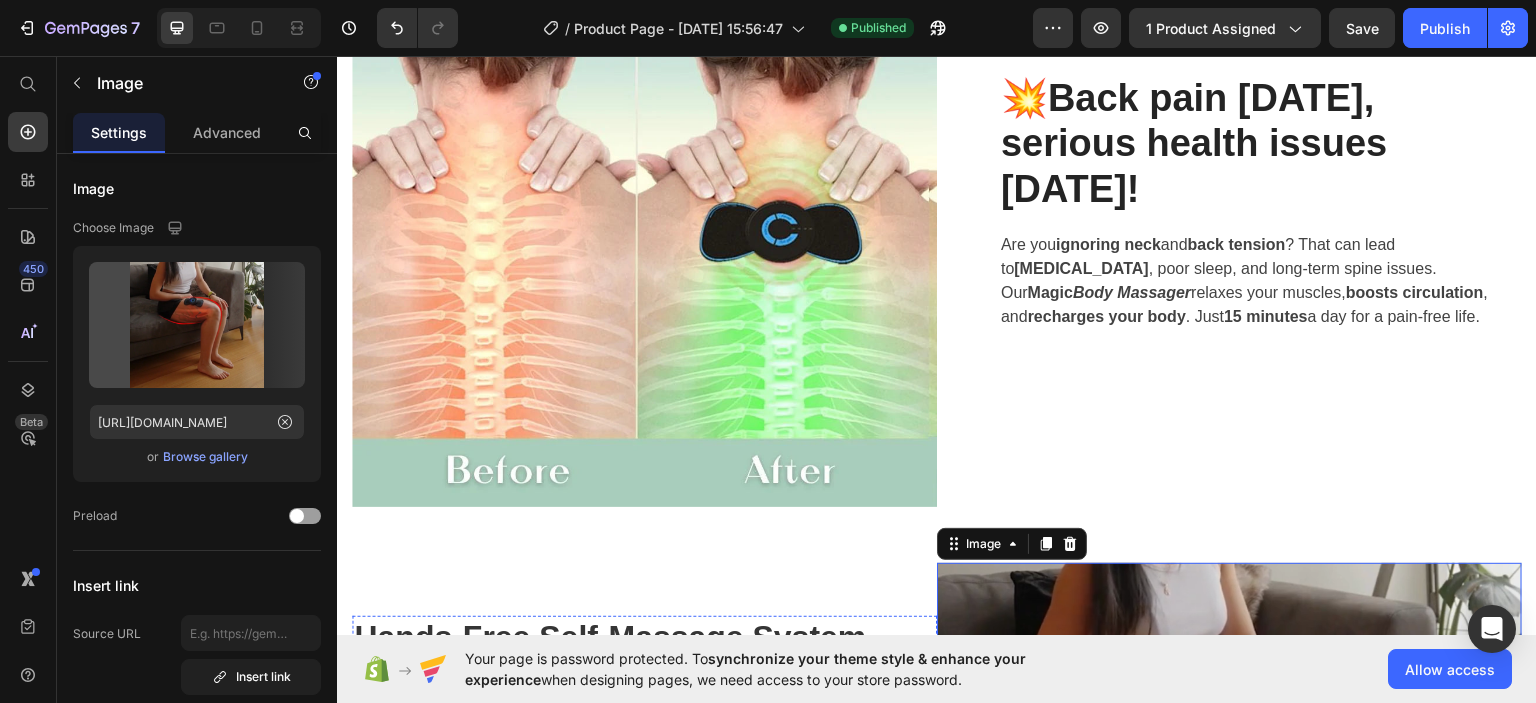 select on "2x Remote Magic Body Massager" 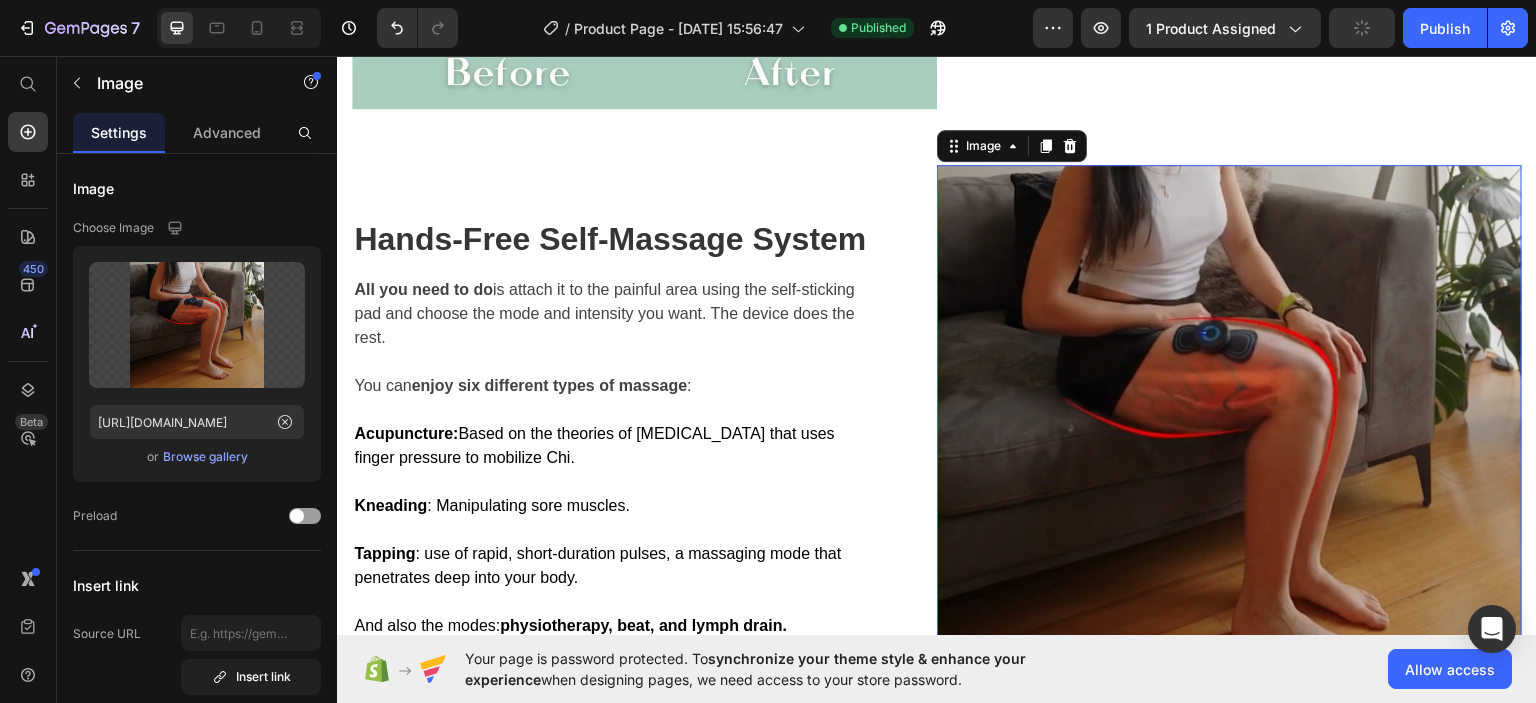scroll, scrollTop: 1810, scrollLeft: 0, axis: vertical 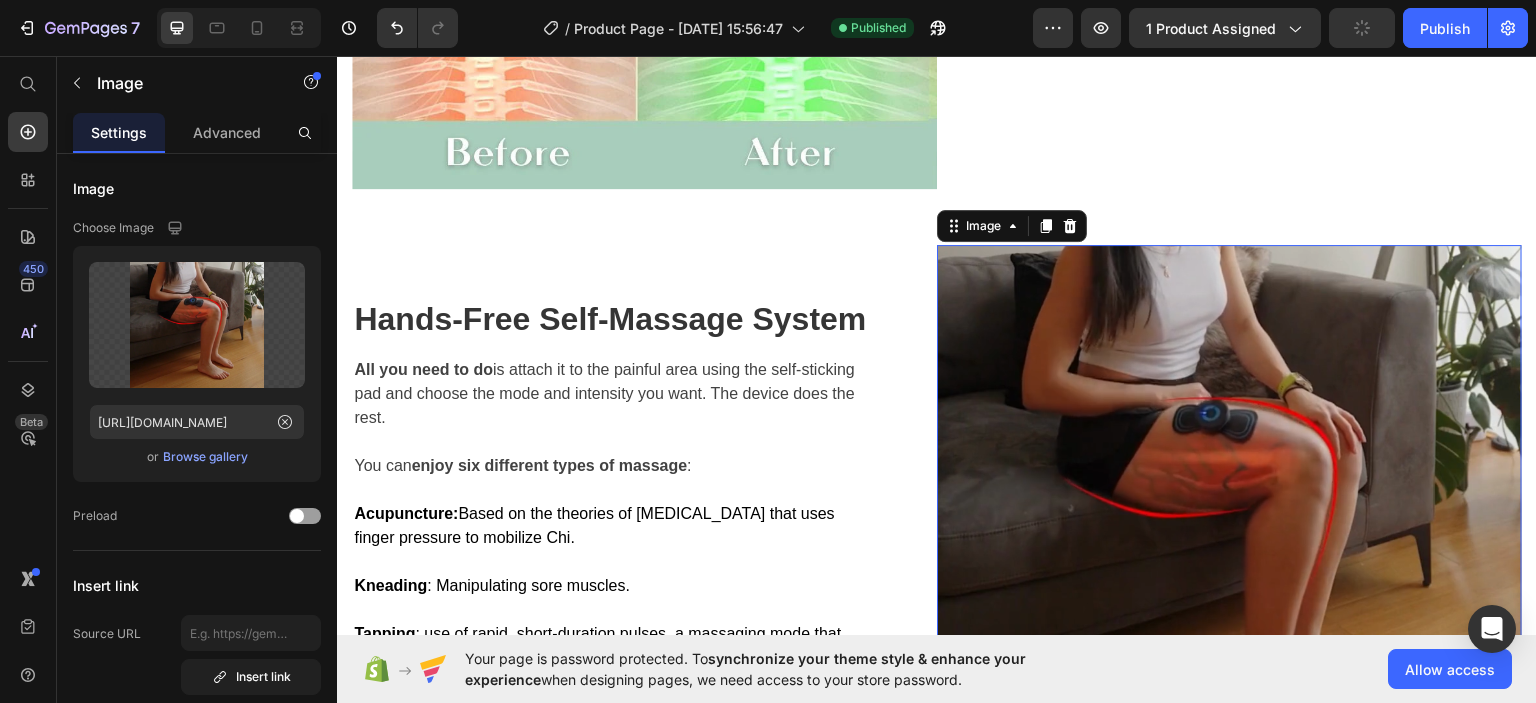 select on "2x Remote Magic Body Massager" 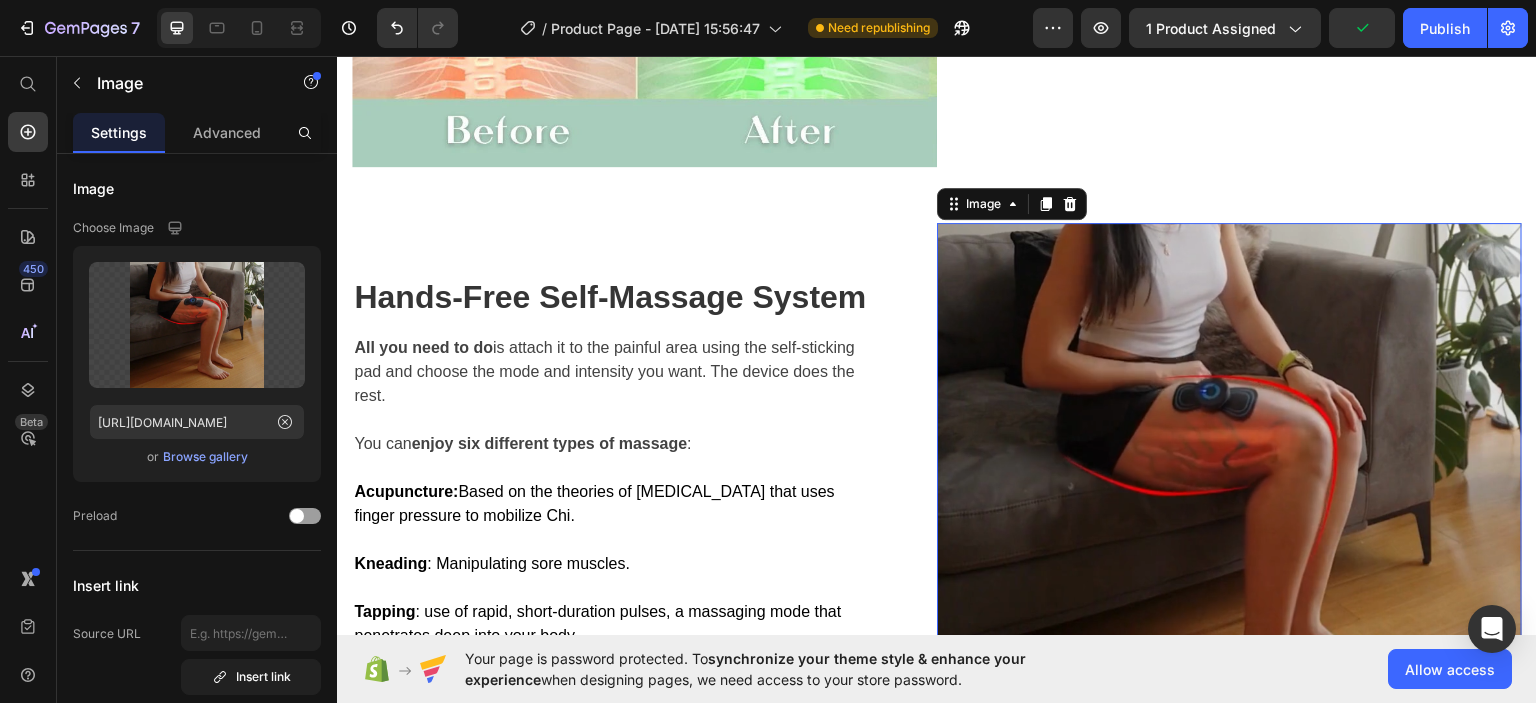 scroll, scrollTop: 1858, scrollLeft: 0, axis: vertical 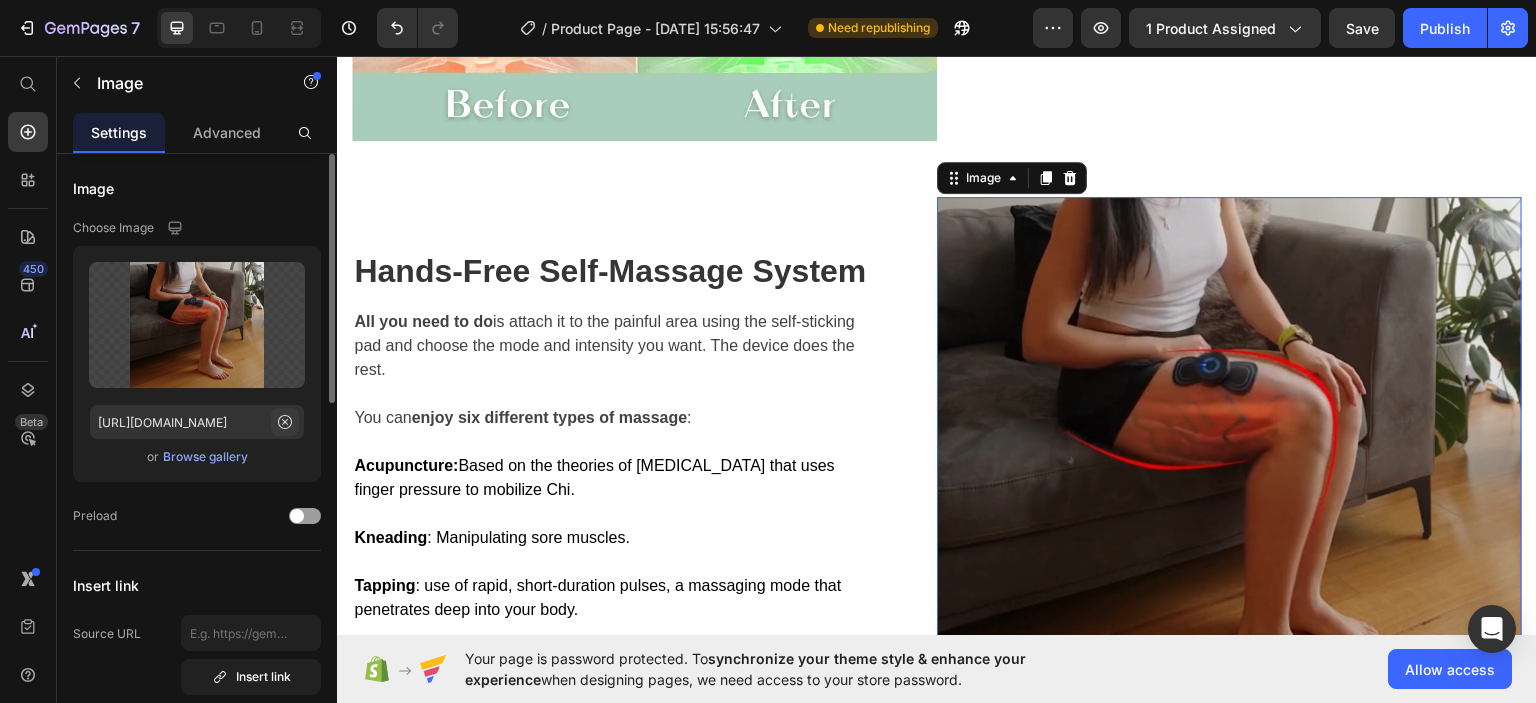 click 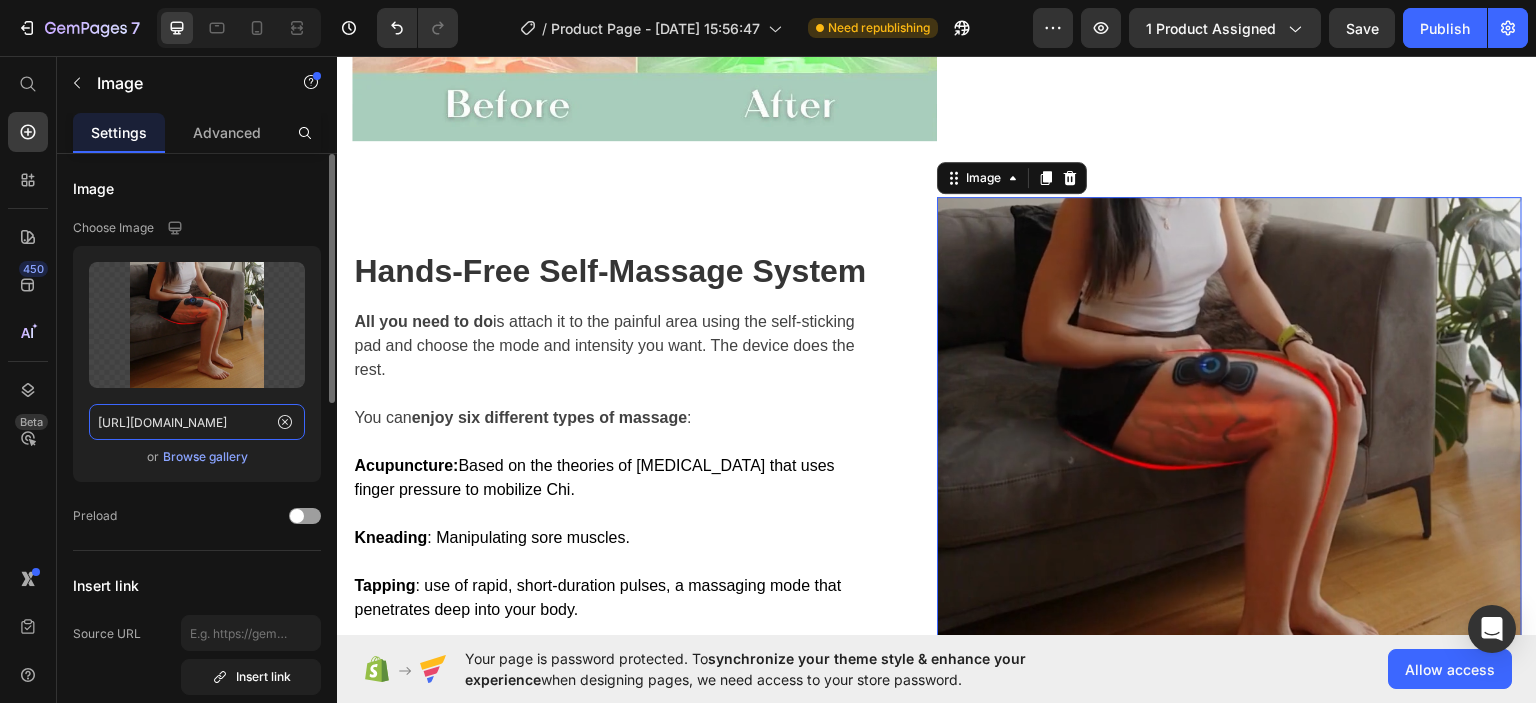 type 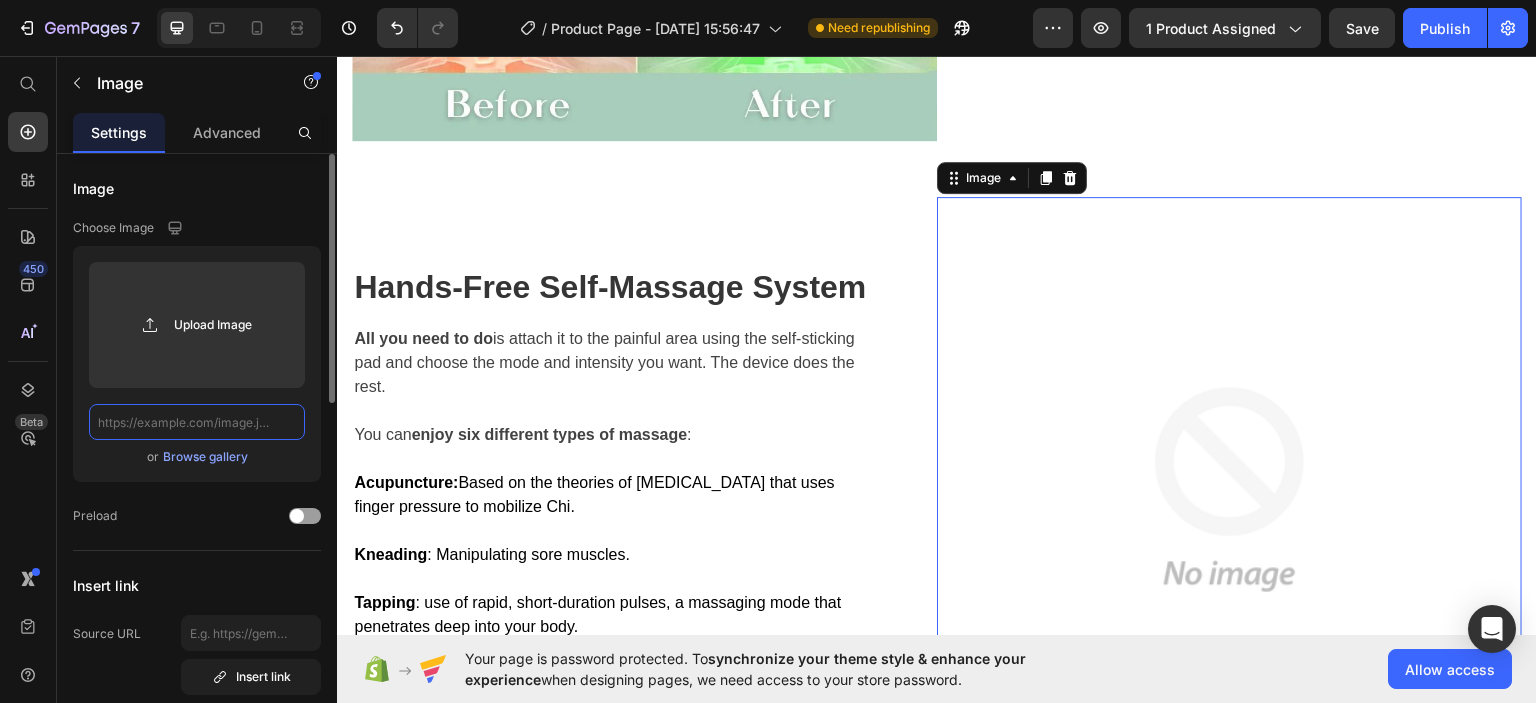 scroll, scrollTop: 0, scrollLeft: 0, axis: both 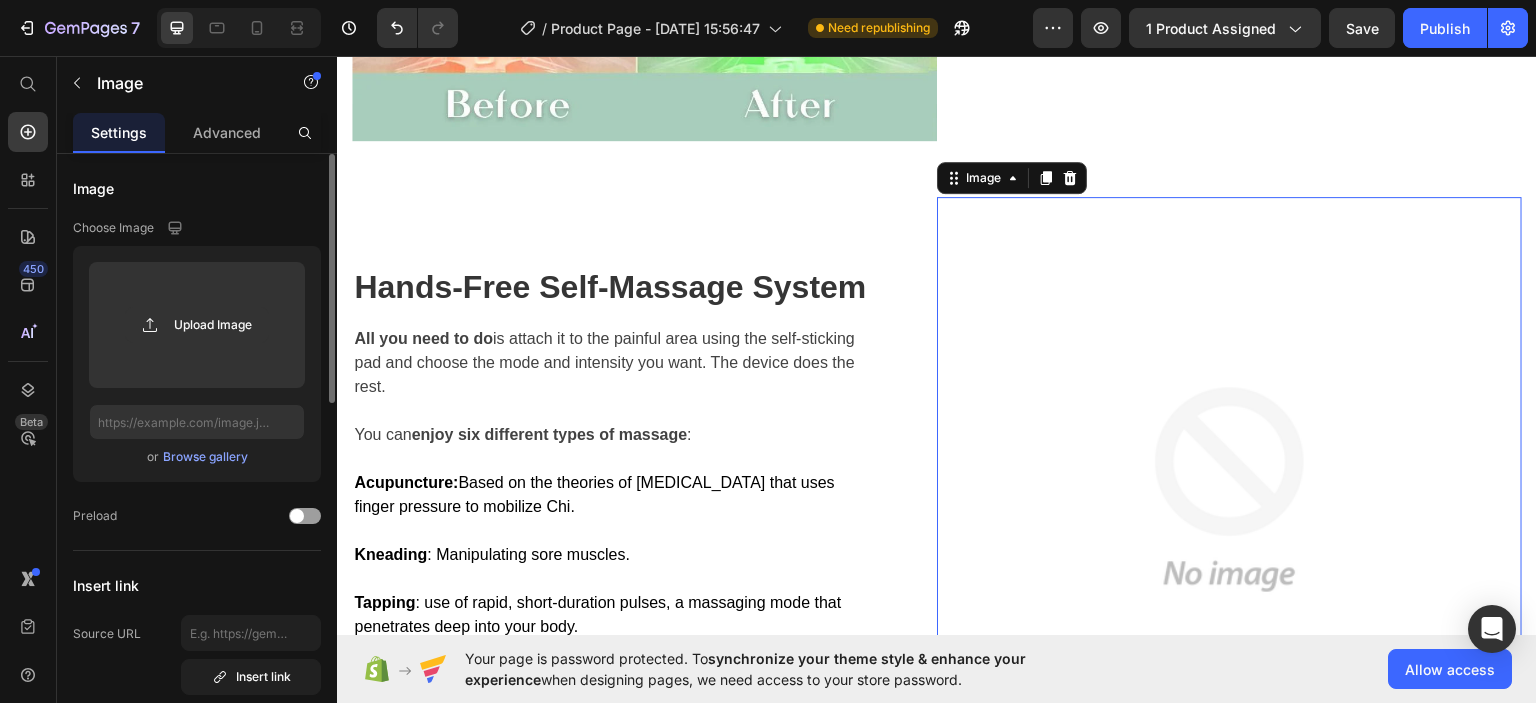 click on "Browse gallery" at bounding box center [205, 457] 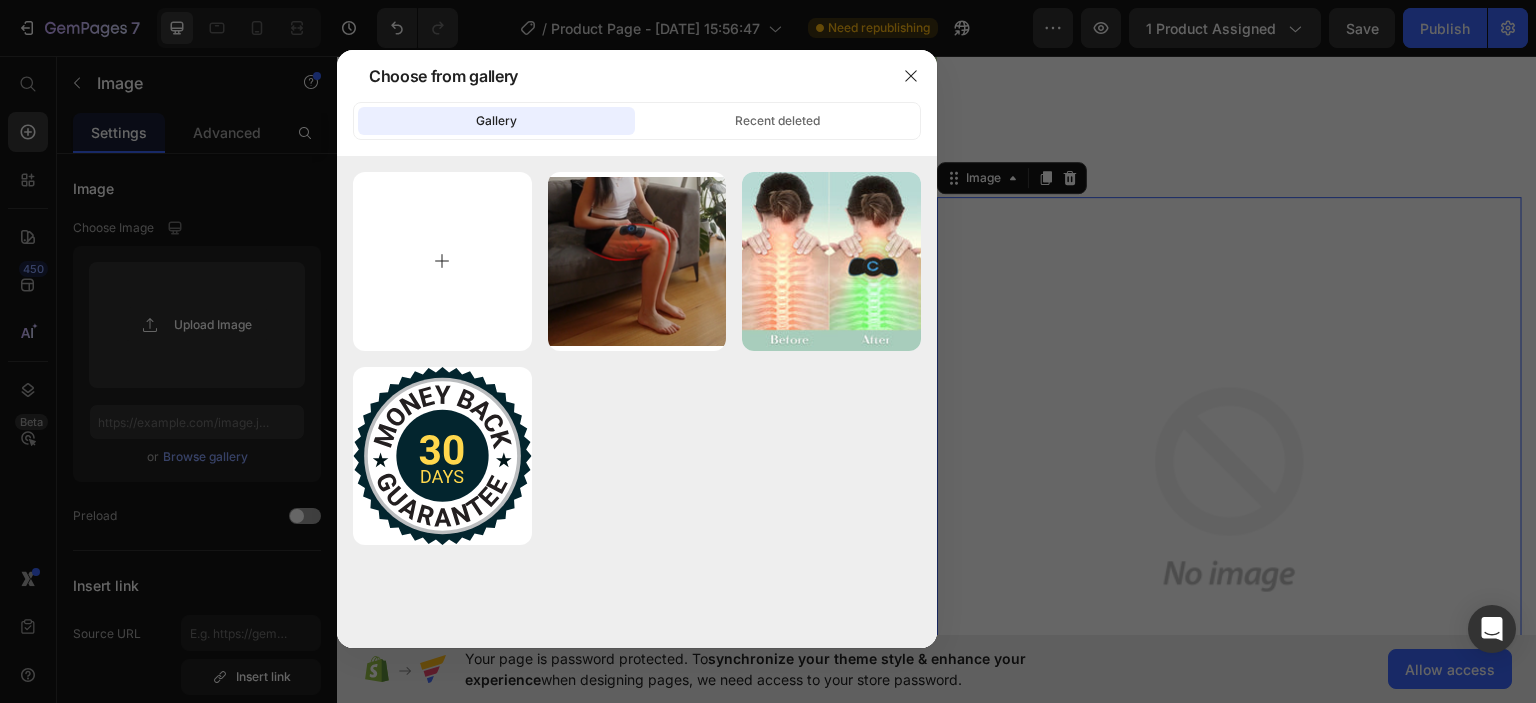 click at bounding box center (442, 261) 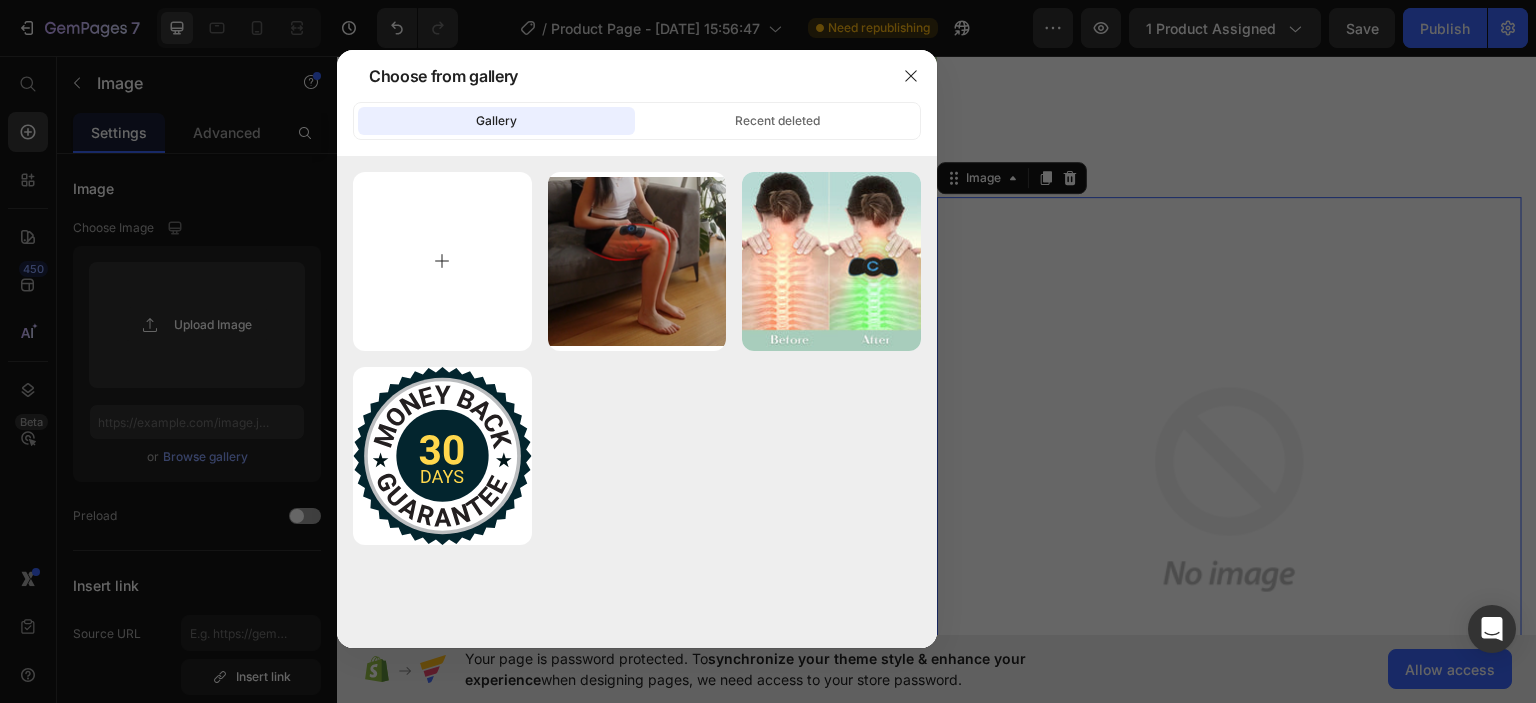 type on "C:\fakepath\4_18eb03d1-e994-40b2-afc8-bfe6018a75c7_1024x1024.webp" 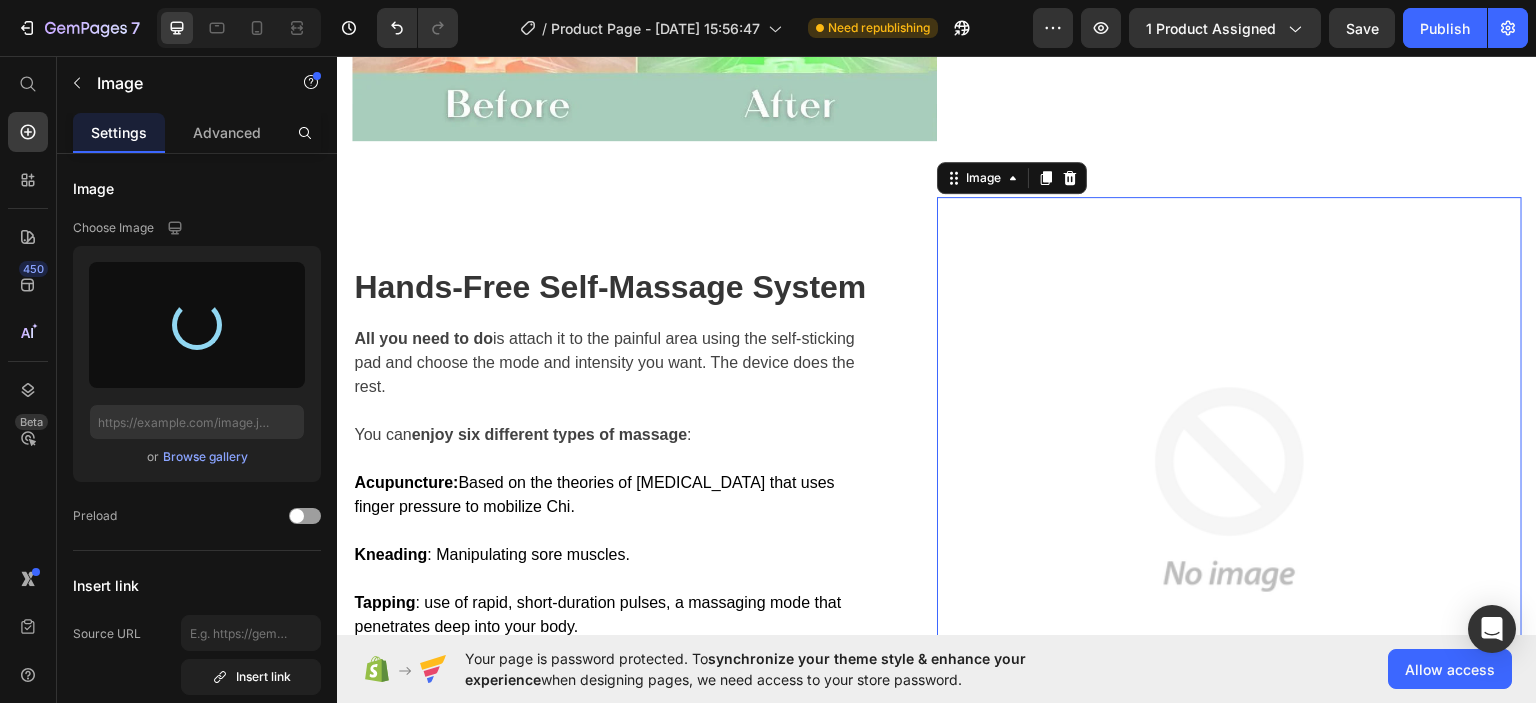 type on "[URL][DOMAIN_NAME]" 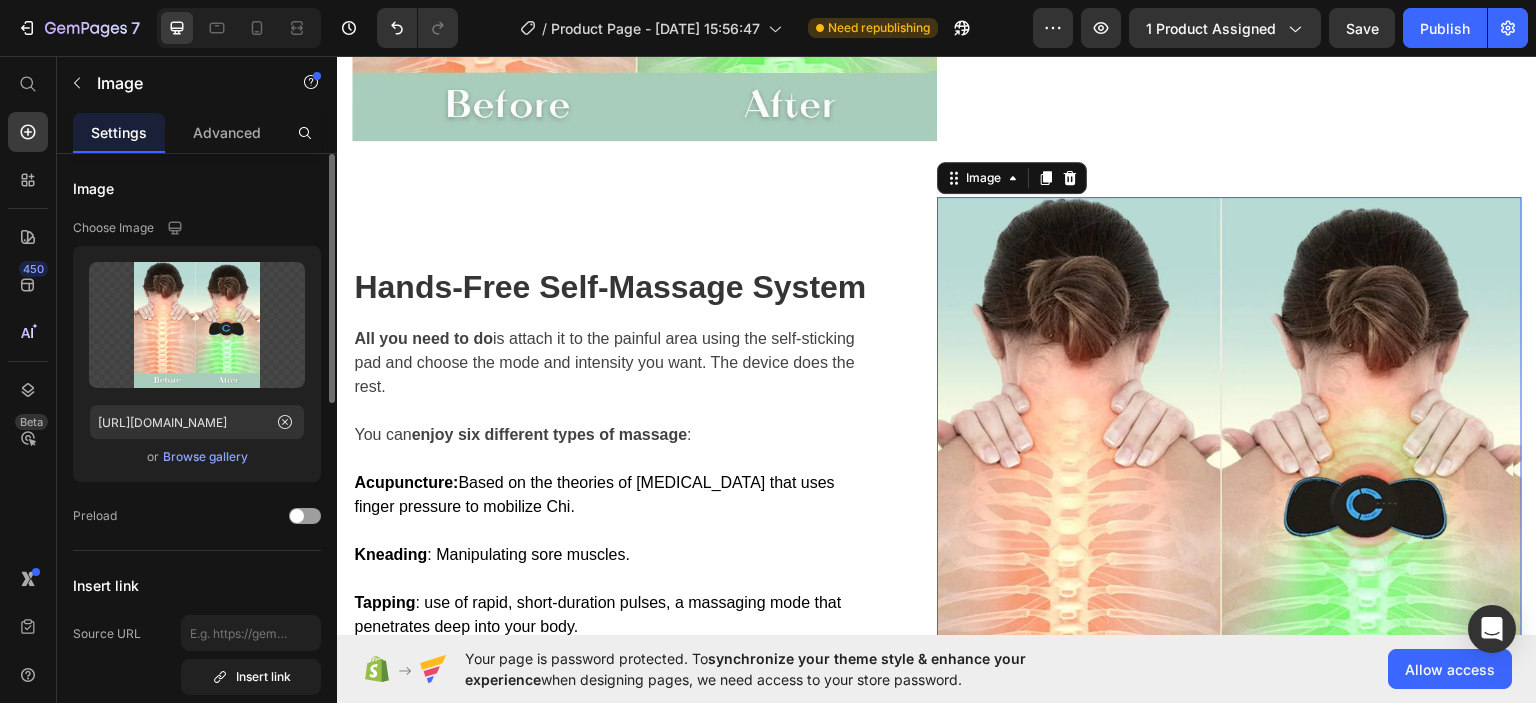 click on "Browse gallery" at bounding box center [205, 457] 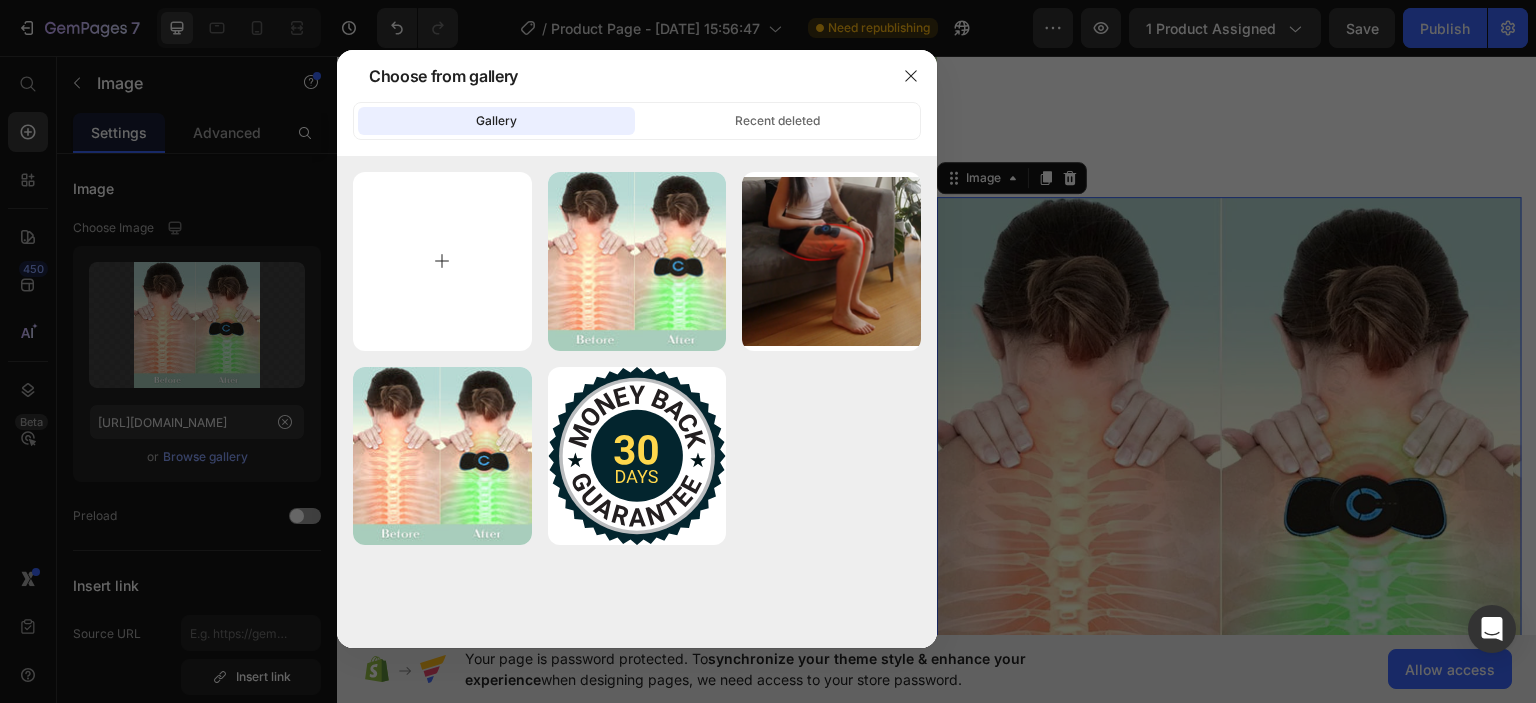 click at bounding box center [442, 261] 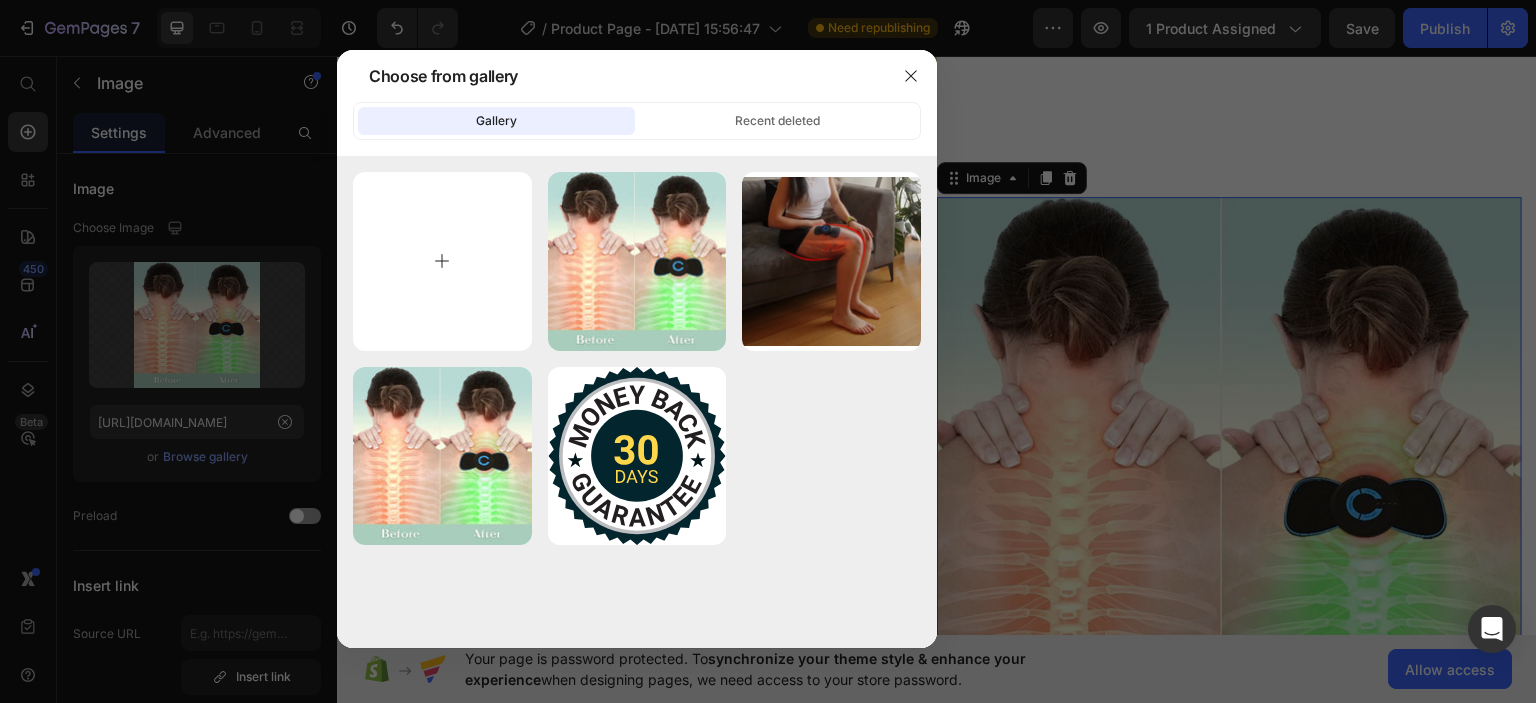 type on "C:\fakepath\gif 3.mp4" 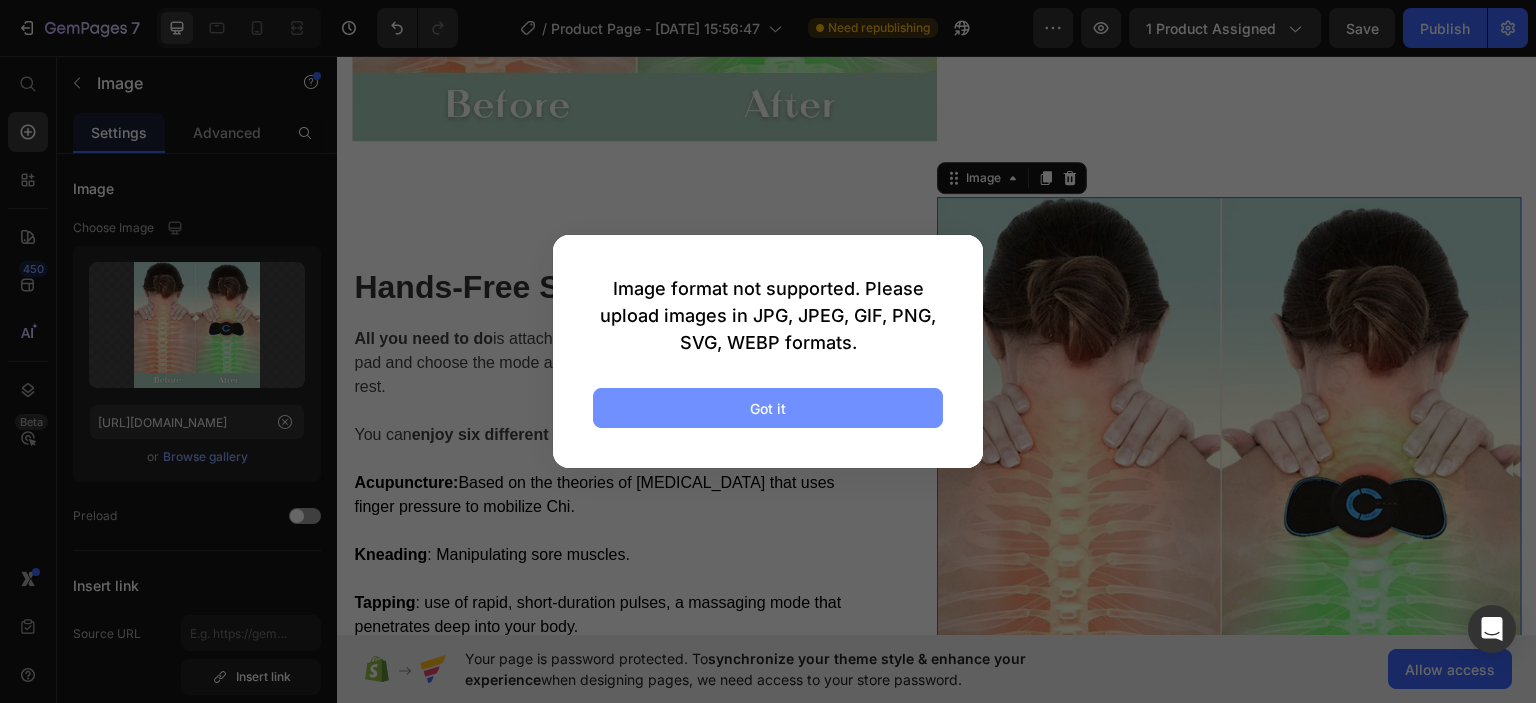 click on "Got it" at bounding box center [768, 408] 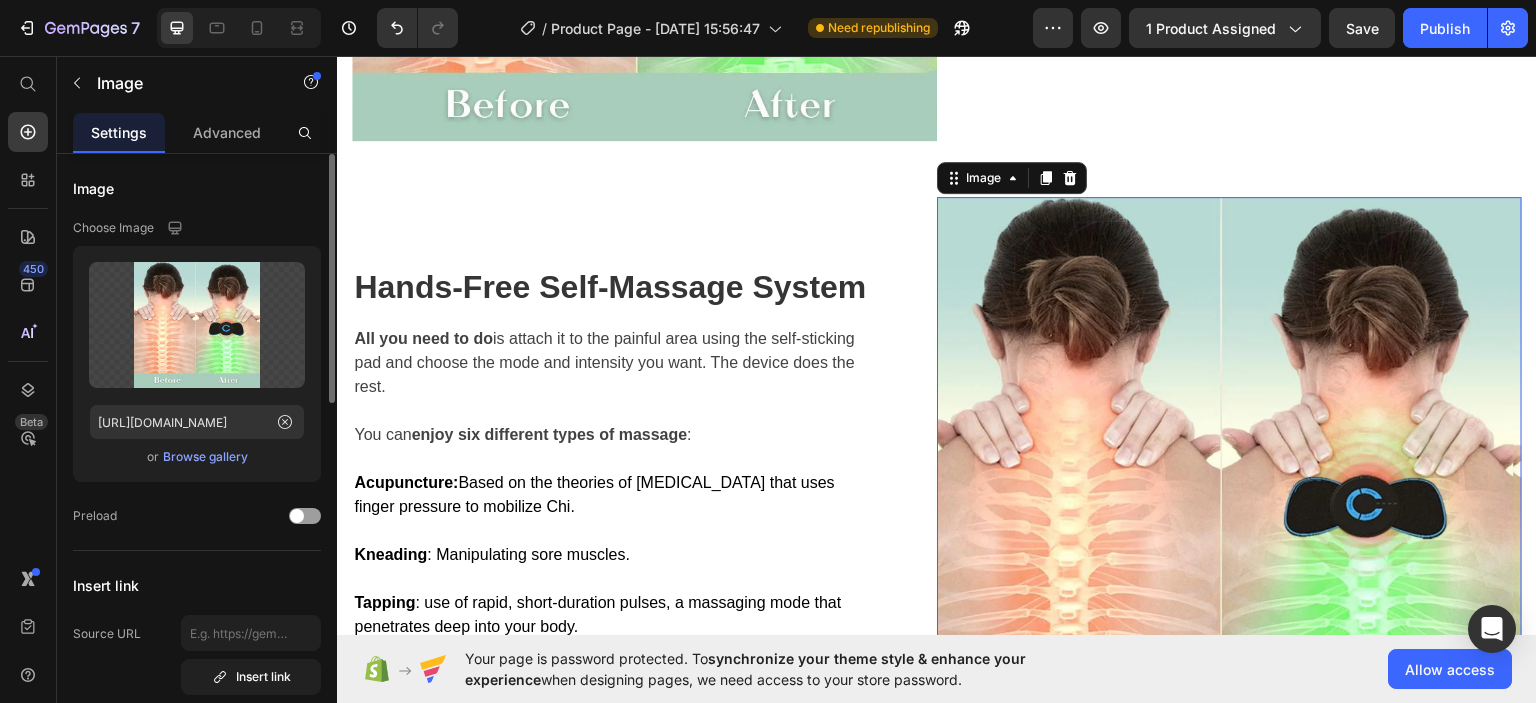 click on "Browse gallery" at bounding box center (205, 457) 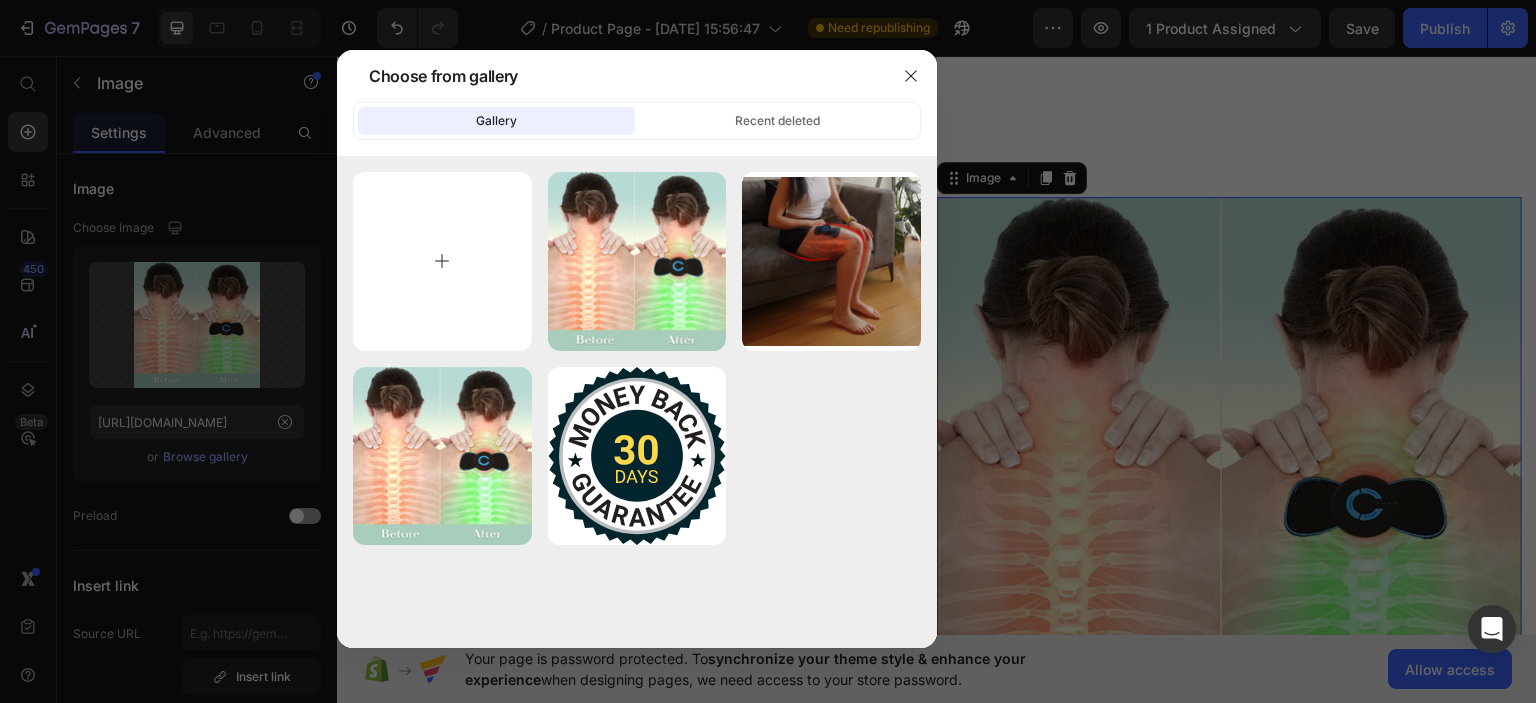 click at bounding box center [442, 261] 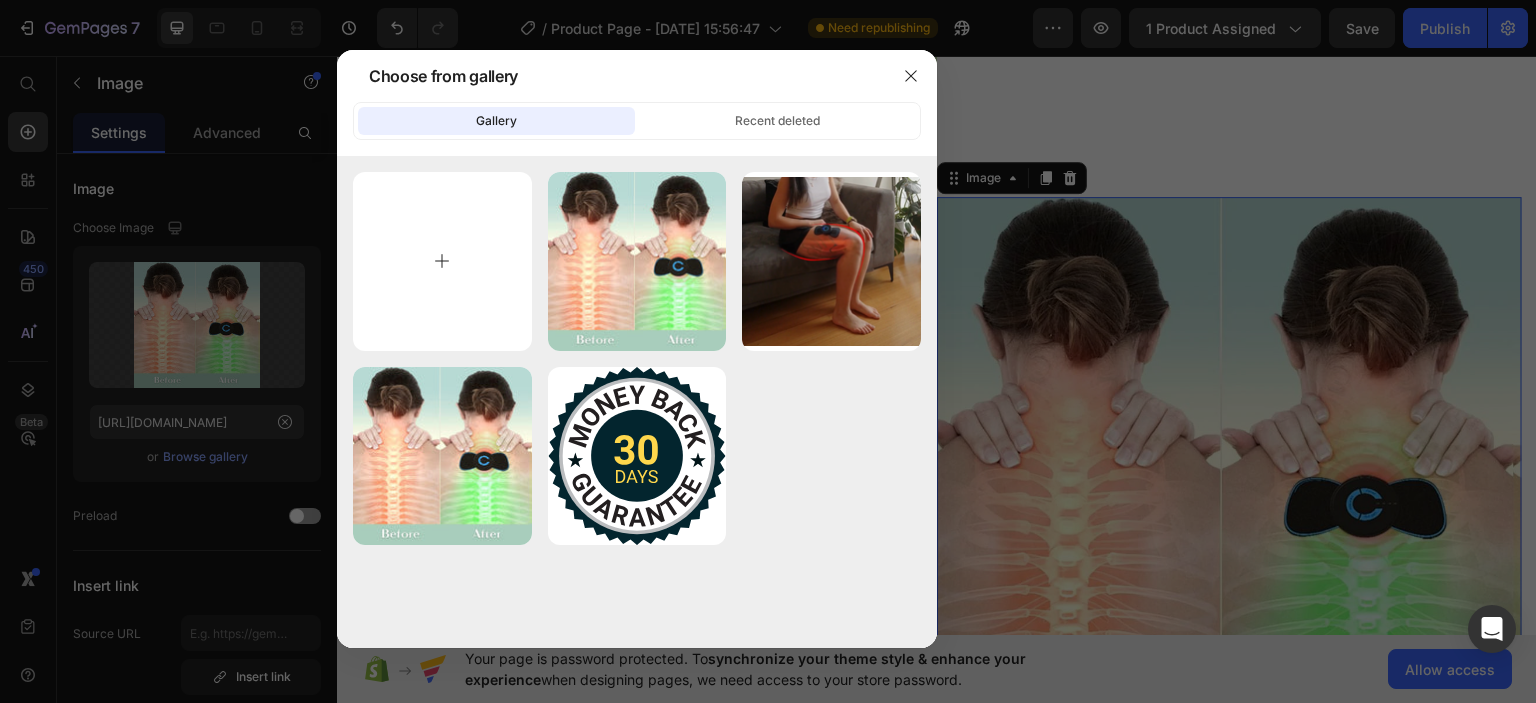 type on "C:\fakepath\slika.webp" 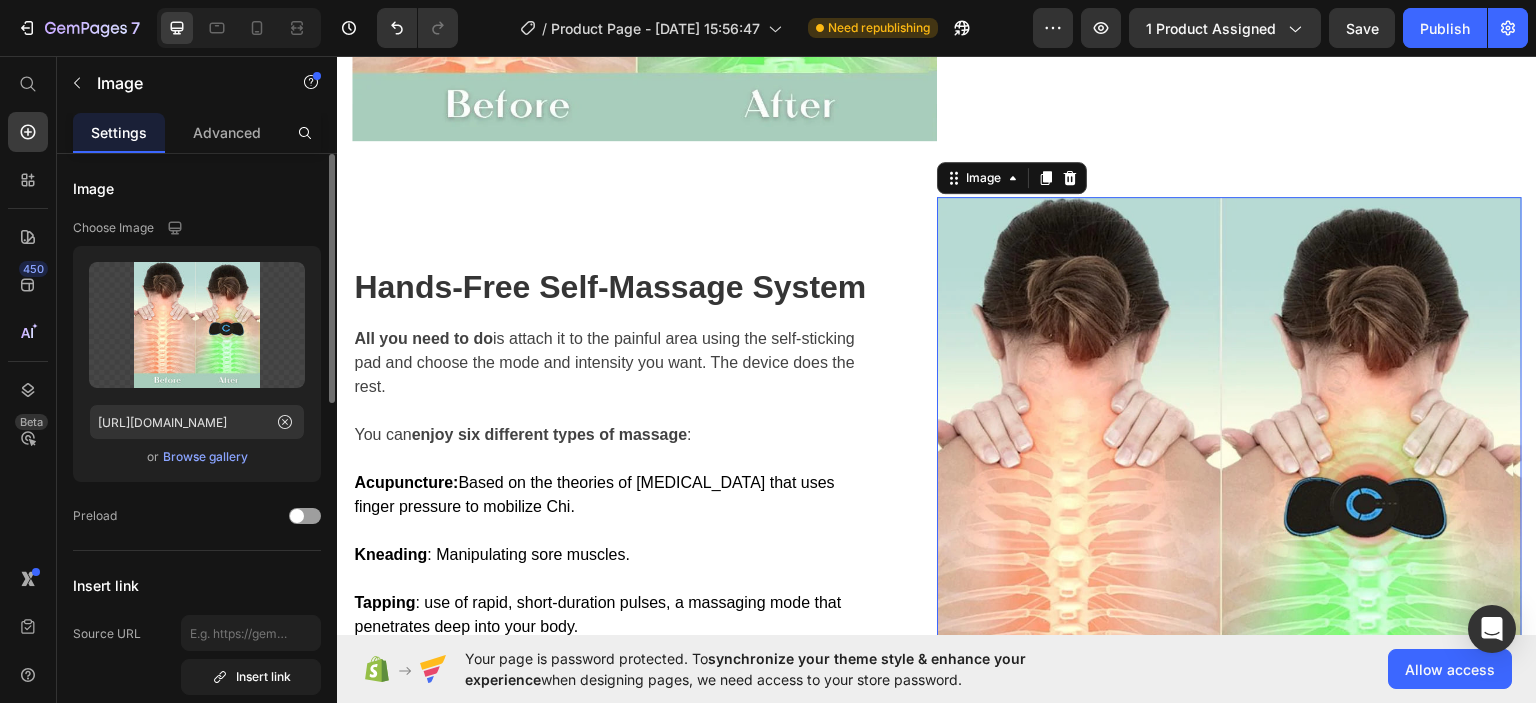 click on "Browse gallery" at bounding box center [205, 457] 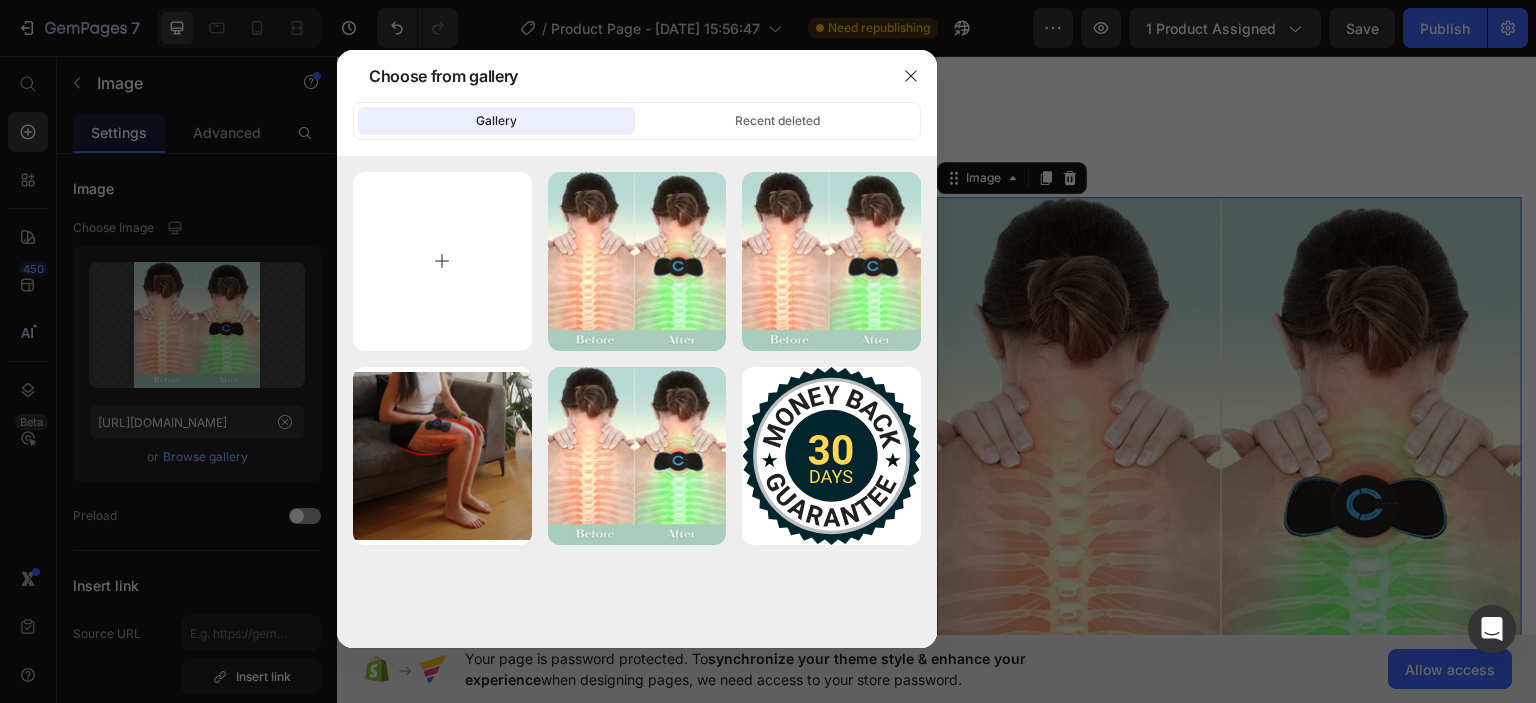 click at bounding box center [442, 261] 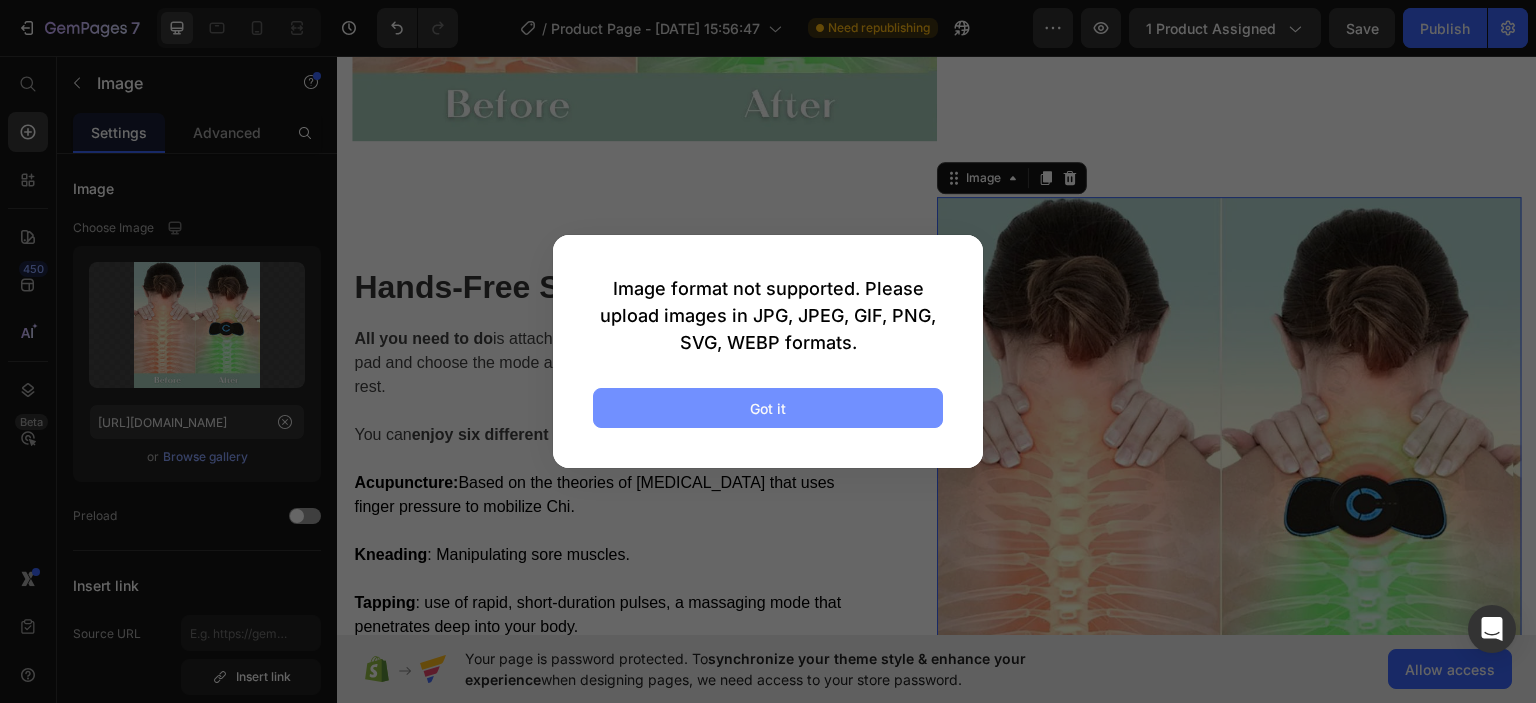 click on "Got it" at bounding box center (768, 408) 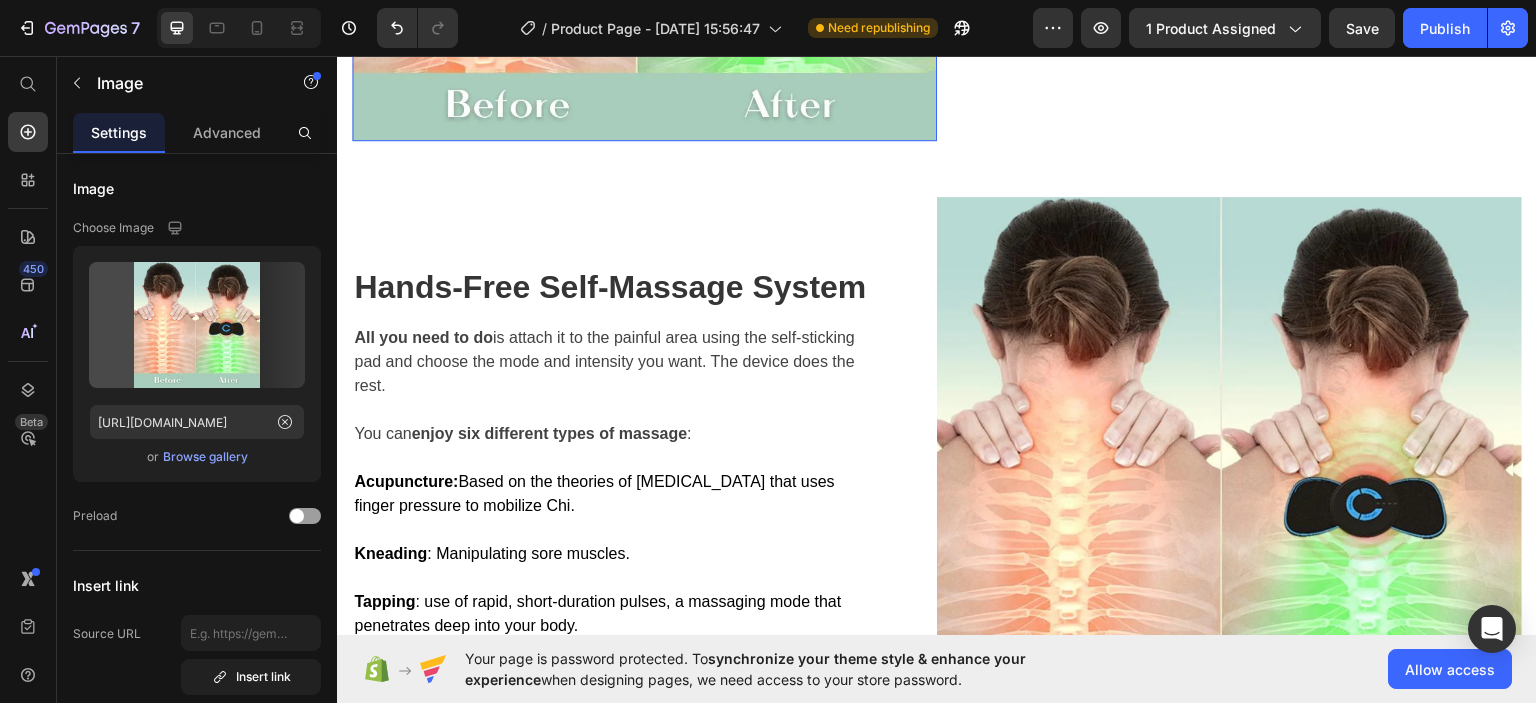 click at bounding box center [644, -153] 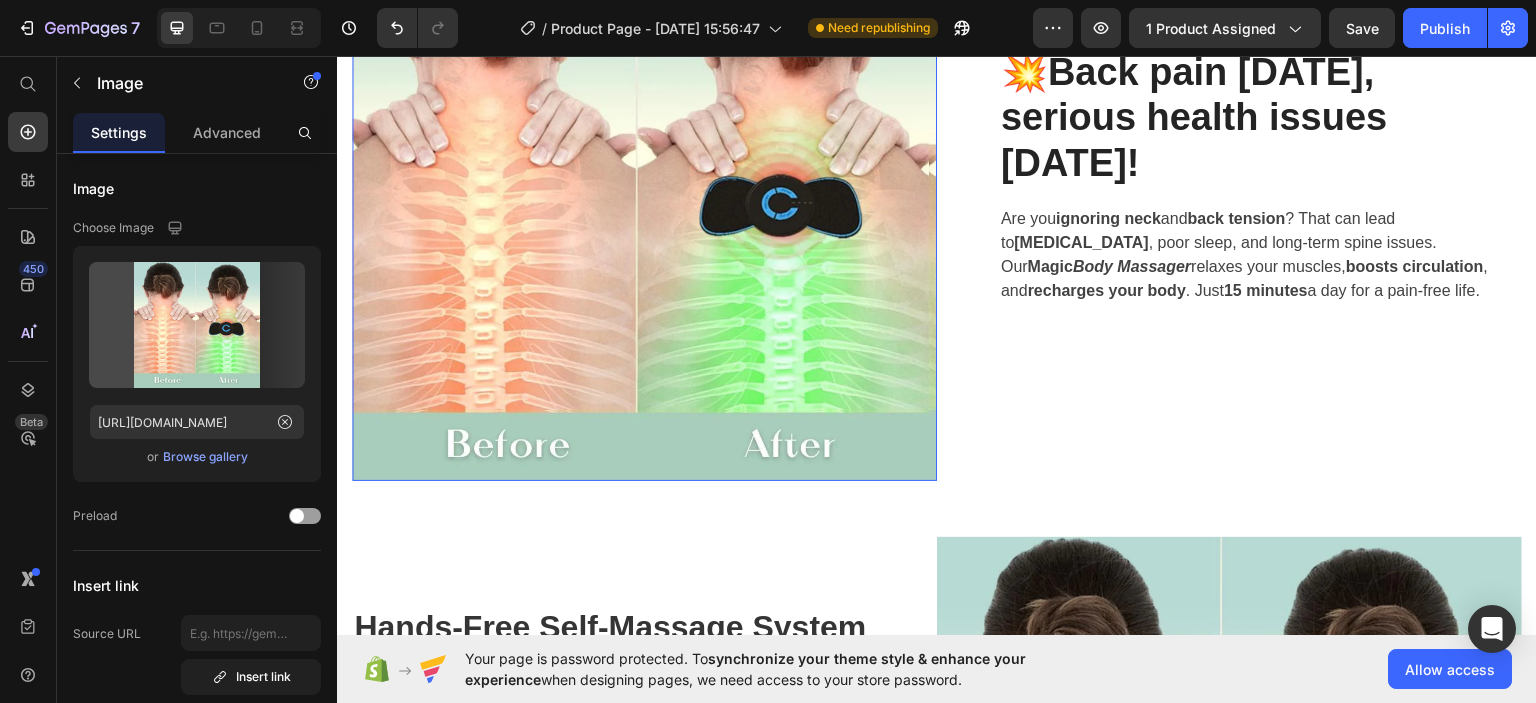select on "2x Remote Magic Body Massager" 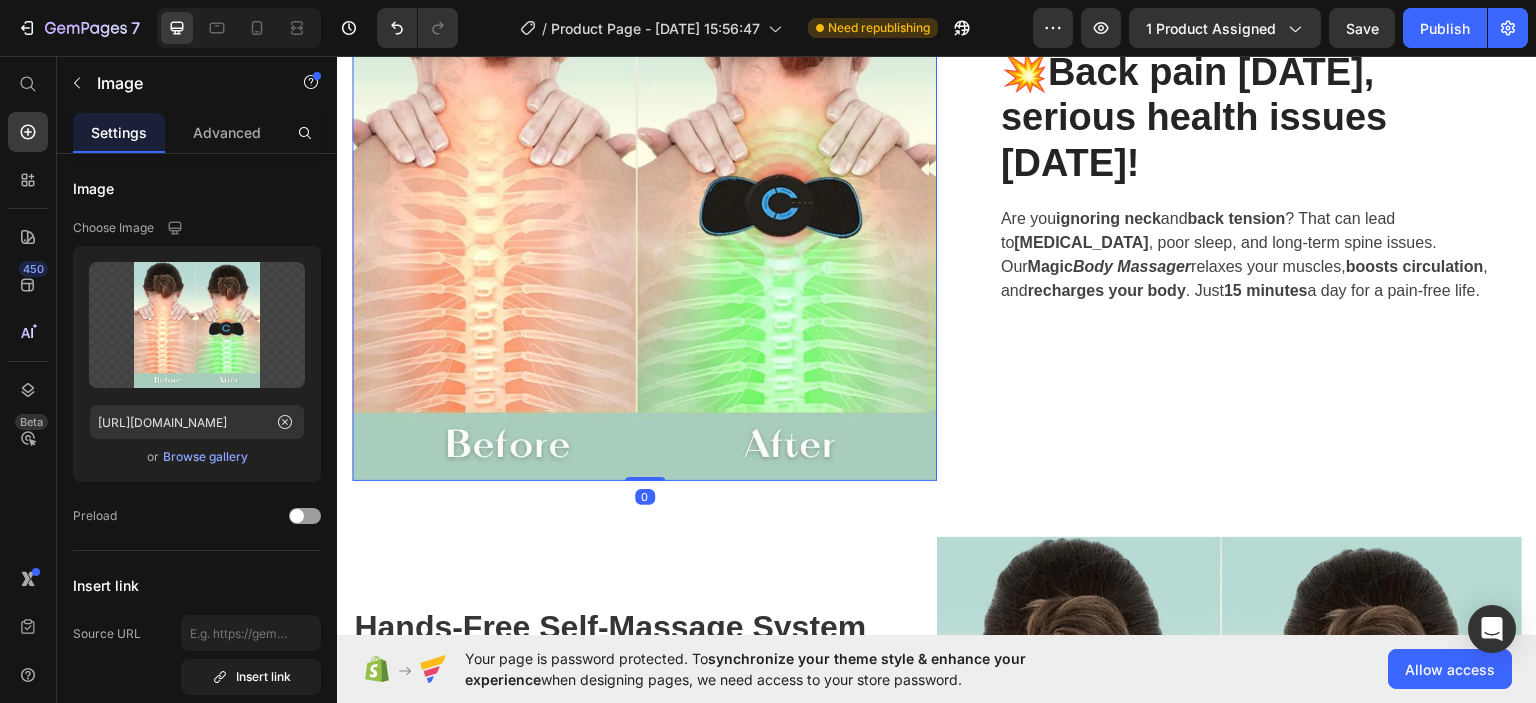 scroll, scrollTop: 1486, scrollLeft: 0, axis: vertical 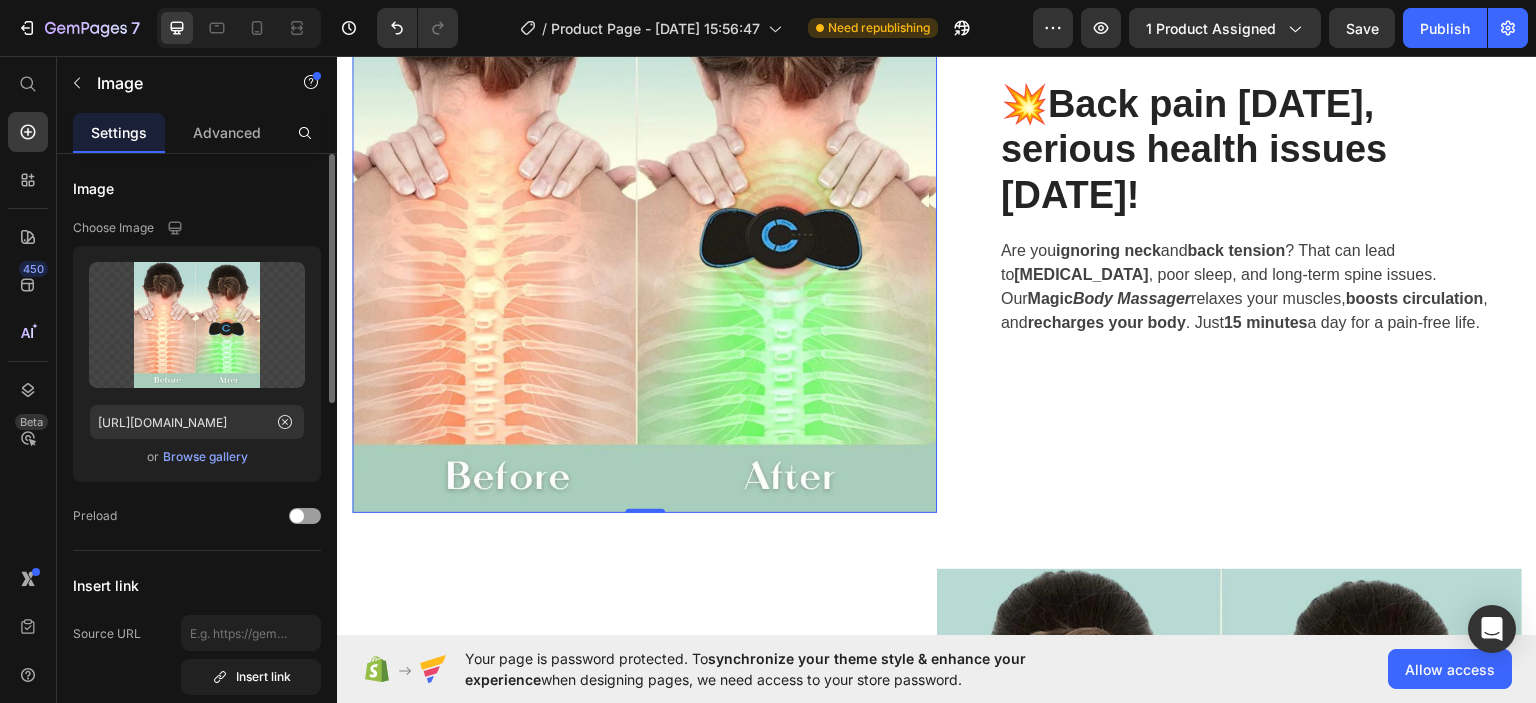 click on "Browse gallery" at bounding box center (205, 457) 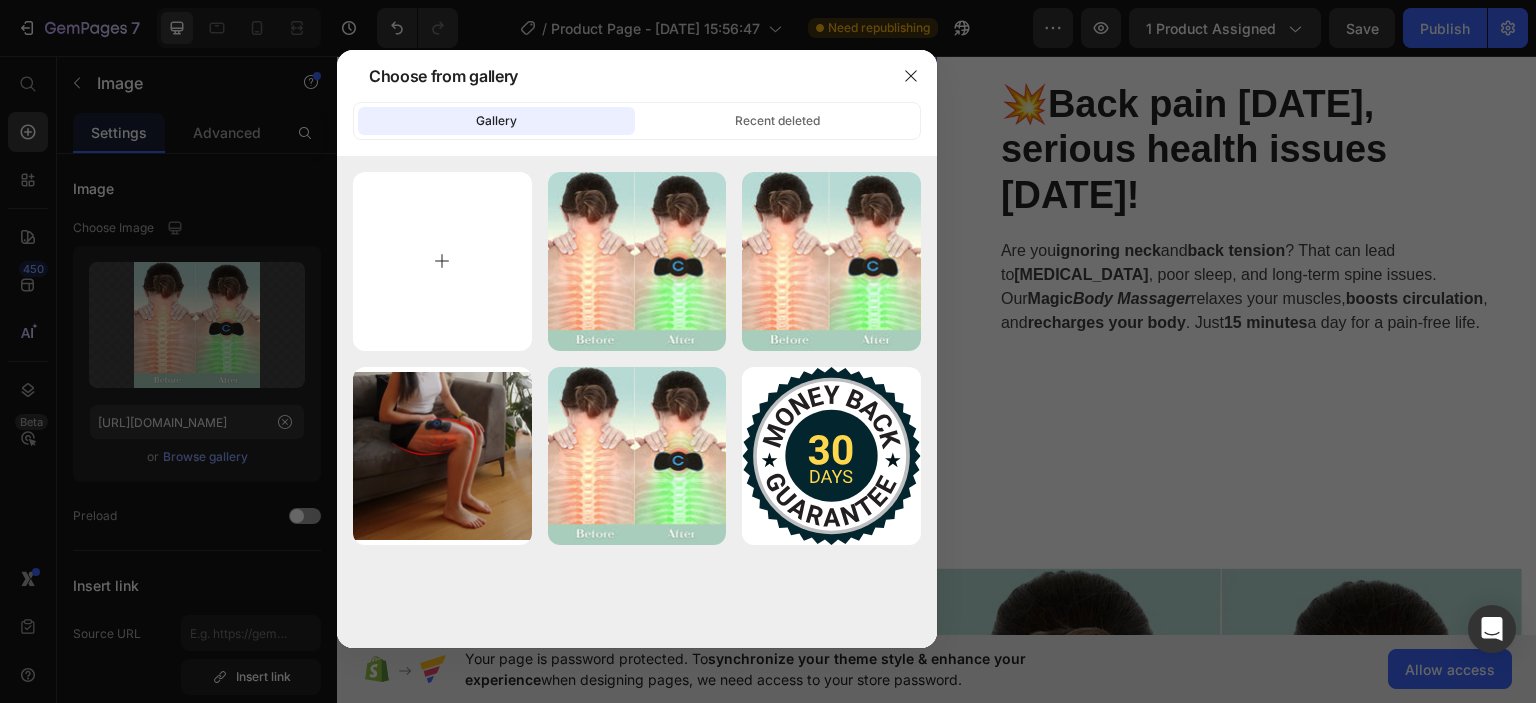 click at bounding box center (442, 261) 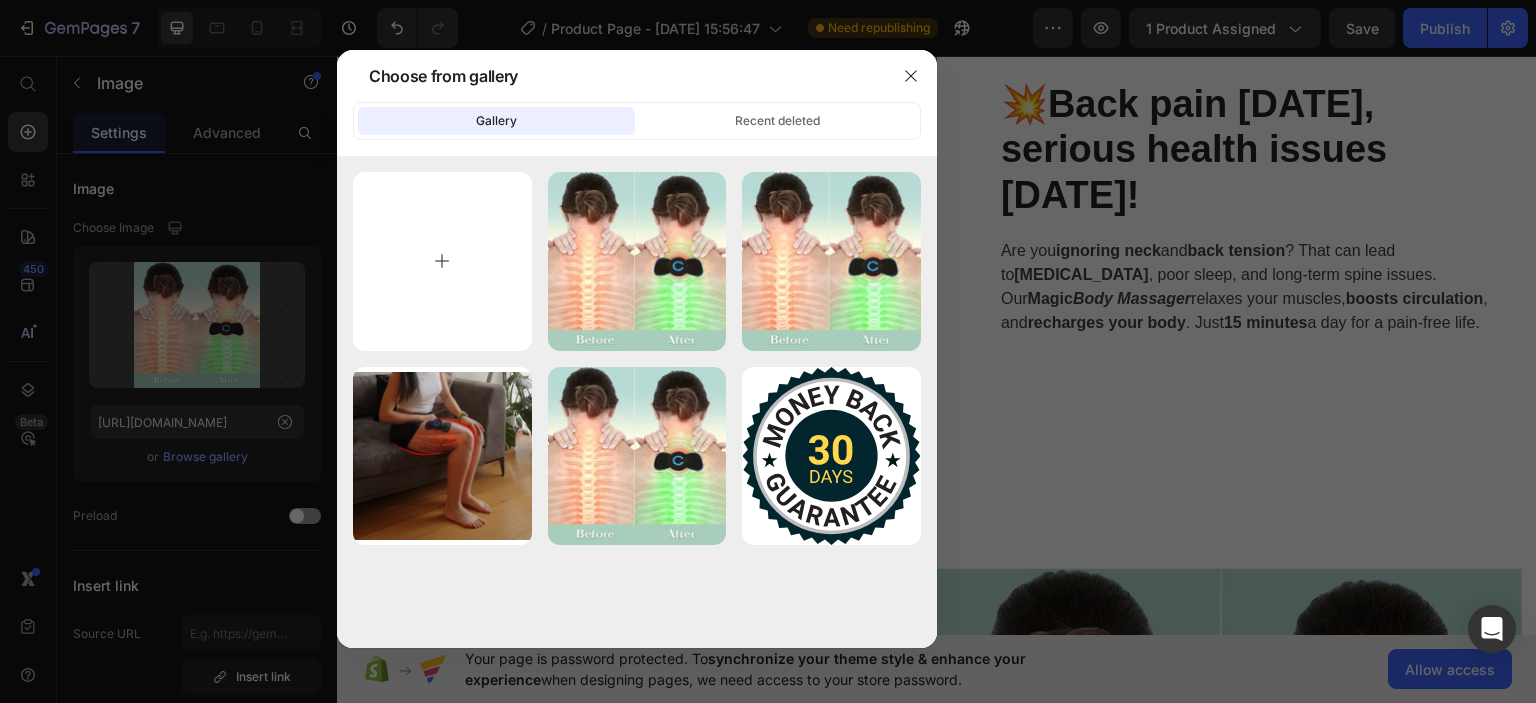 type on "C:\fakepath\gif3-ezgif.com-video-to-gif-converter.gif" 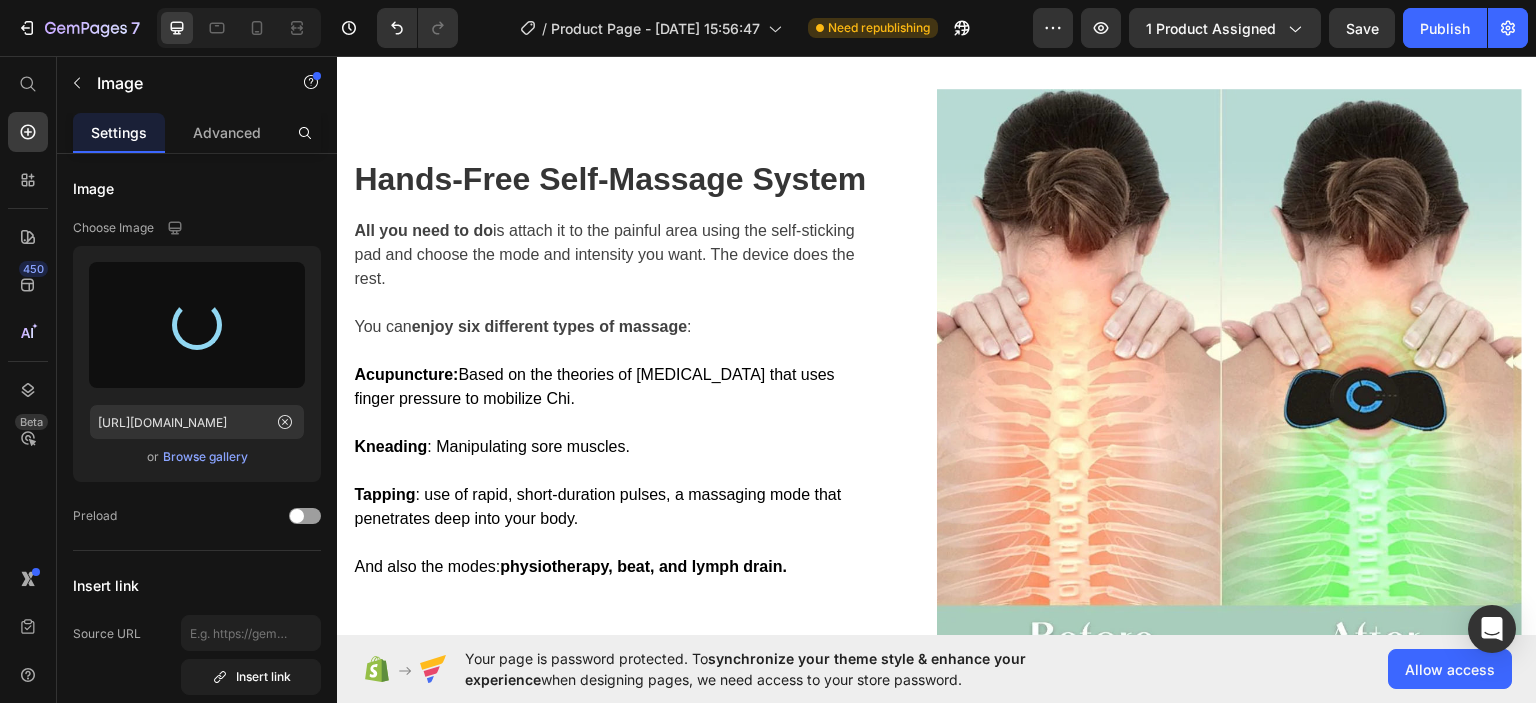 scroll, scrollTop: 1968, scrollLeft: 0, axis: vertical 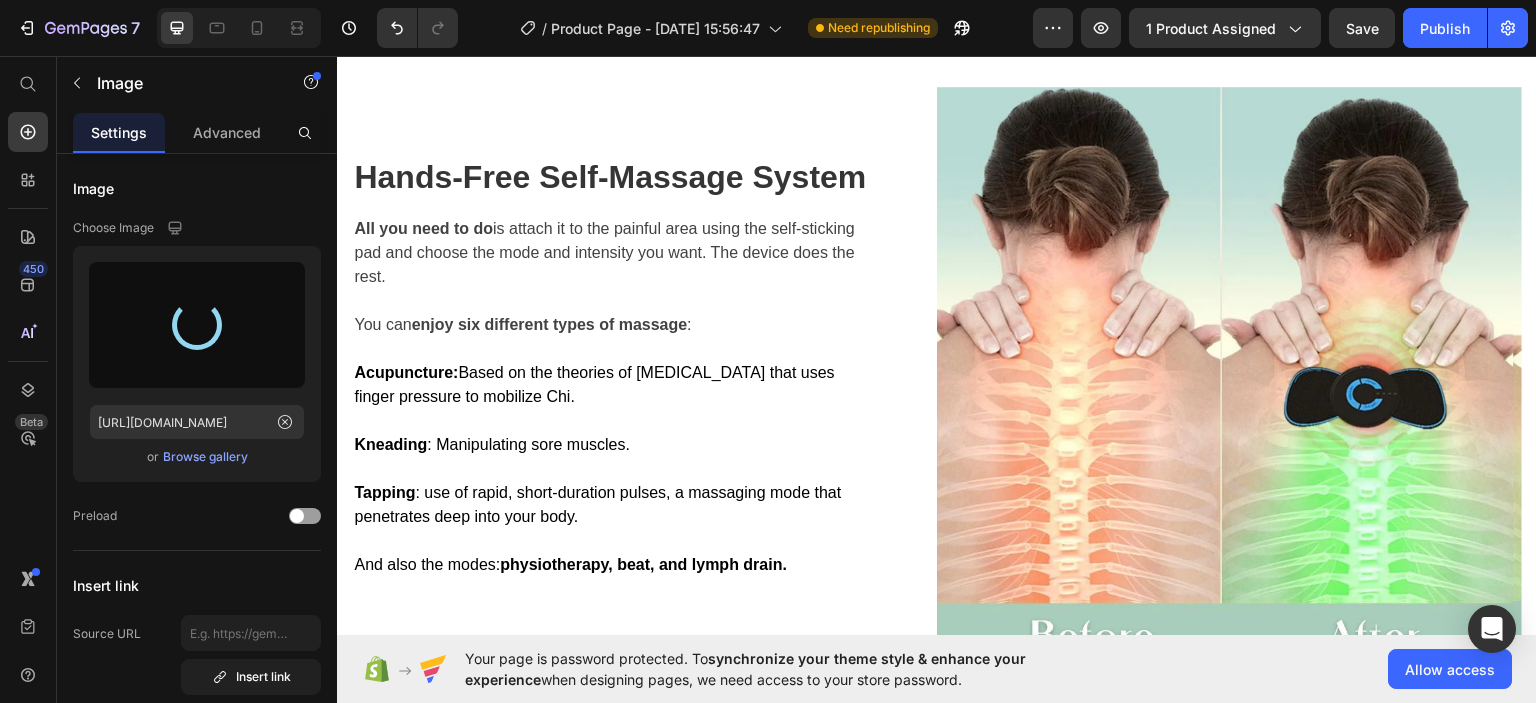 select on "2x Remote Magic Body Massager" 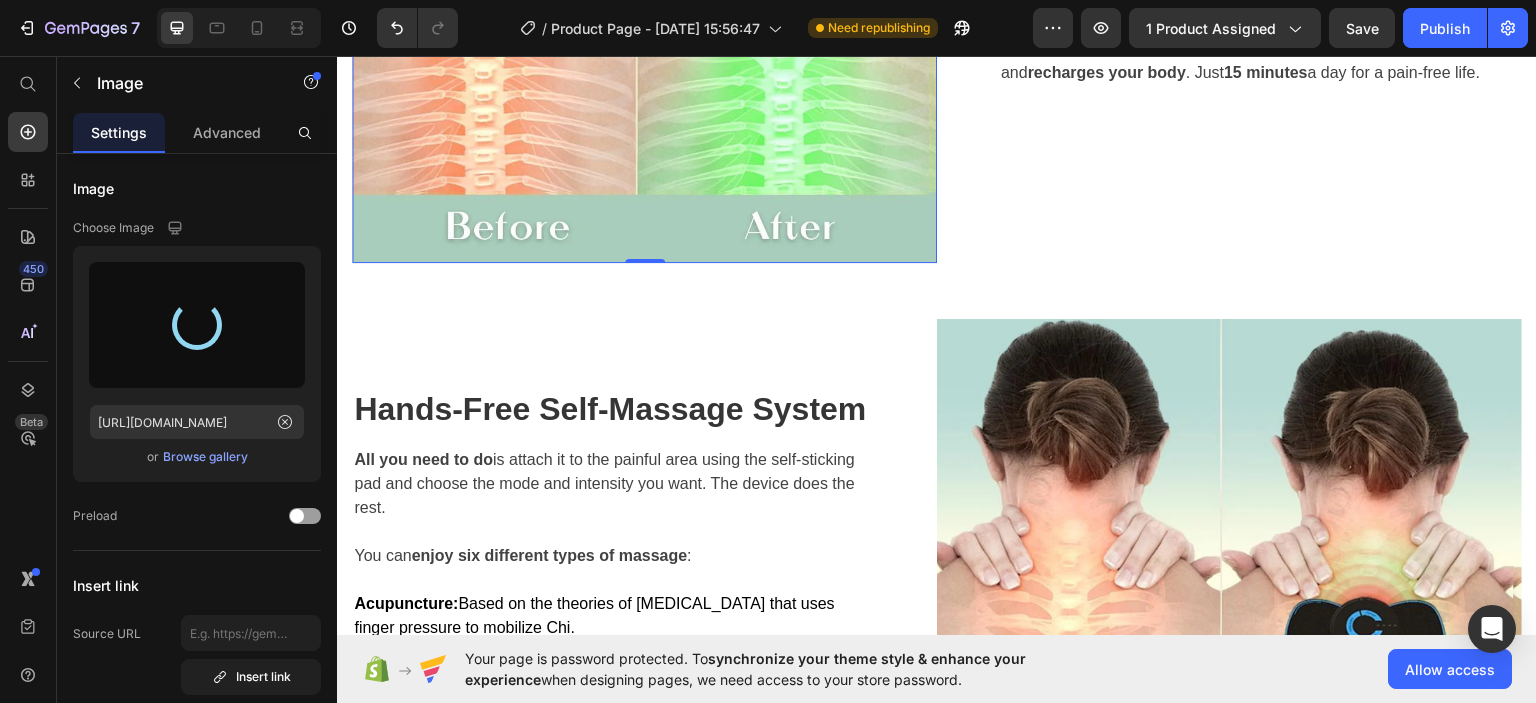 scroll, scrollTop: 1776, scrollLeft: 0, axis: vertical 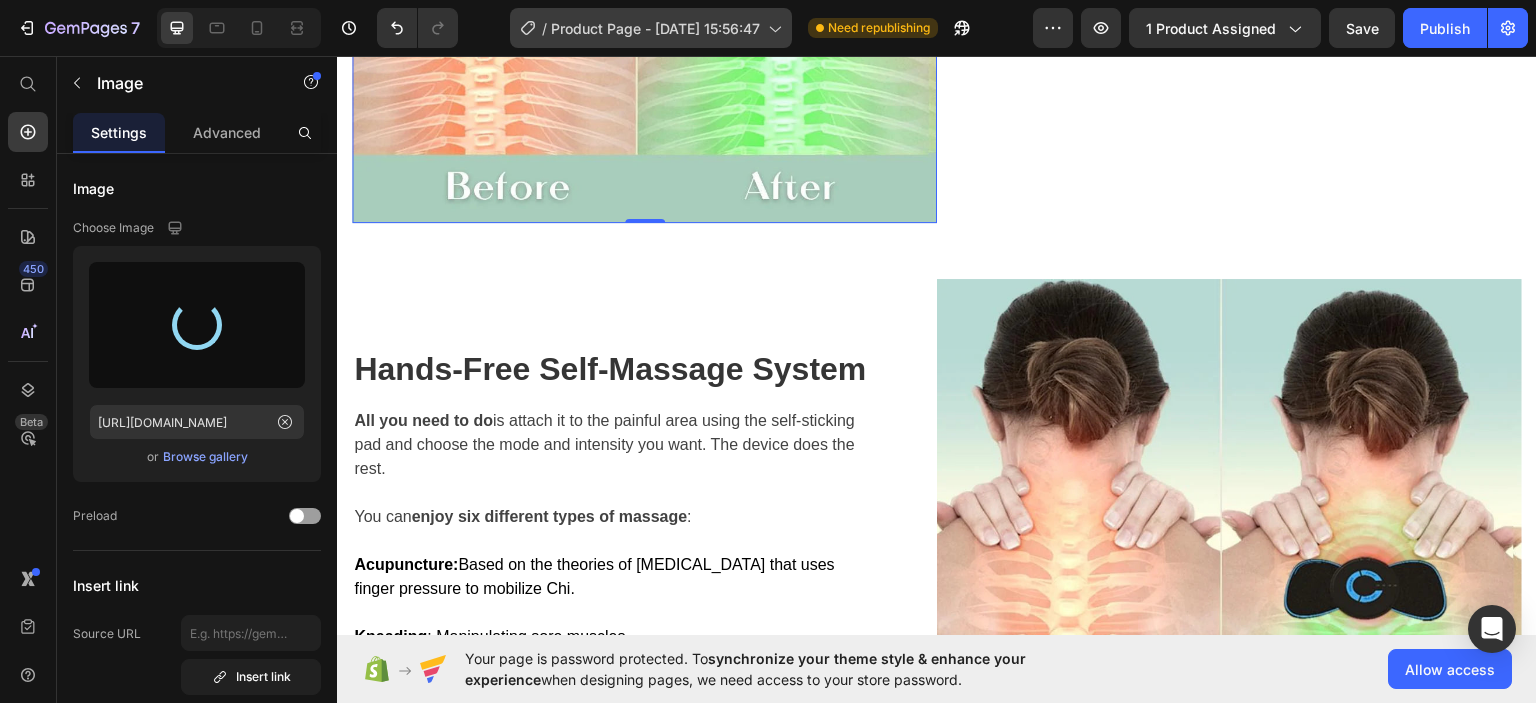 select on "2x Remote Magic Body Massager" 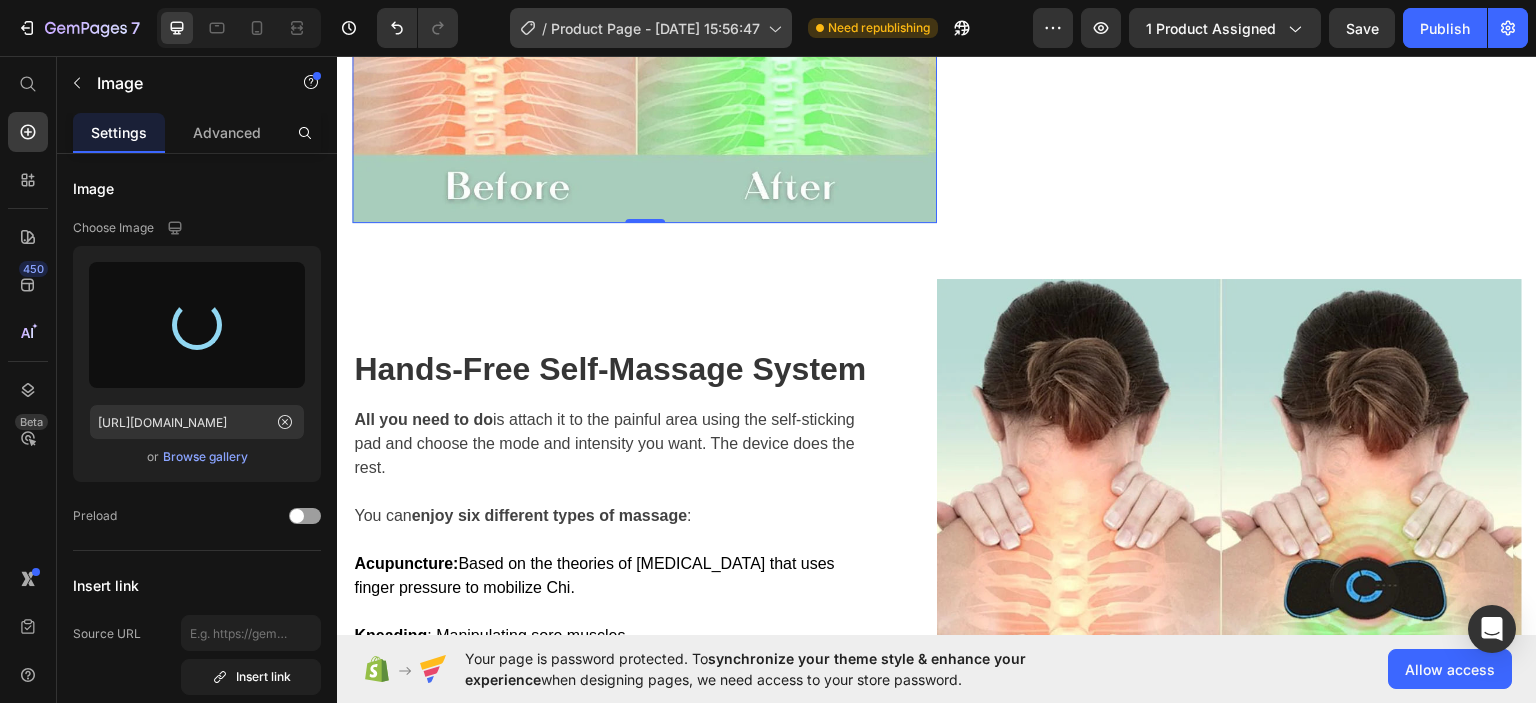 scroll, scrollTop: 1019, scrollLeft: 0, axis: vertical 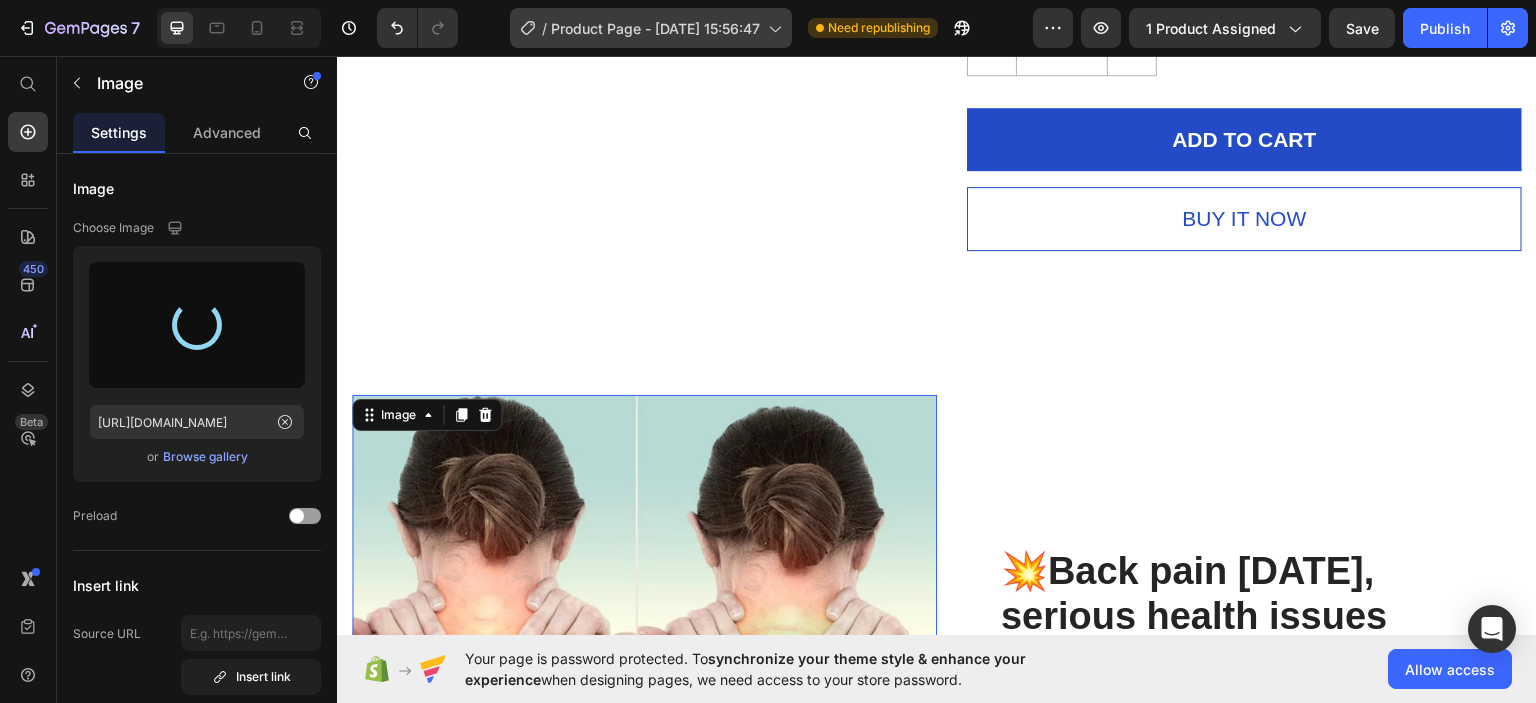 type on "[URL][DOMAIN_NAME]" 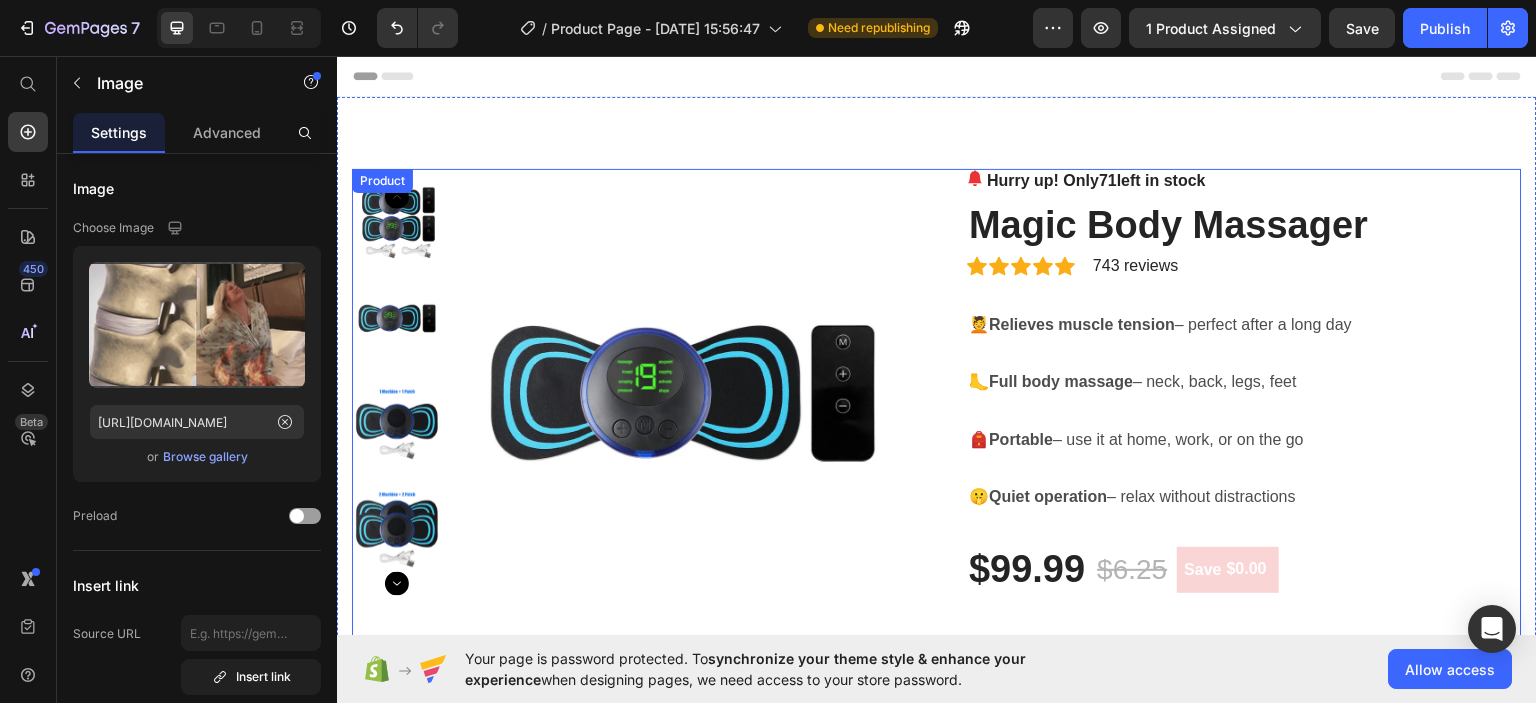 scroll, scrollTop: 508, scrollLeft: 0, axis: vertical 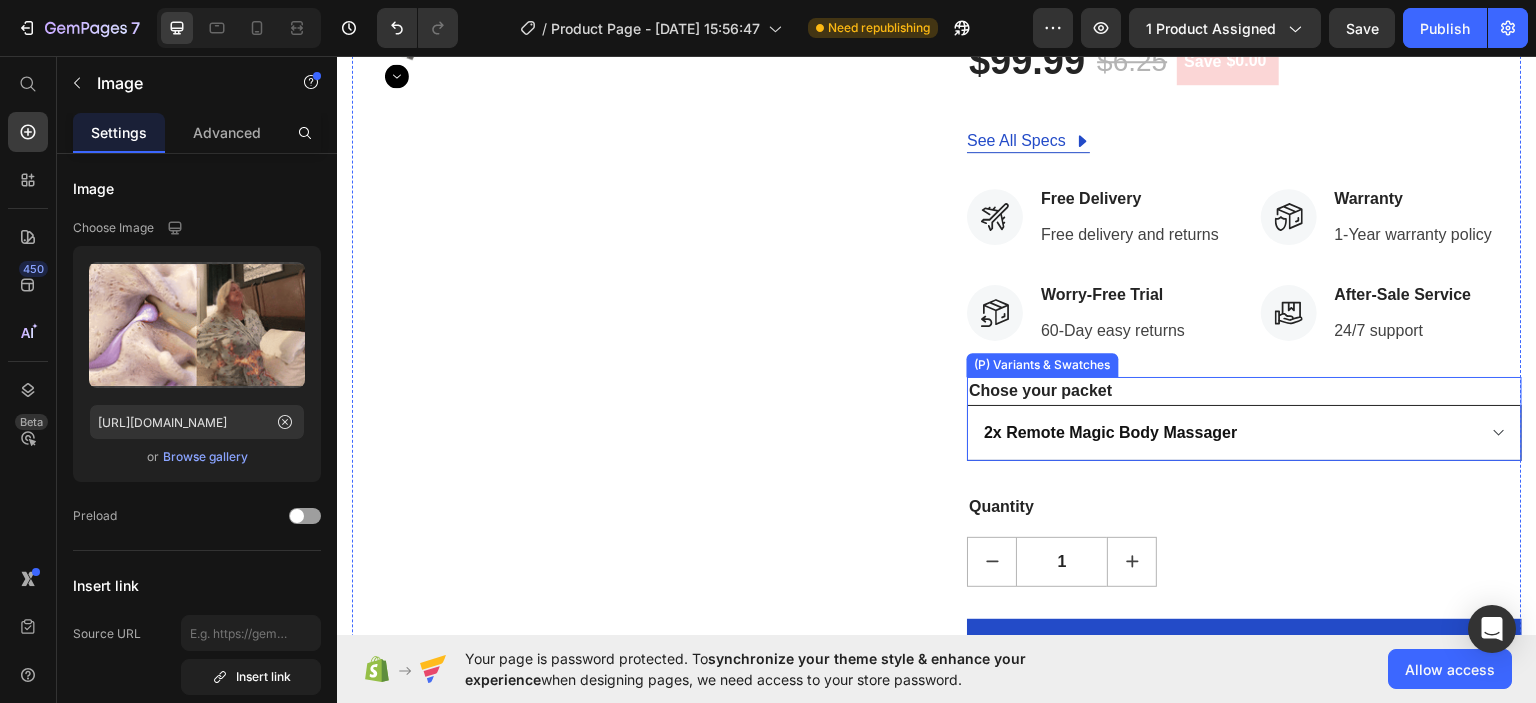 click on "1x Magic Body Massager 2x Magic Body Massager 1x Remote Magic Body Massager 2x Remote Magic Body Massager" at bounding box center [1244, 432] 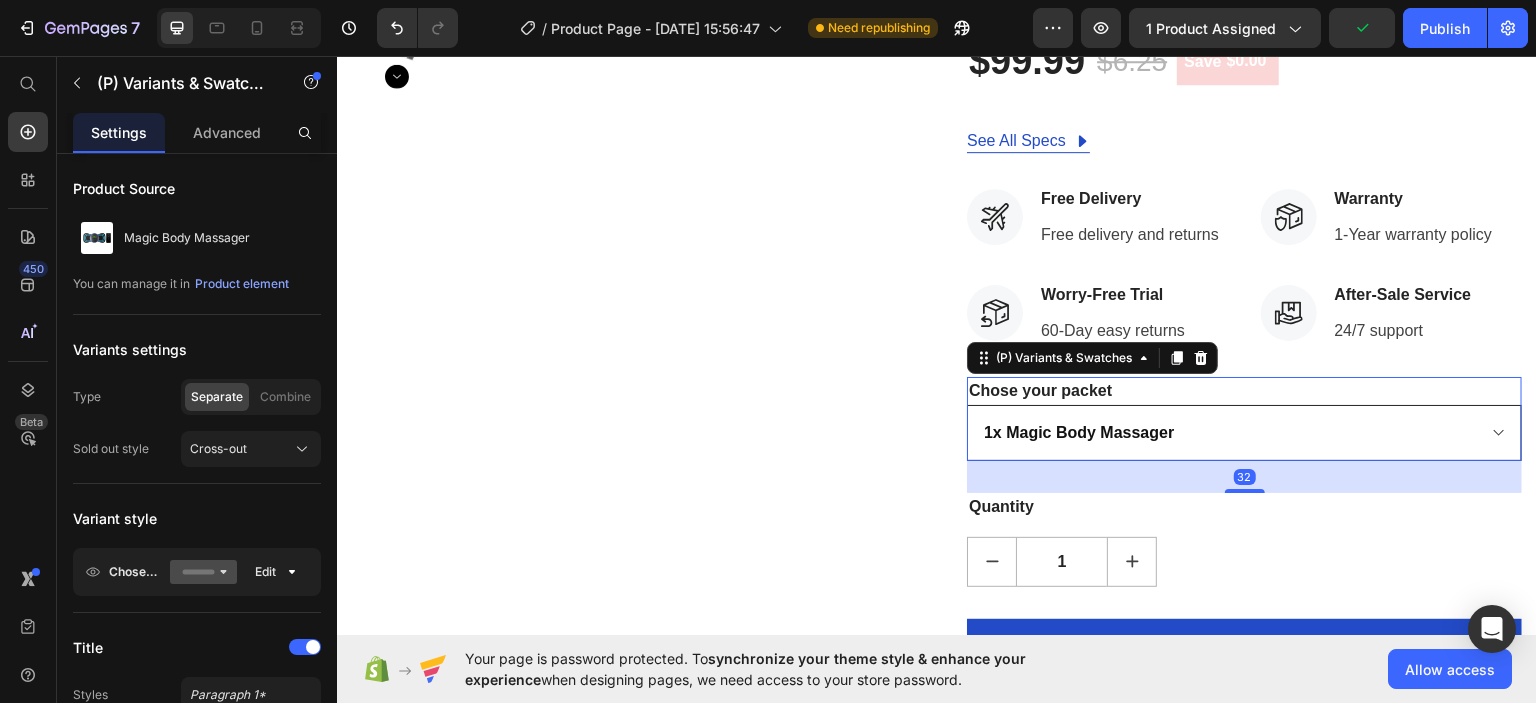 click on "1x Magic Body Massager 2x Magic Body Massager 1x Remote Magic Body Massager 2x Remote Magic Body Massager" at bounding box center (1244, 432) 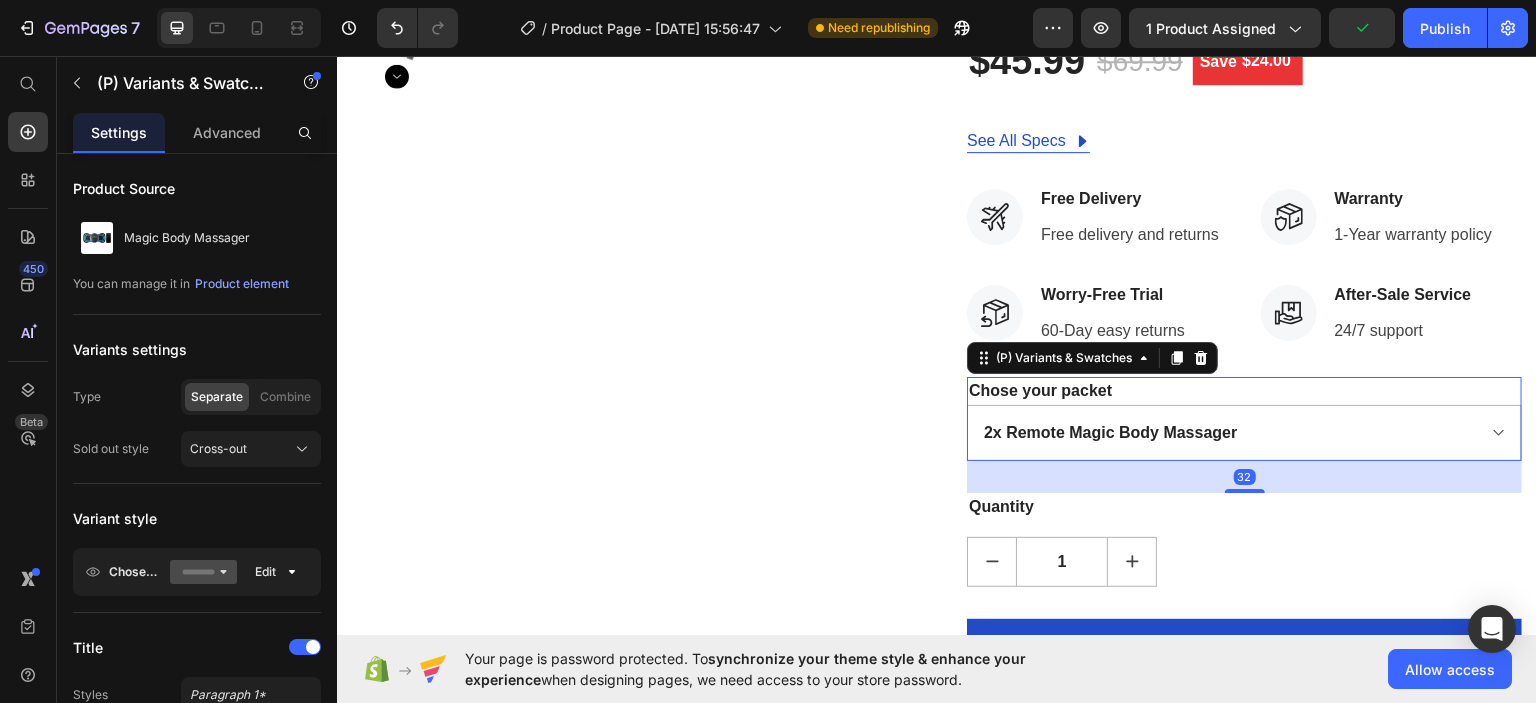 select on "1x Magic Body Massager" 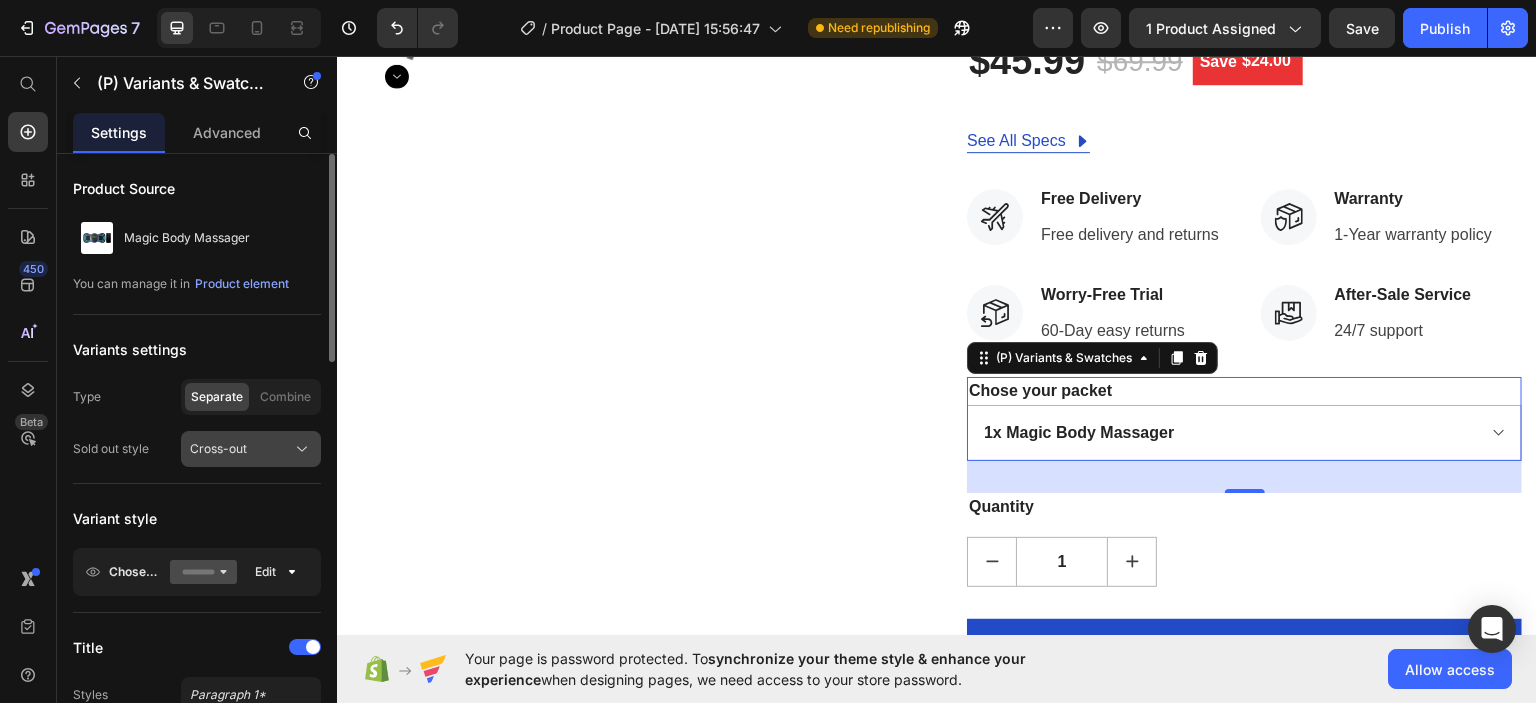 click on "Cross-out" at bounding box center [251, 449] 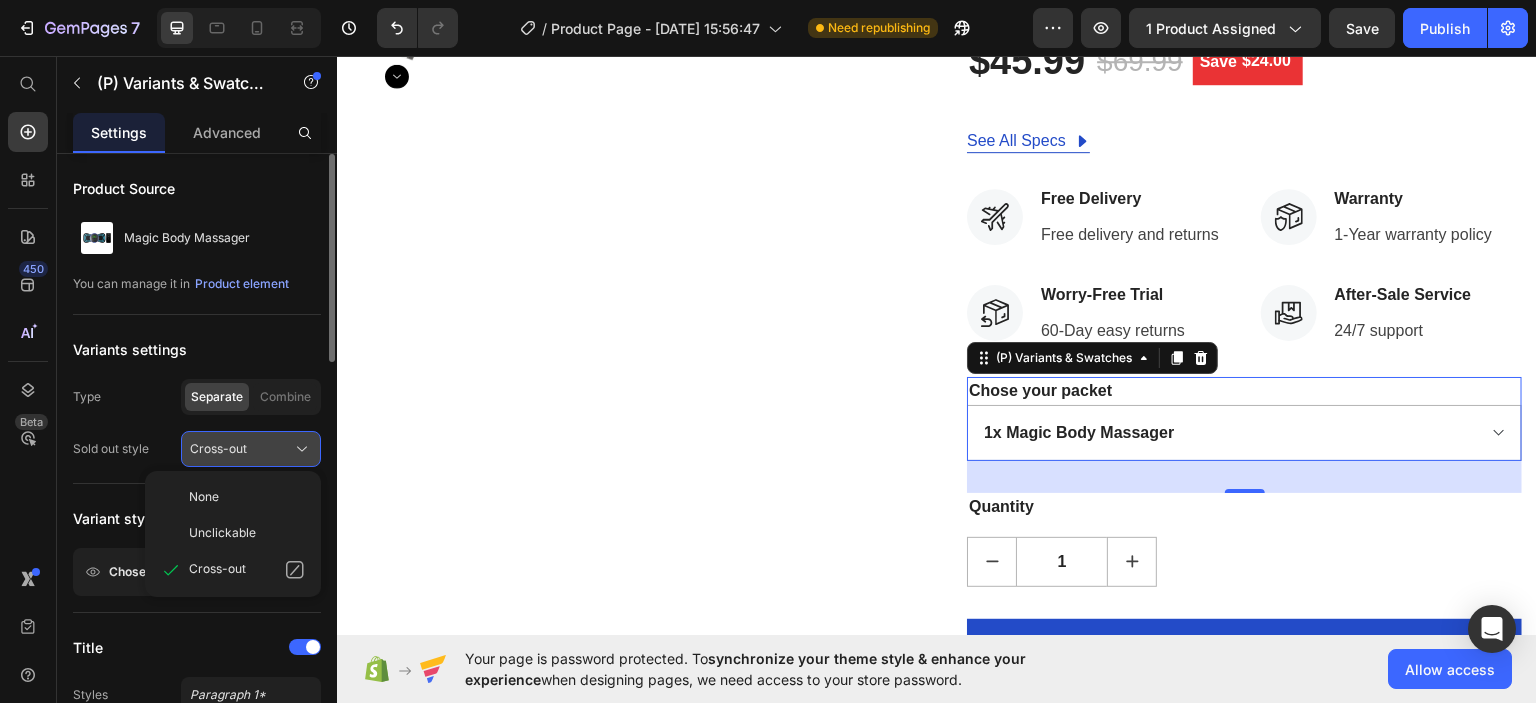 click on "Cross-out" 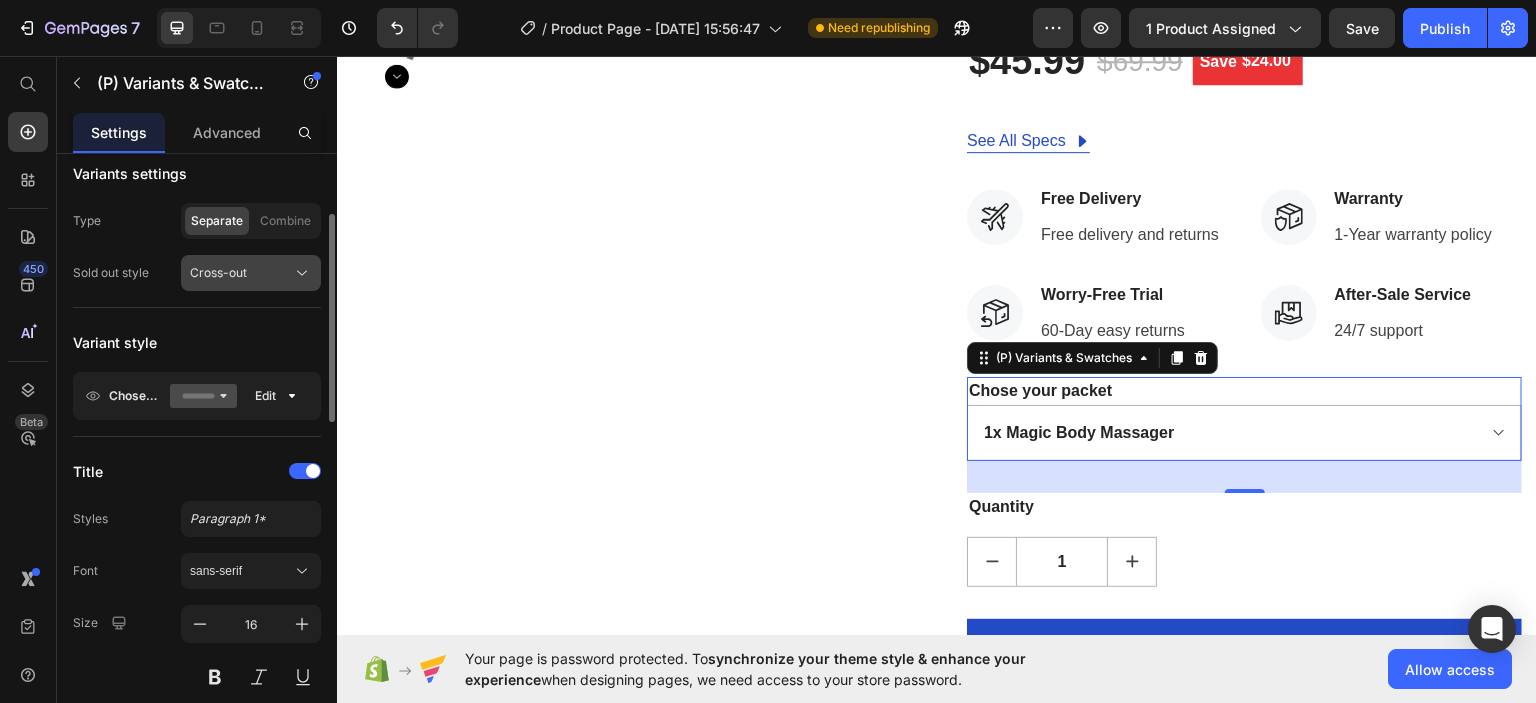 scroll, scrollTop: 177, scrollLeft: 0, axis: vertical 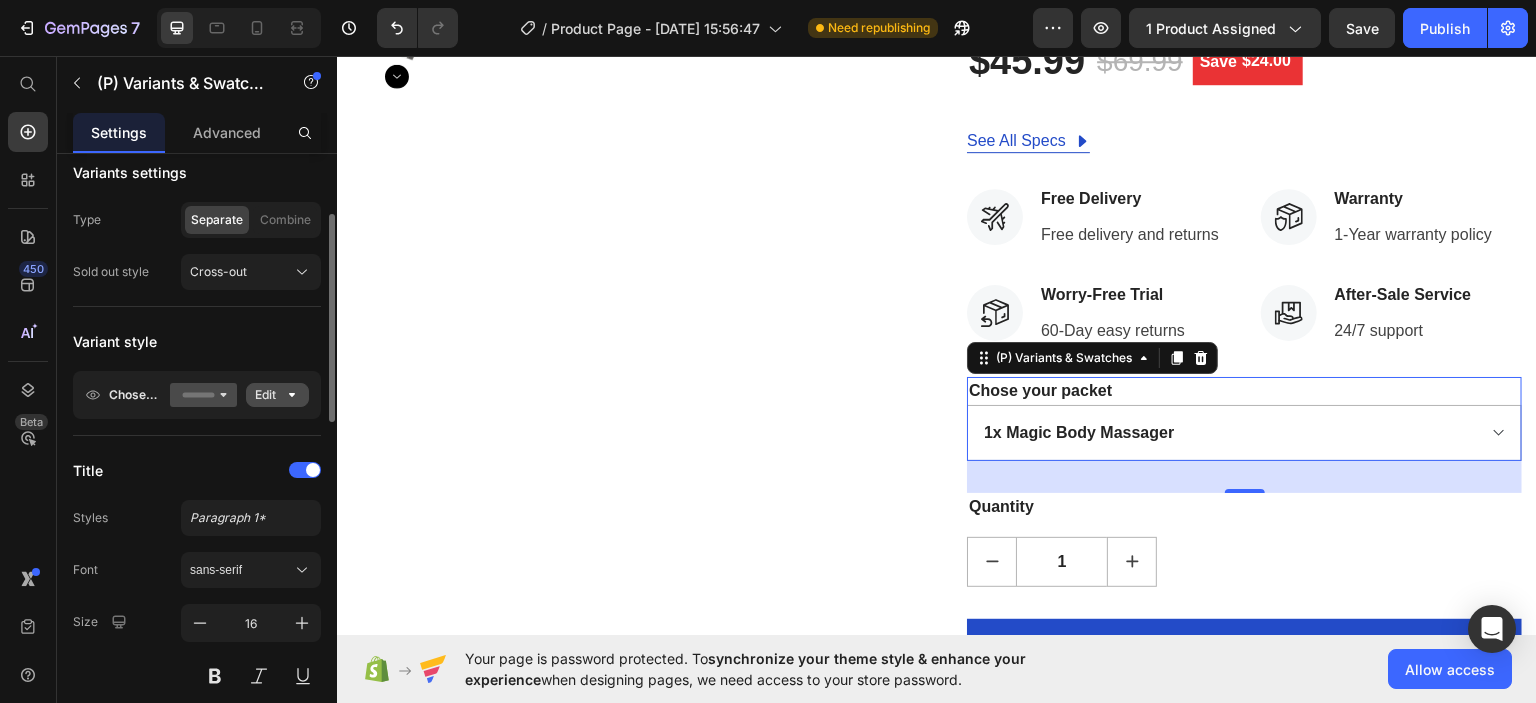 click on "Edit" at bounding box center [277, 395] 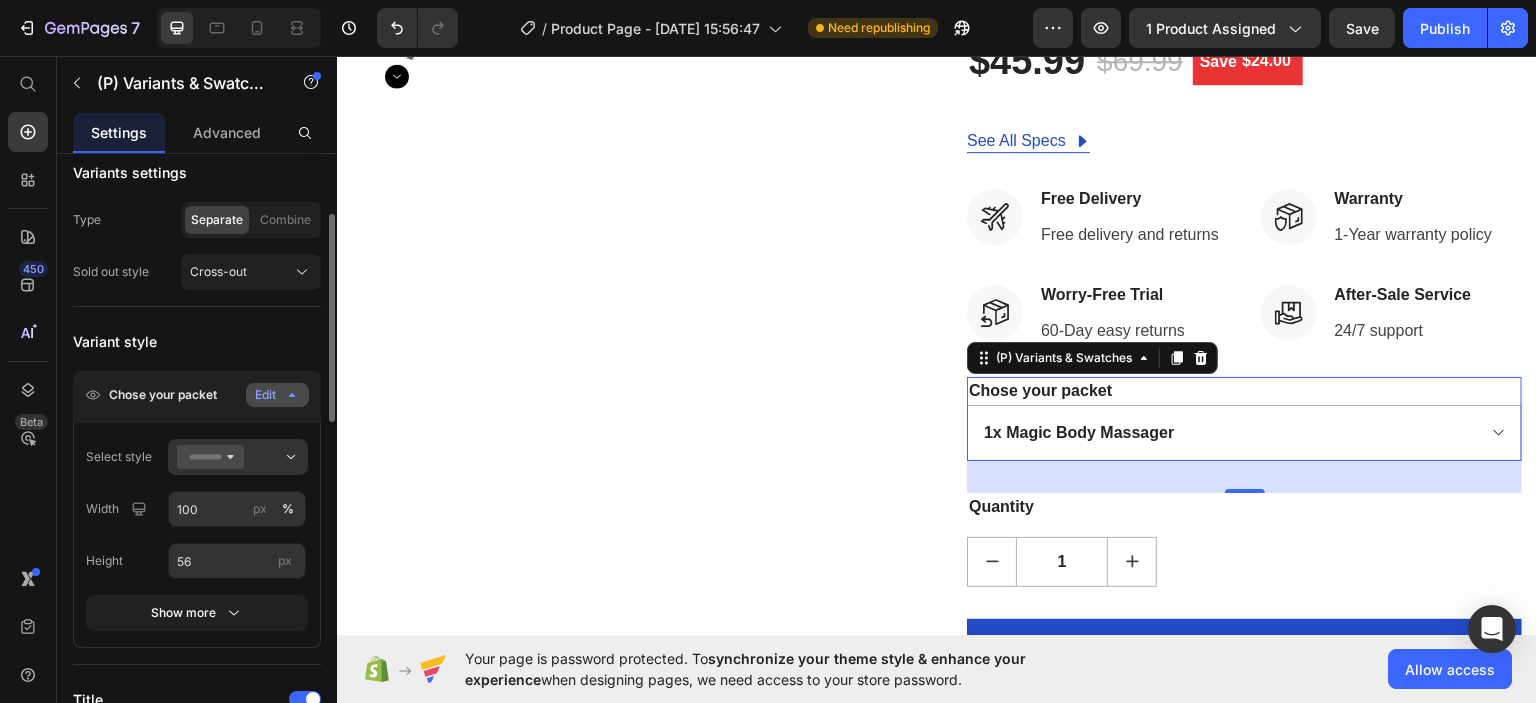 click on "Edit" at bounding box center (277, 395) 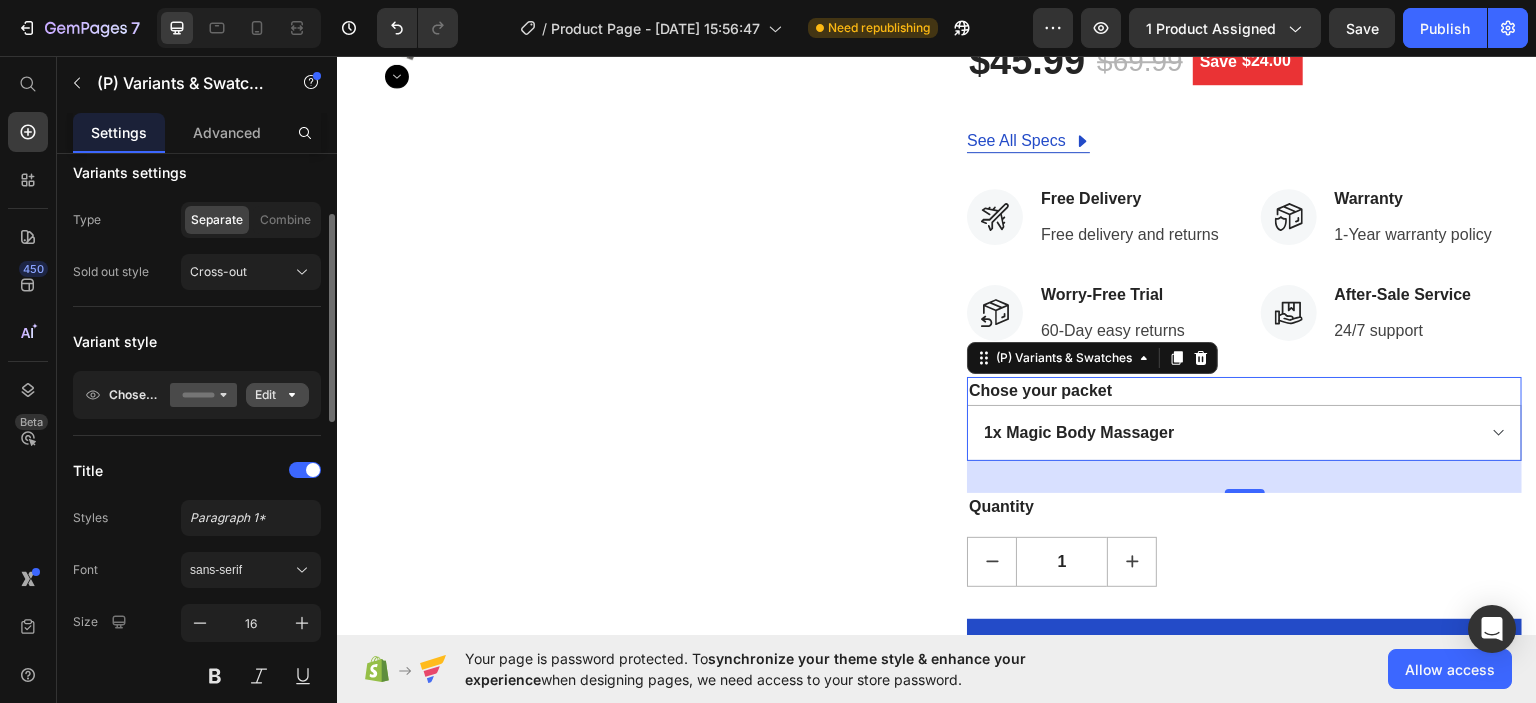 click on "Edit" at bounding box center (277, 395) 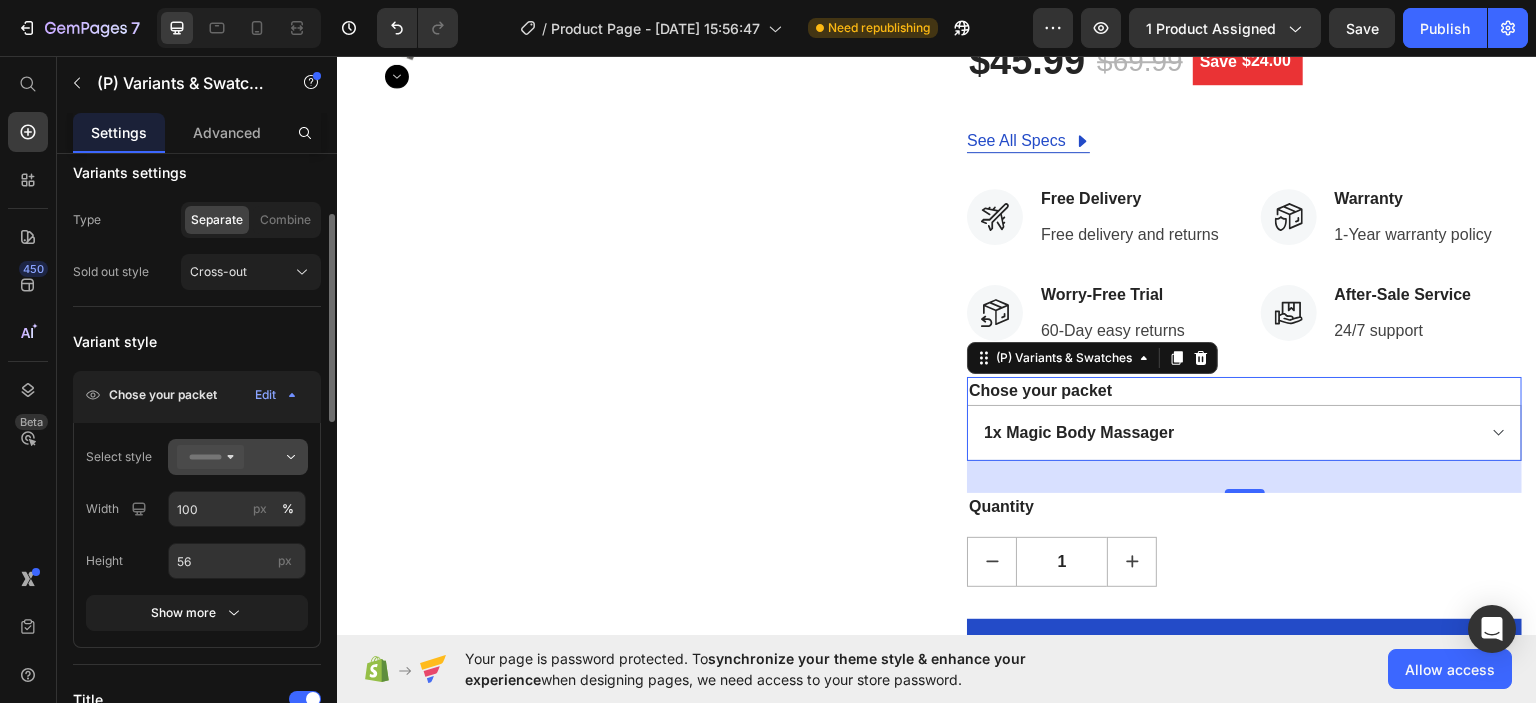 click at bounding box center (238, 457) 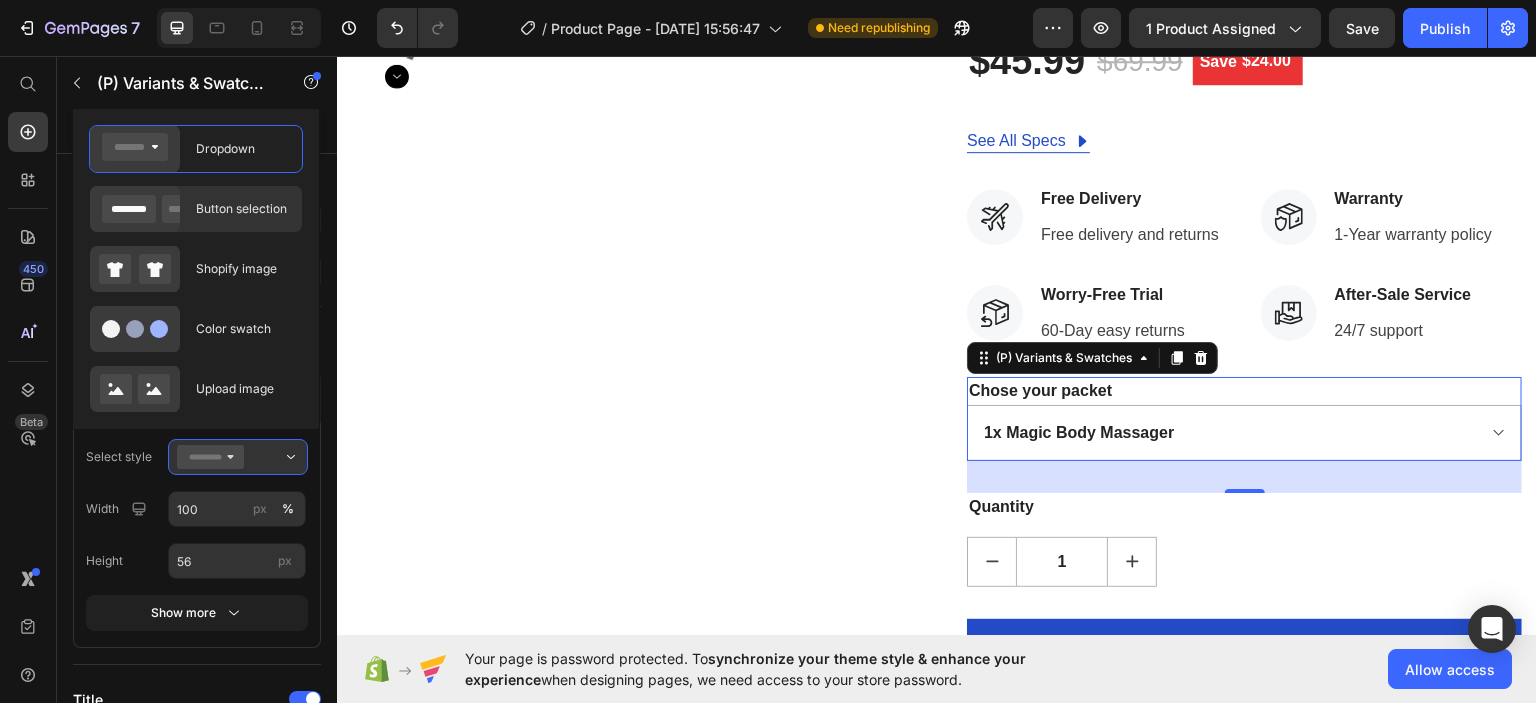 click on "Button selection" at bounding box center [243, 209] 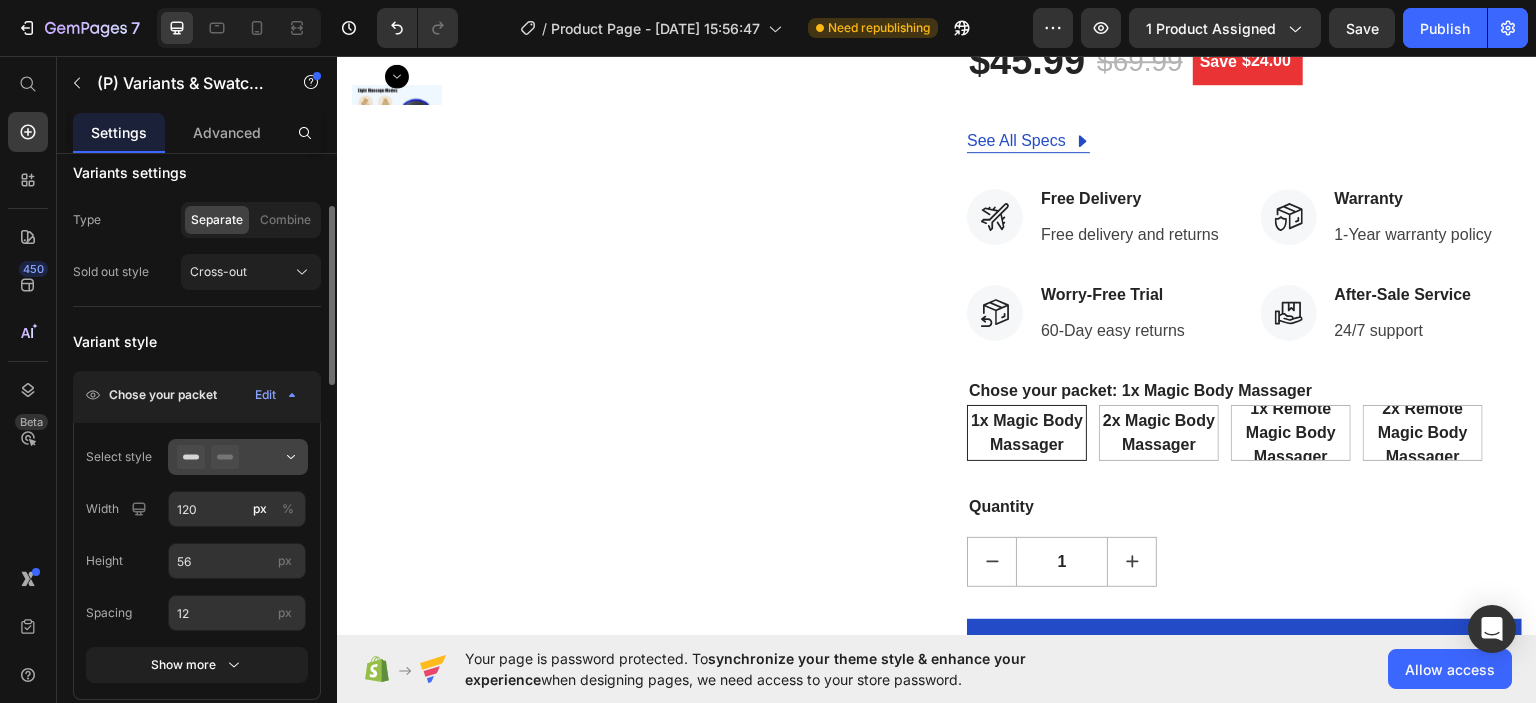 click at bounding box center (238, 457) 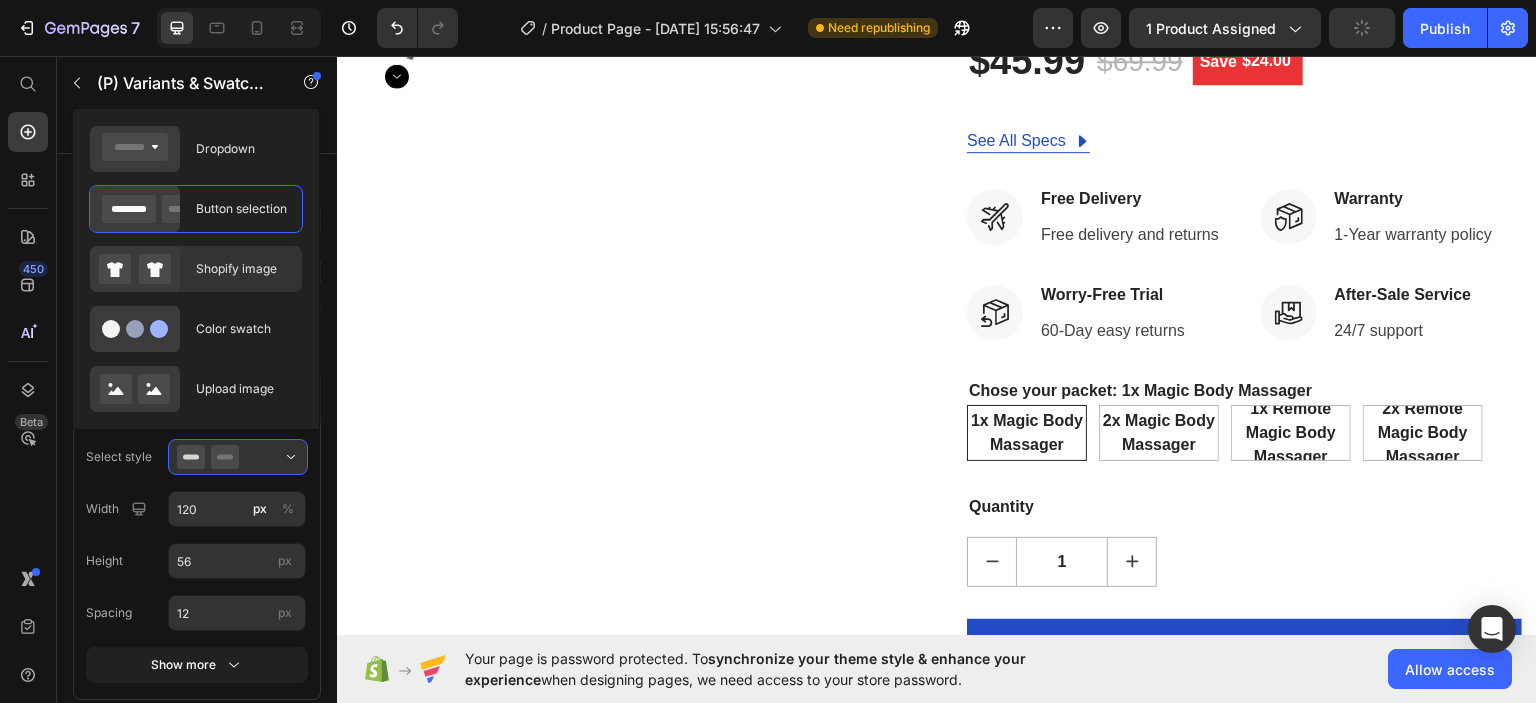 click on "Shopify image" 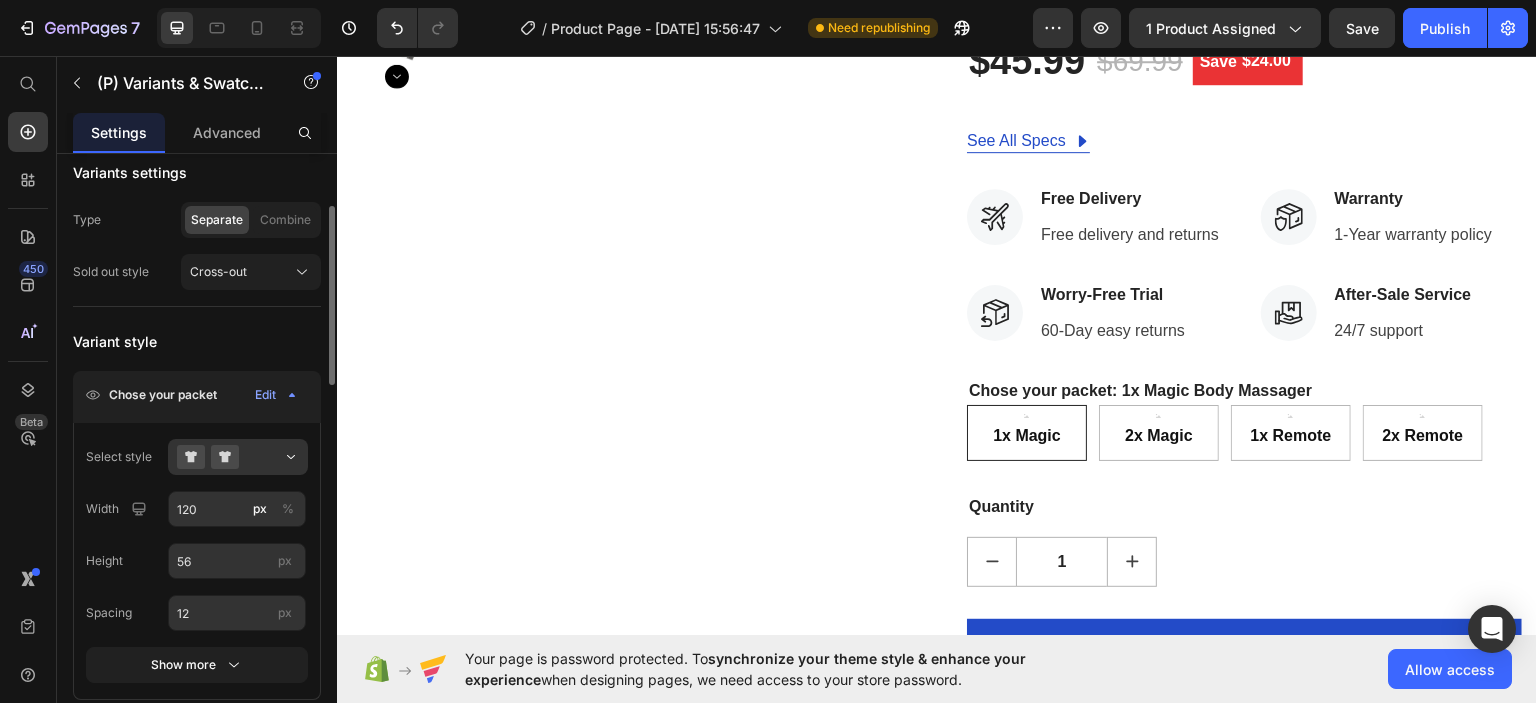 click on "Select style Width 120 px % Height 56 px Spacing 12 px Show more" 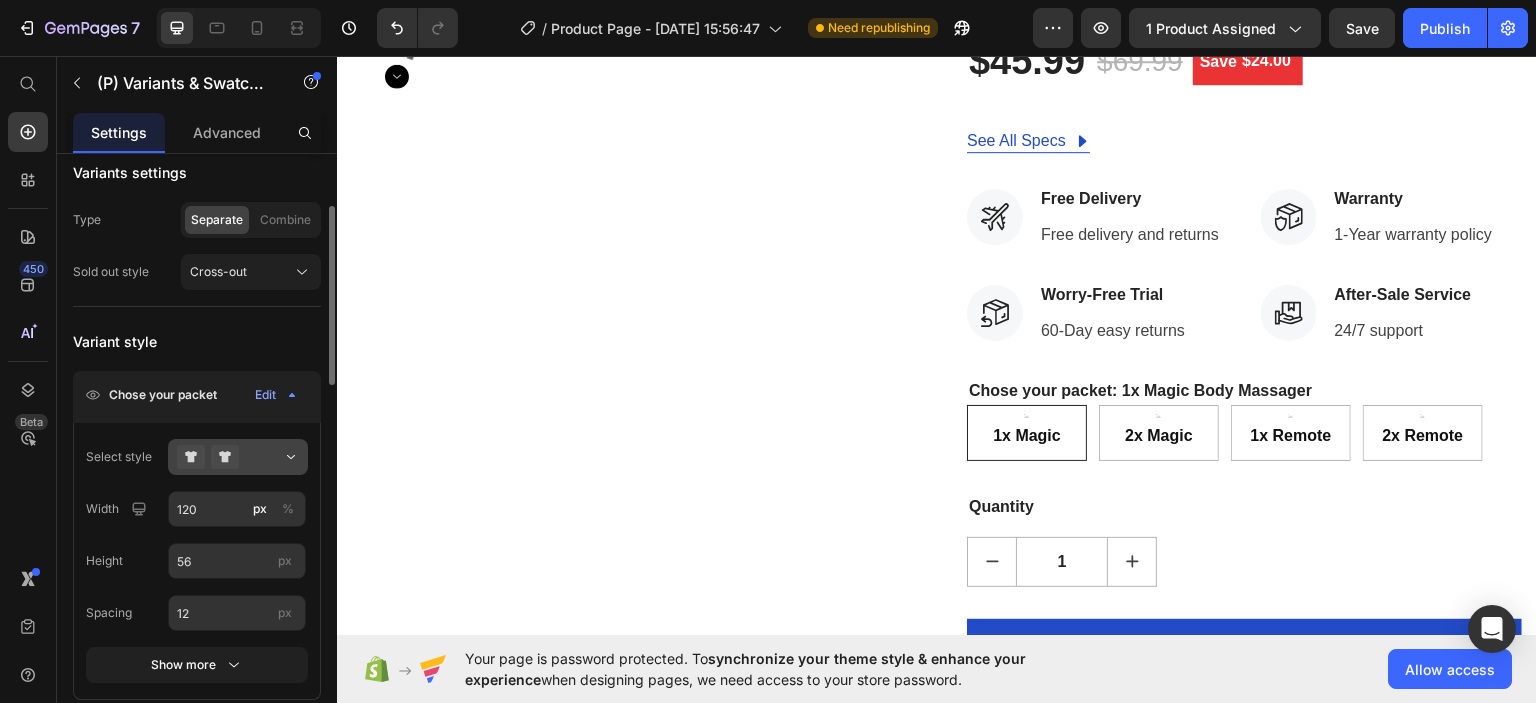 click at bounding box center [238, 457] 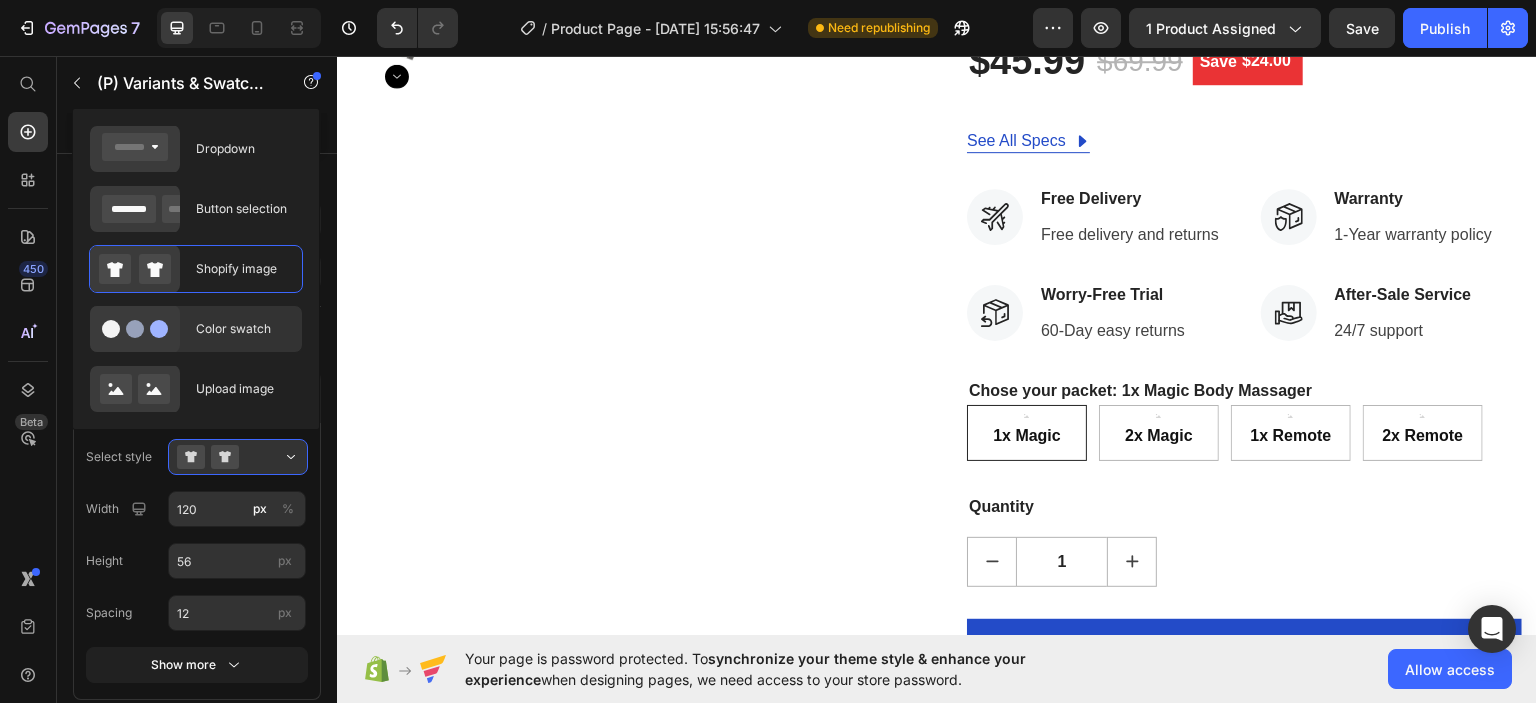 click on "Color swatch" 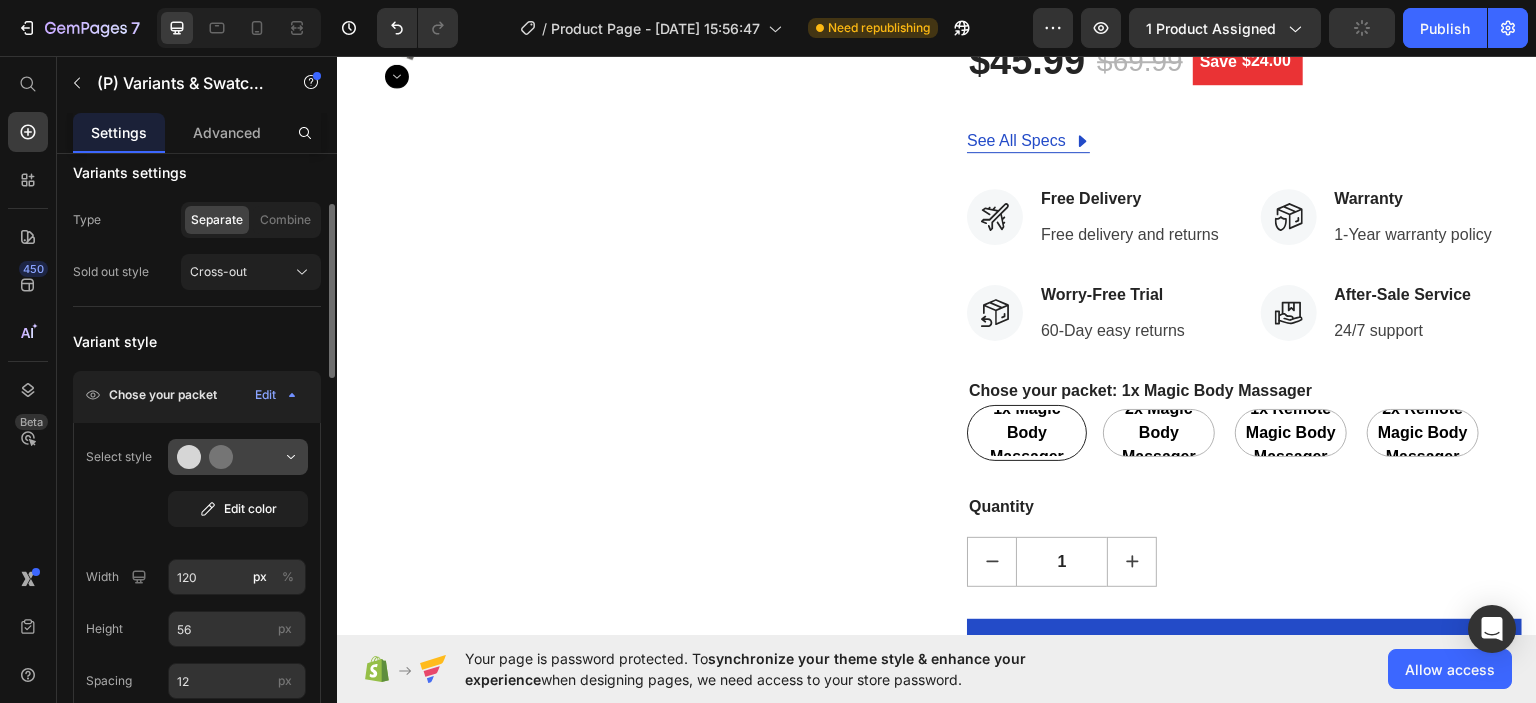 click at bounding box center (238, 457) 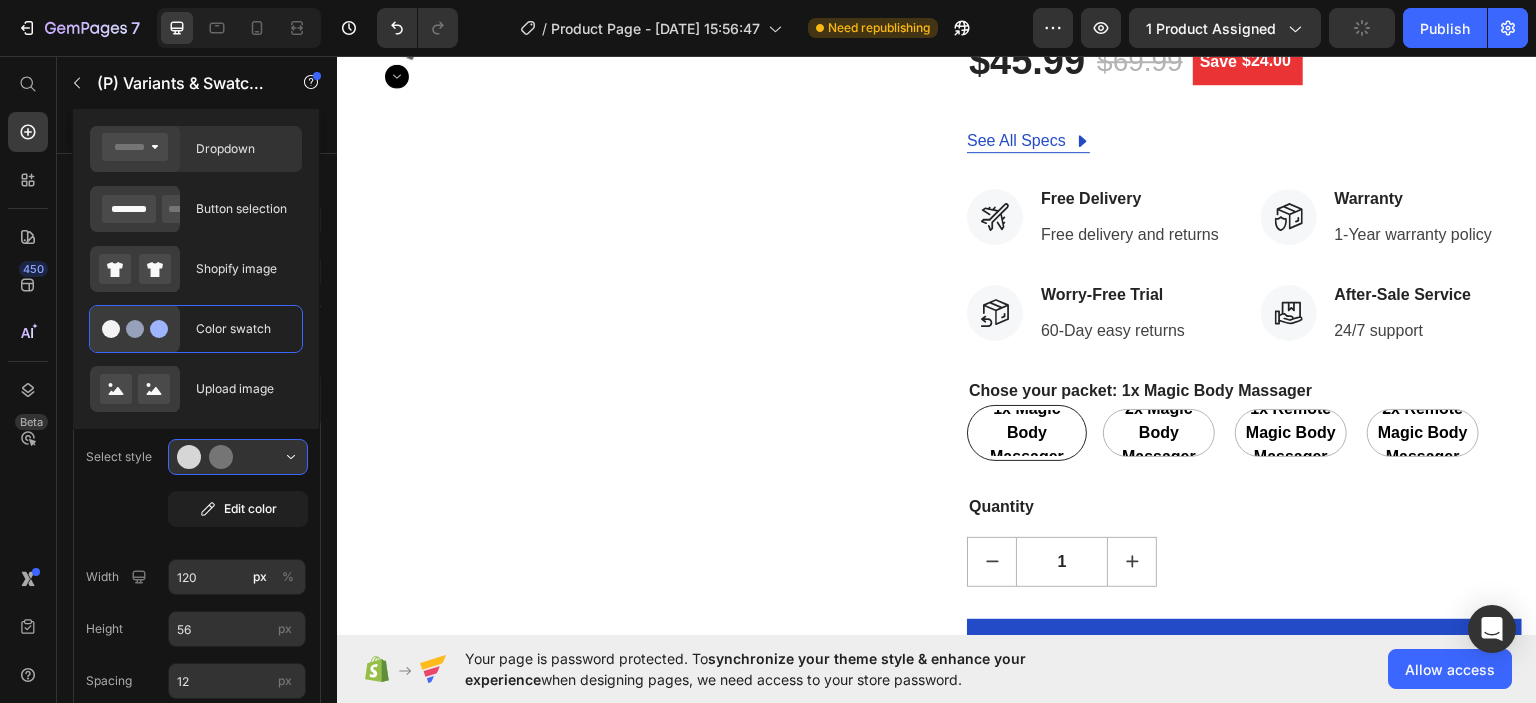 click on "Dropdown" 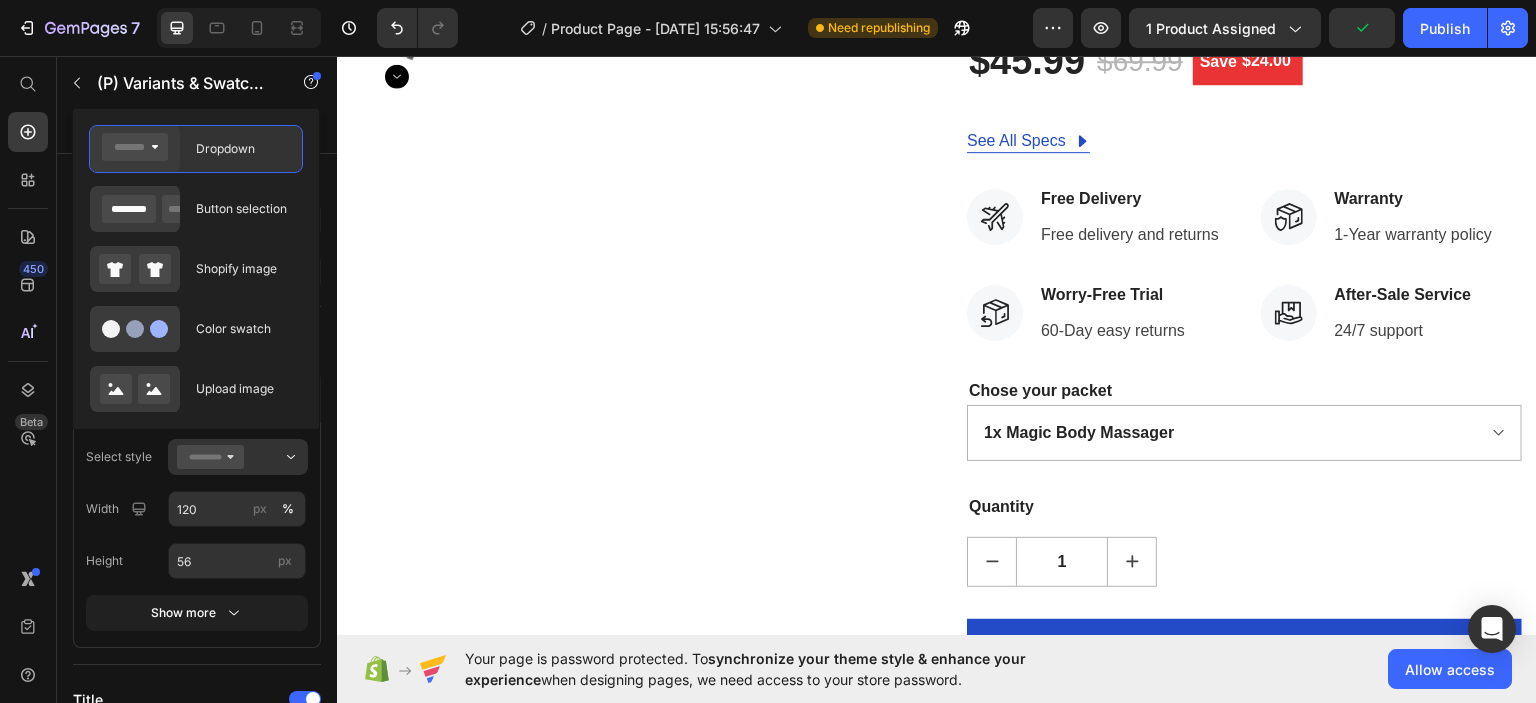 type on "100" 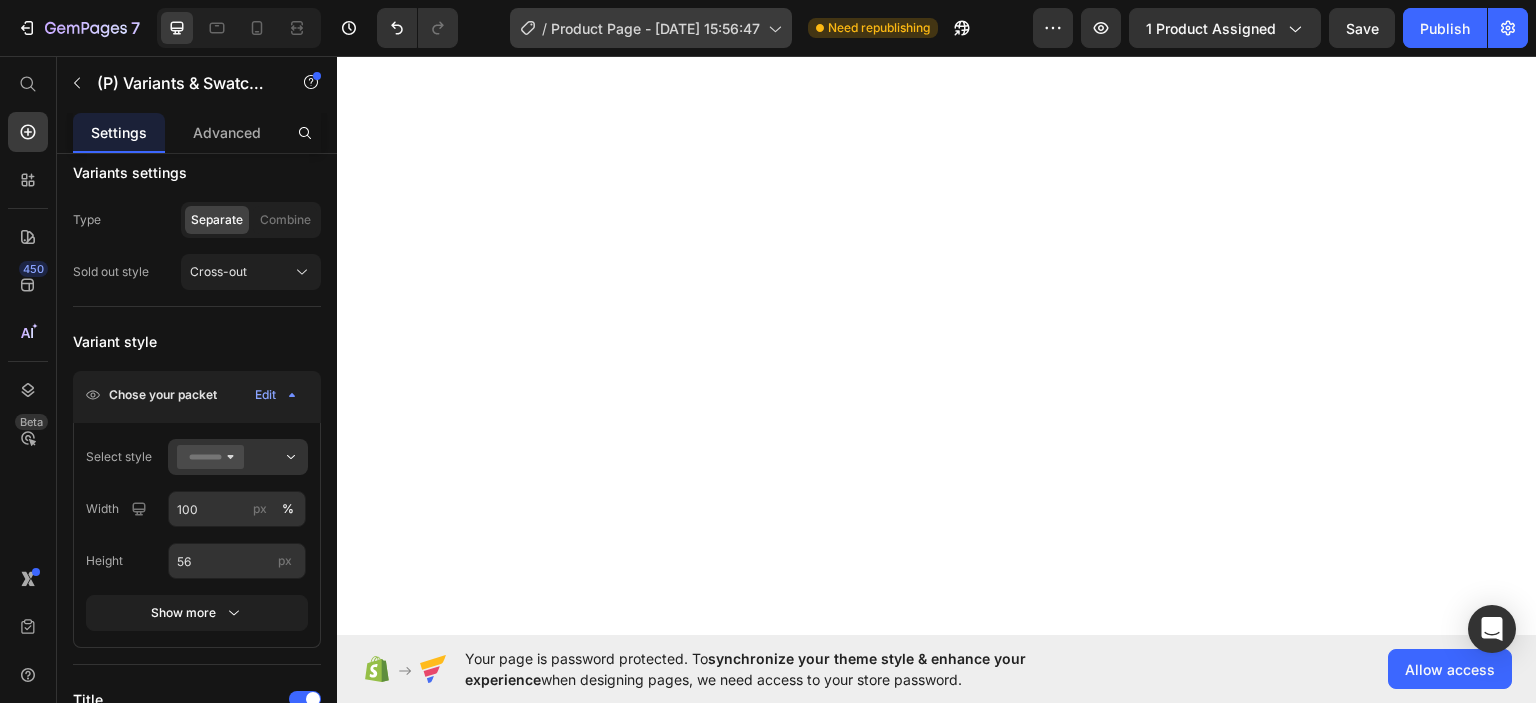 scroll, scrollTop: 0, scrollLeft: 0, axis: both 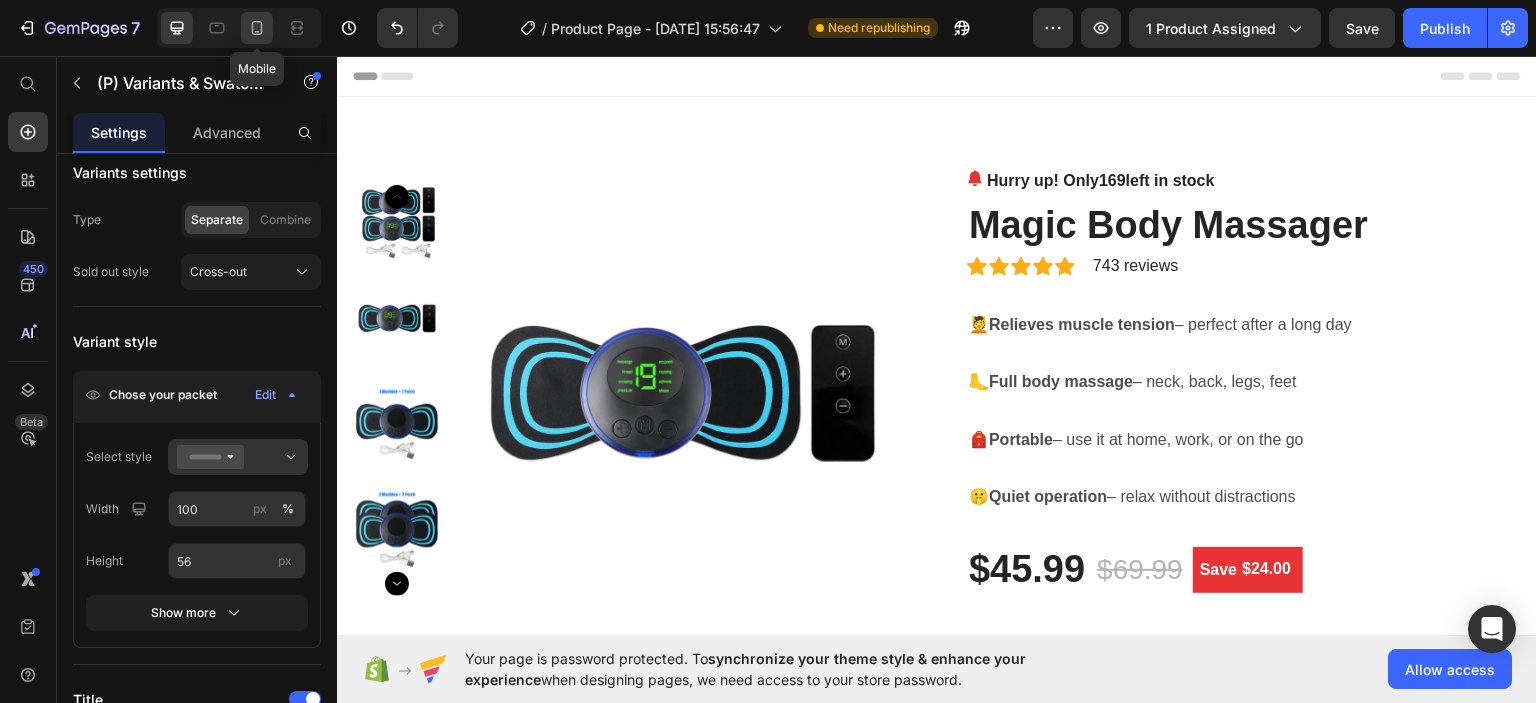 drag, startPoint x: 253, startPoint y: 29, endPoint x: 464, endPoint y: 228, distance: 290.03793 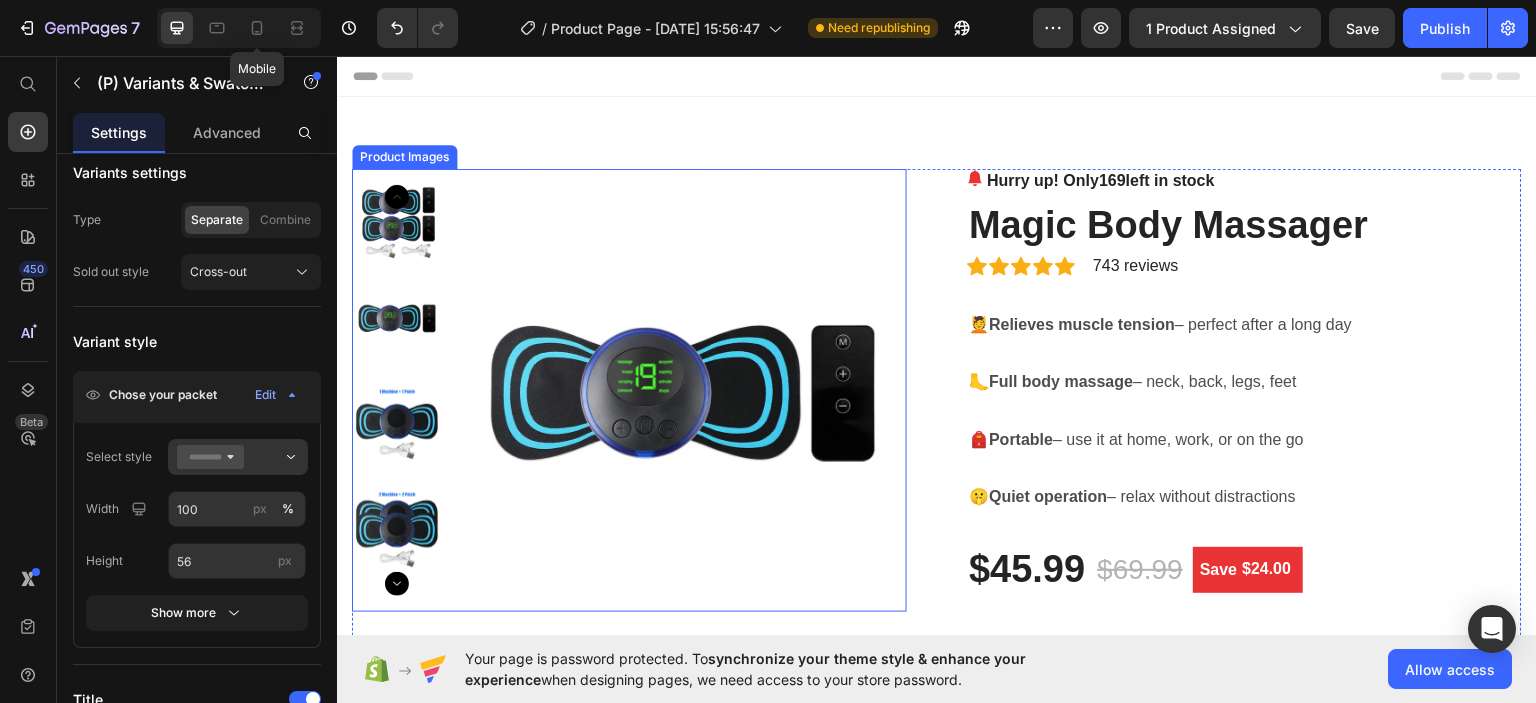 type on "14" 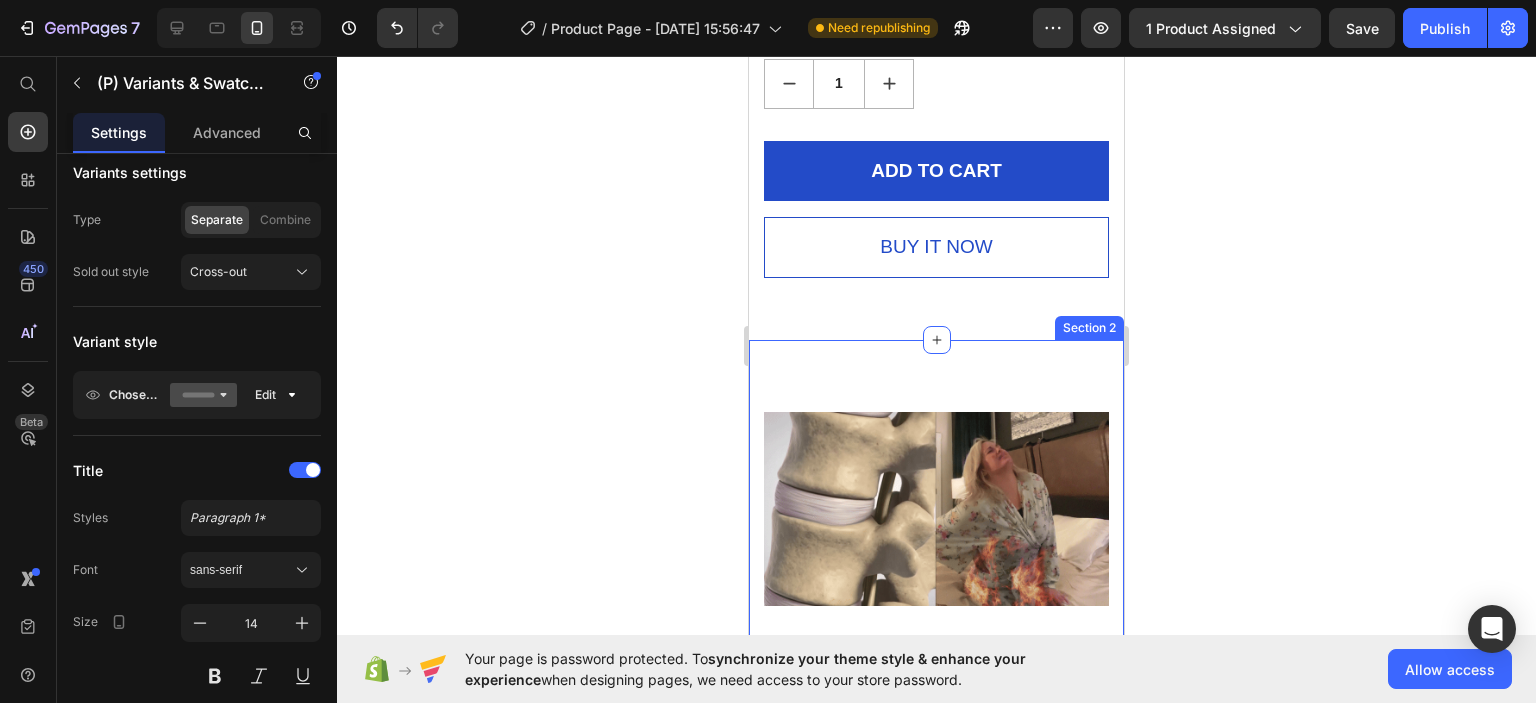 scroll, scrollTop: 1797, scrollLeft: 0, axis: vertical 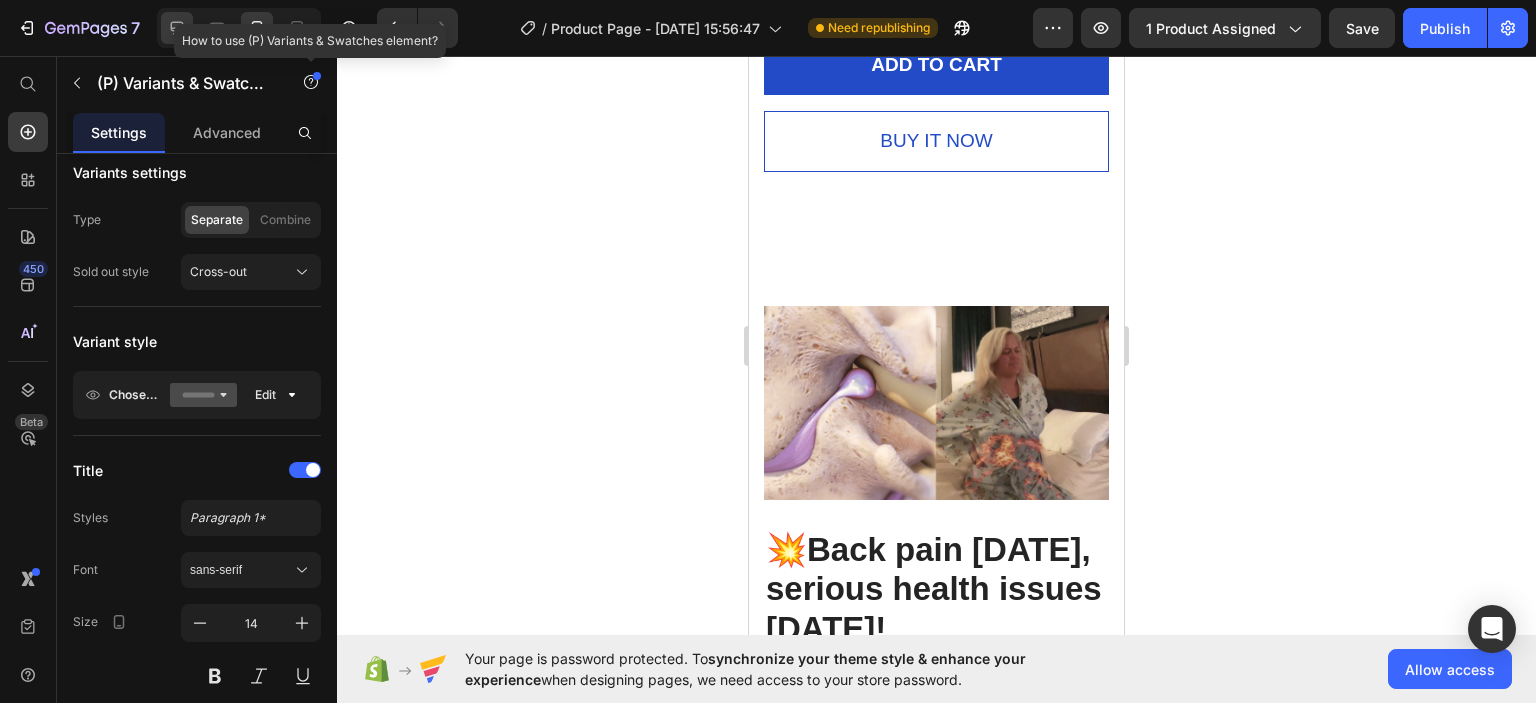 click 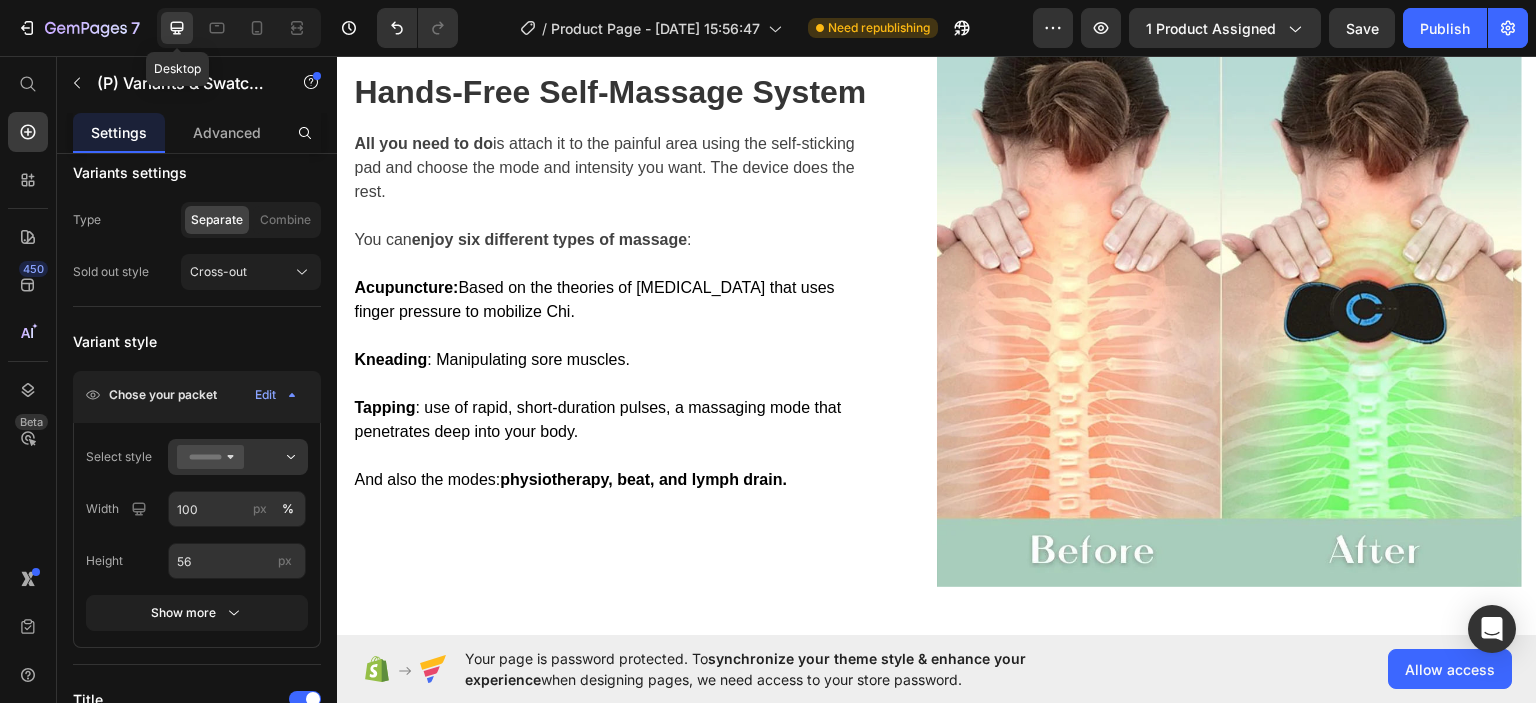 type on "16" 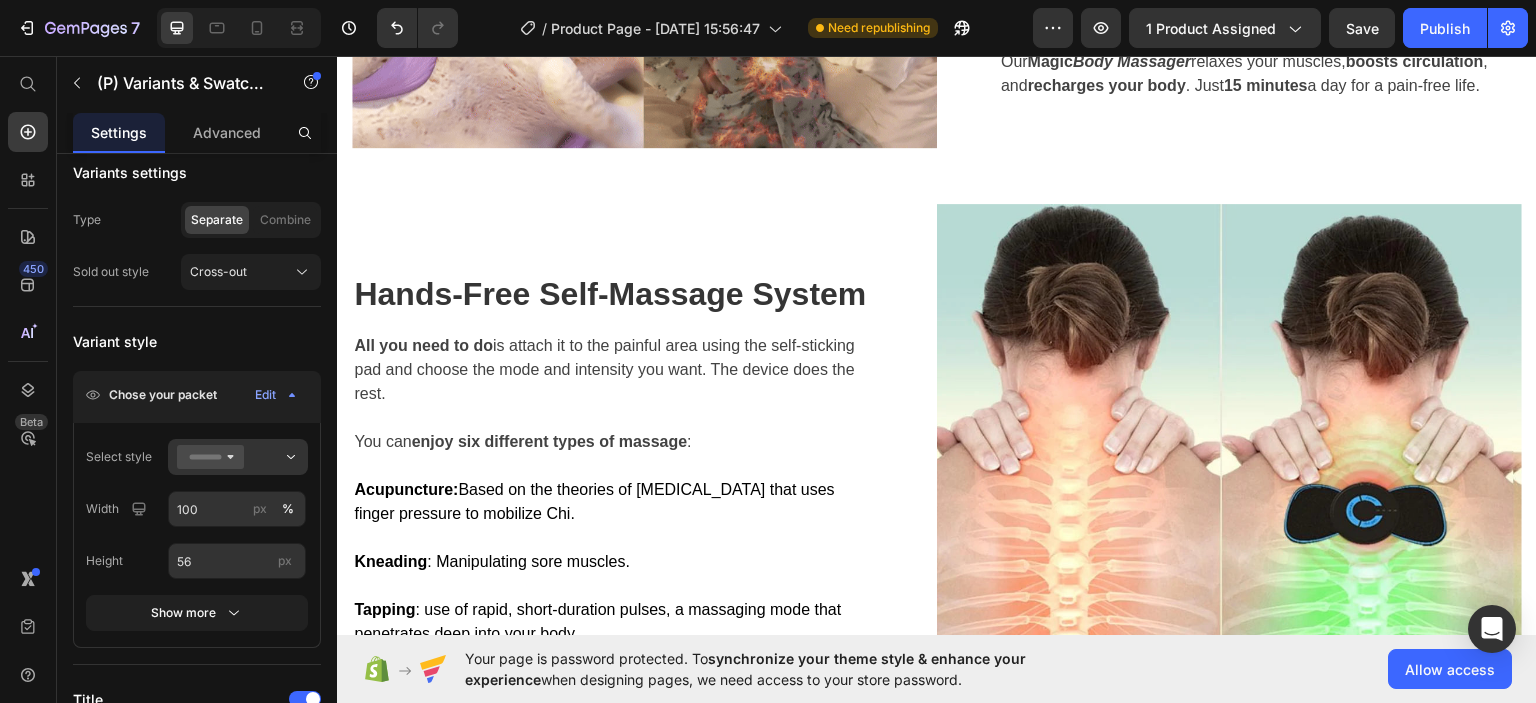 scroll, scrollTop: 1753, scrollLeft: 0, axis: vertical 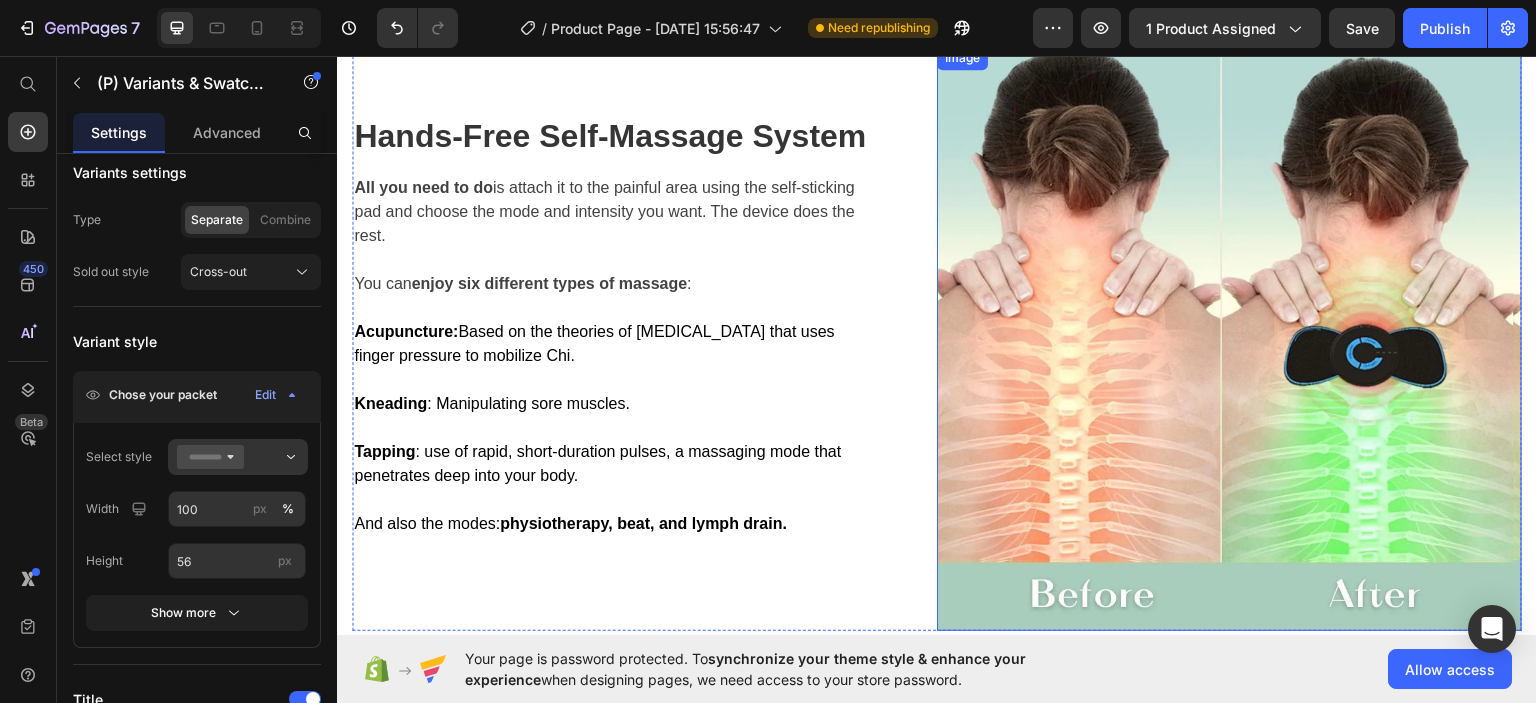 click at bounding box center [1229, 337] 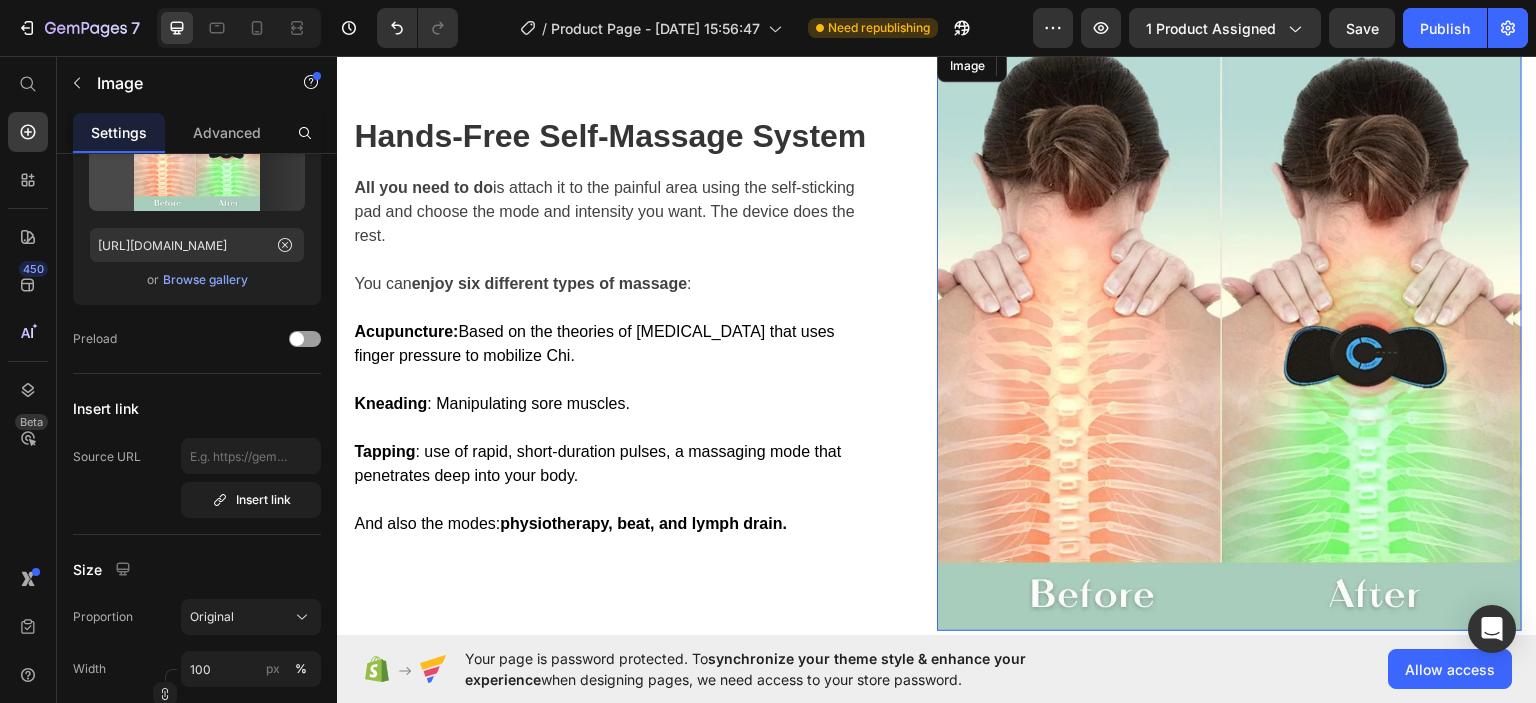 scroll, scrollTop: 0, scrollLeft: 0, axis: both 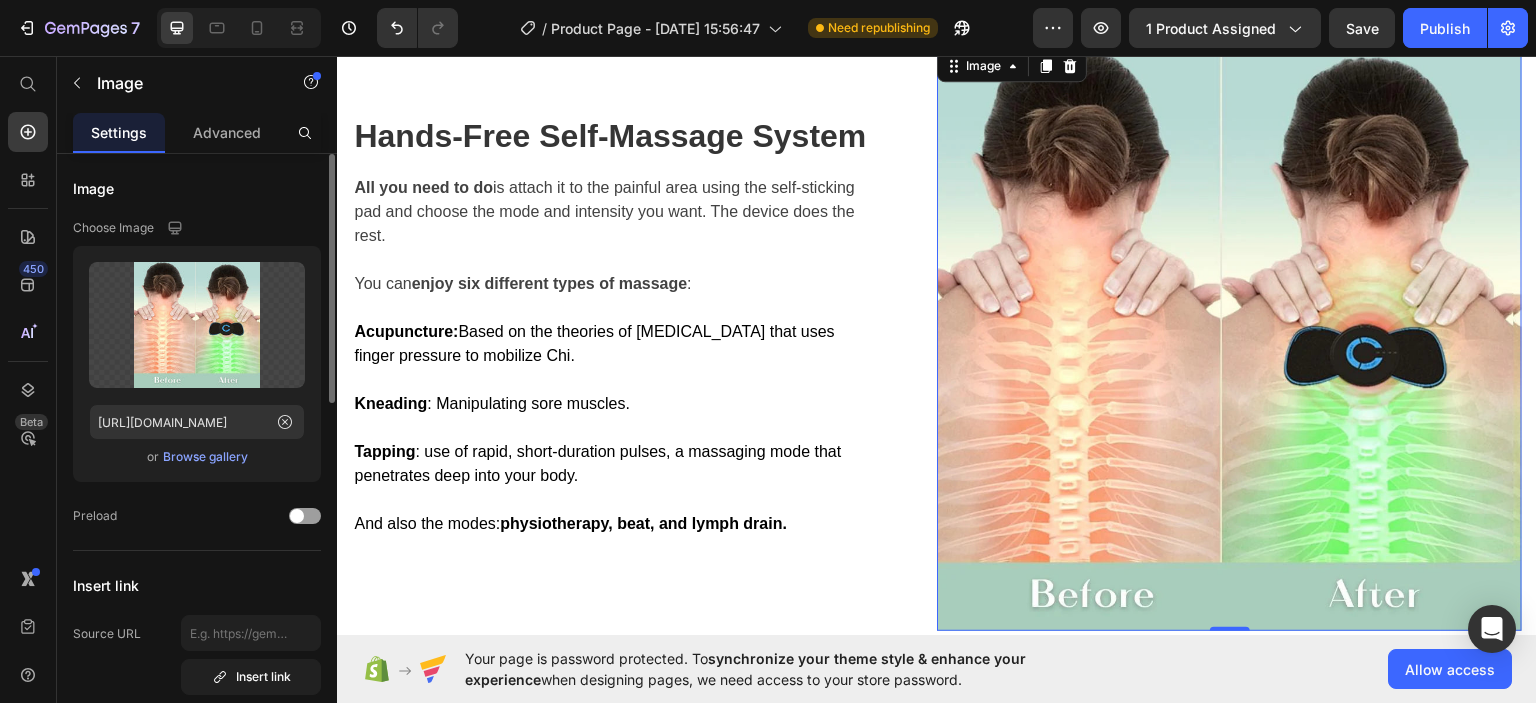click on "Browse gallery" at bounding box center (205, 457) 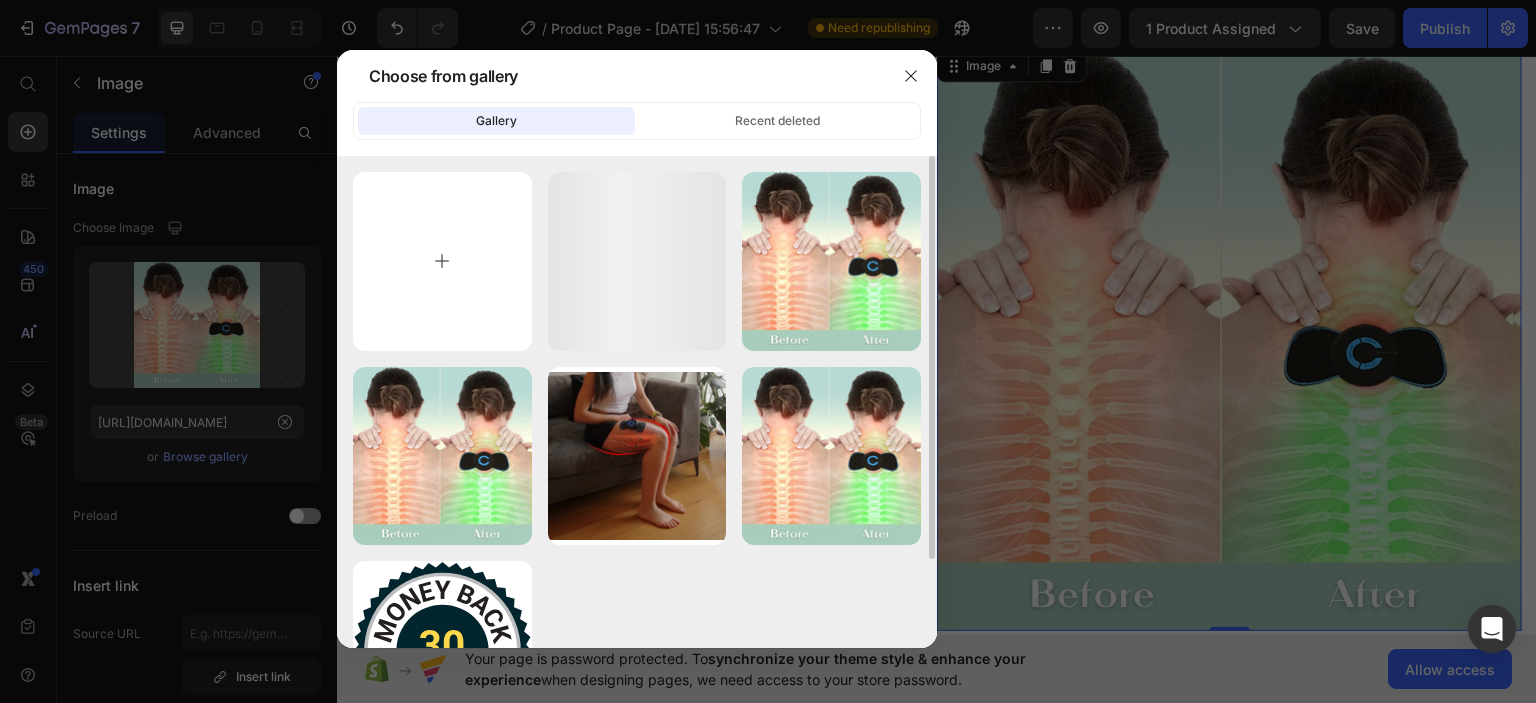 click at bounding box center (442, 261) 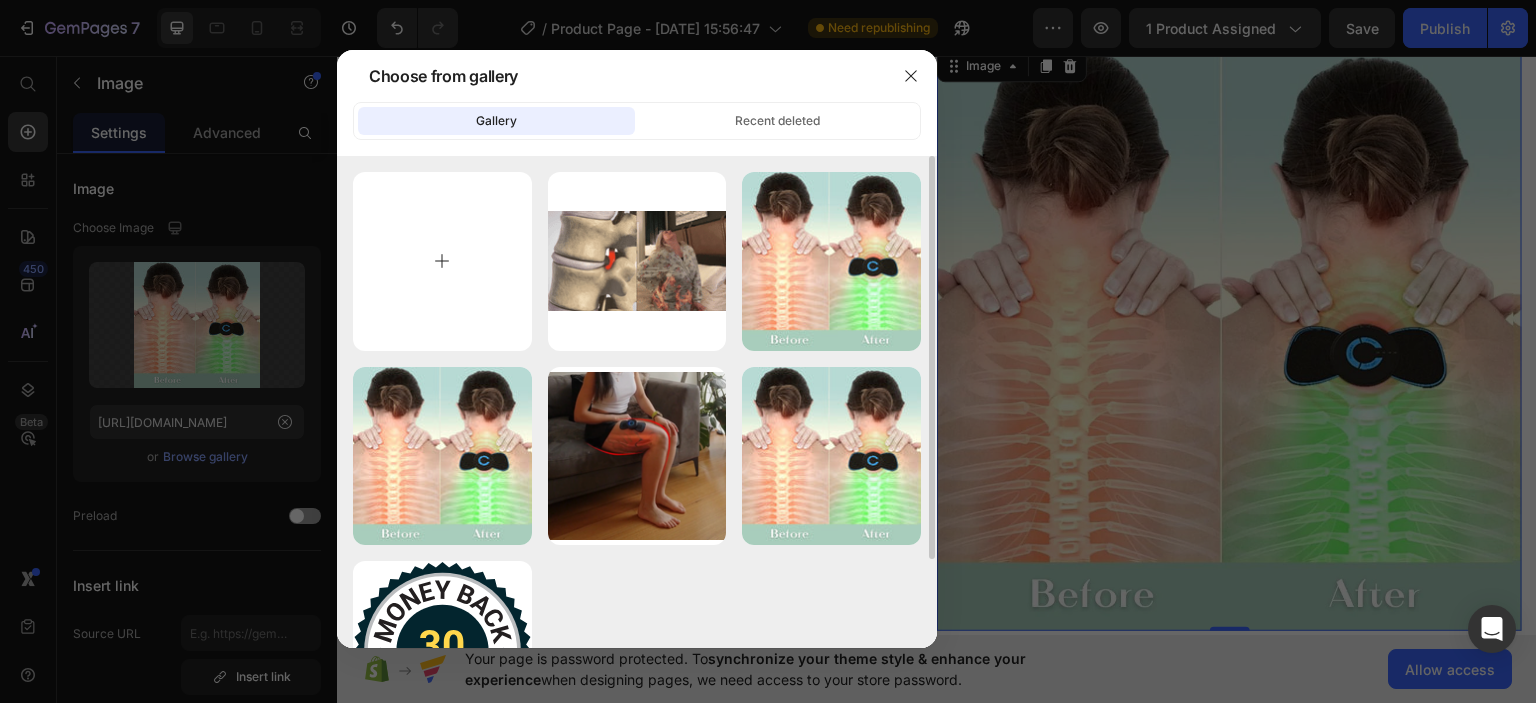 type on "C:\fakepath\gif1-ezgif.com-video-to-gif-converter.gif" 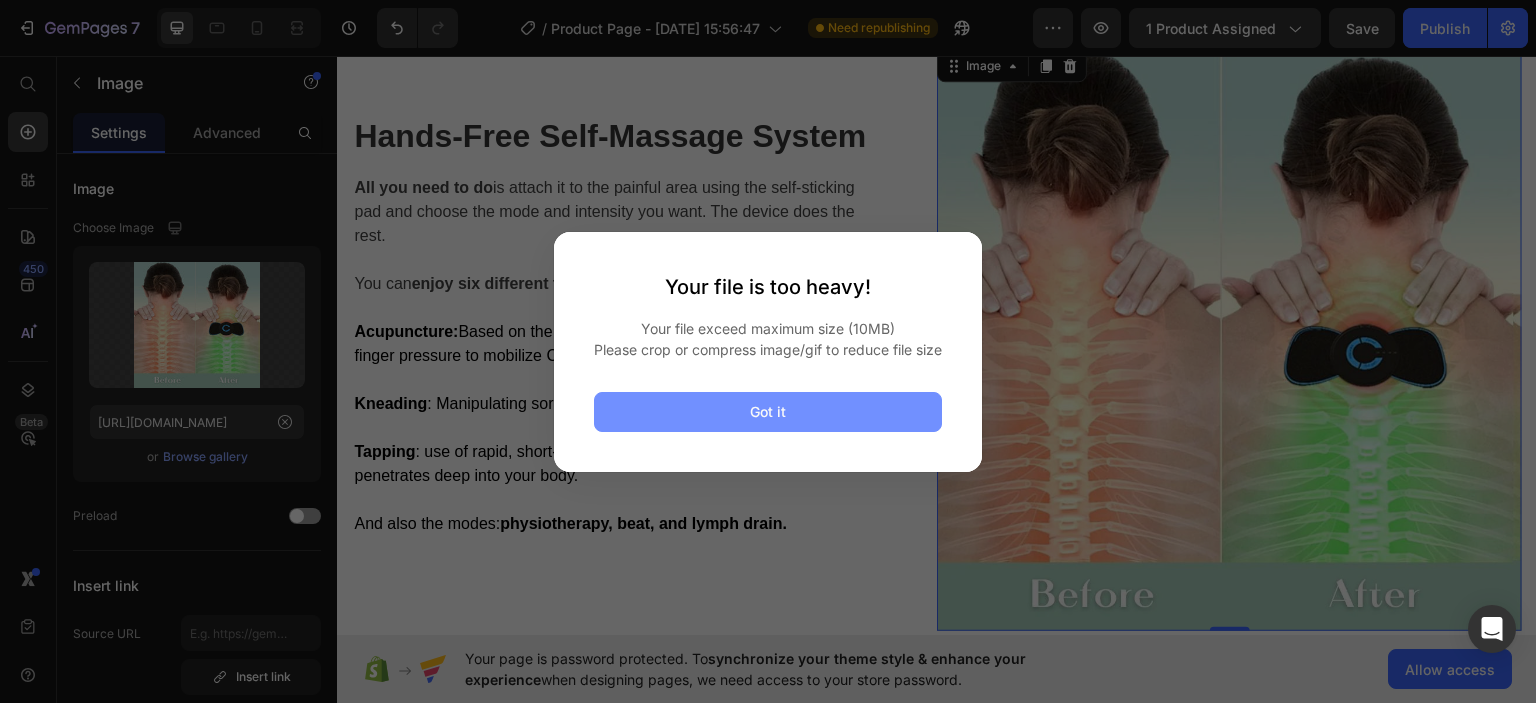 click on "Got it" at bounding box center [768, 412] 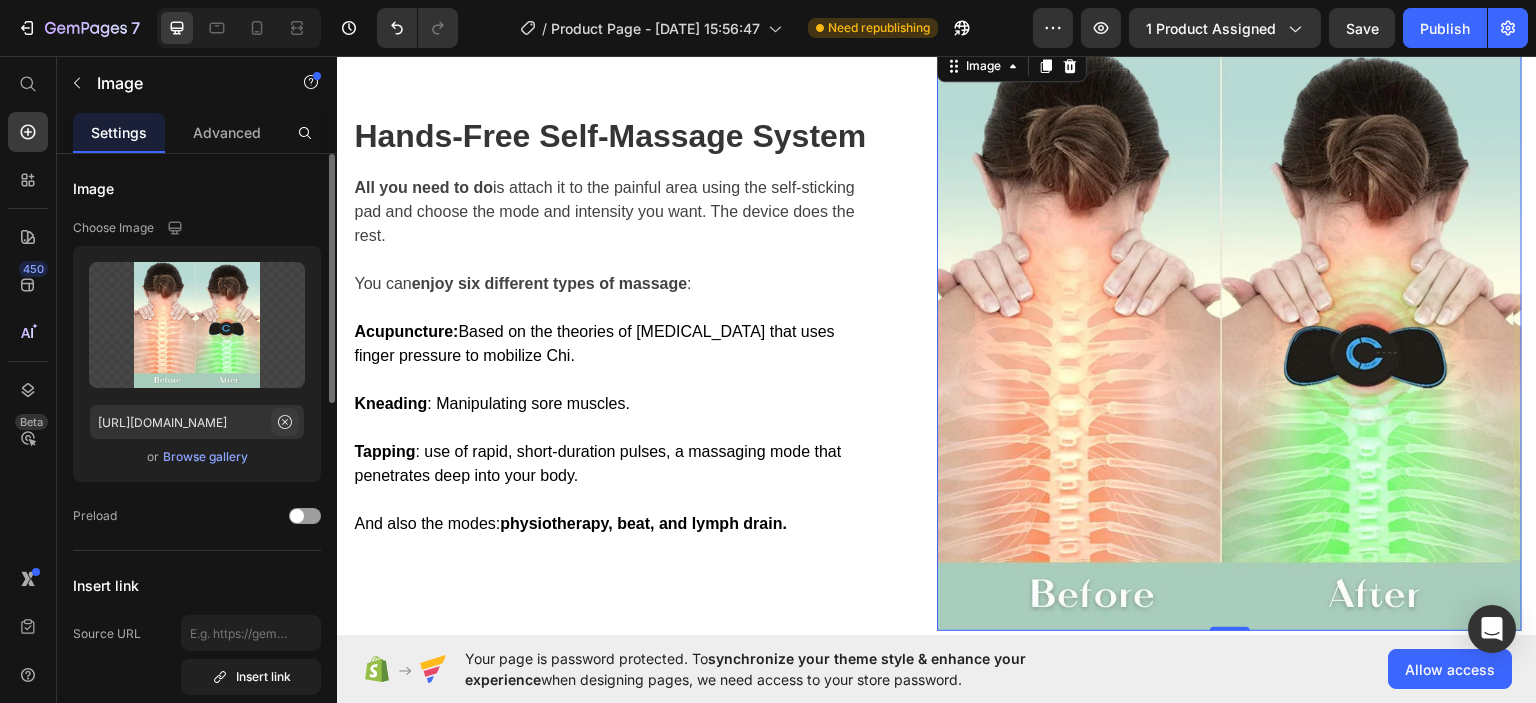 click 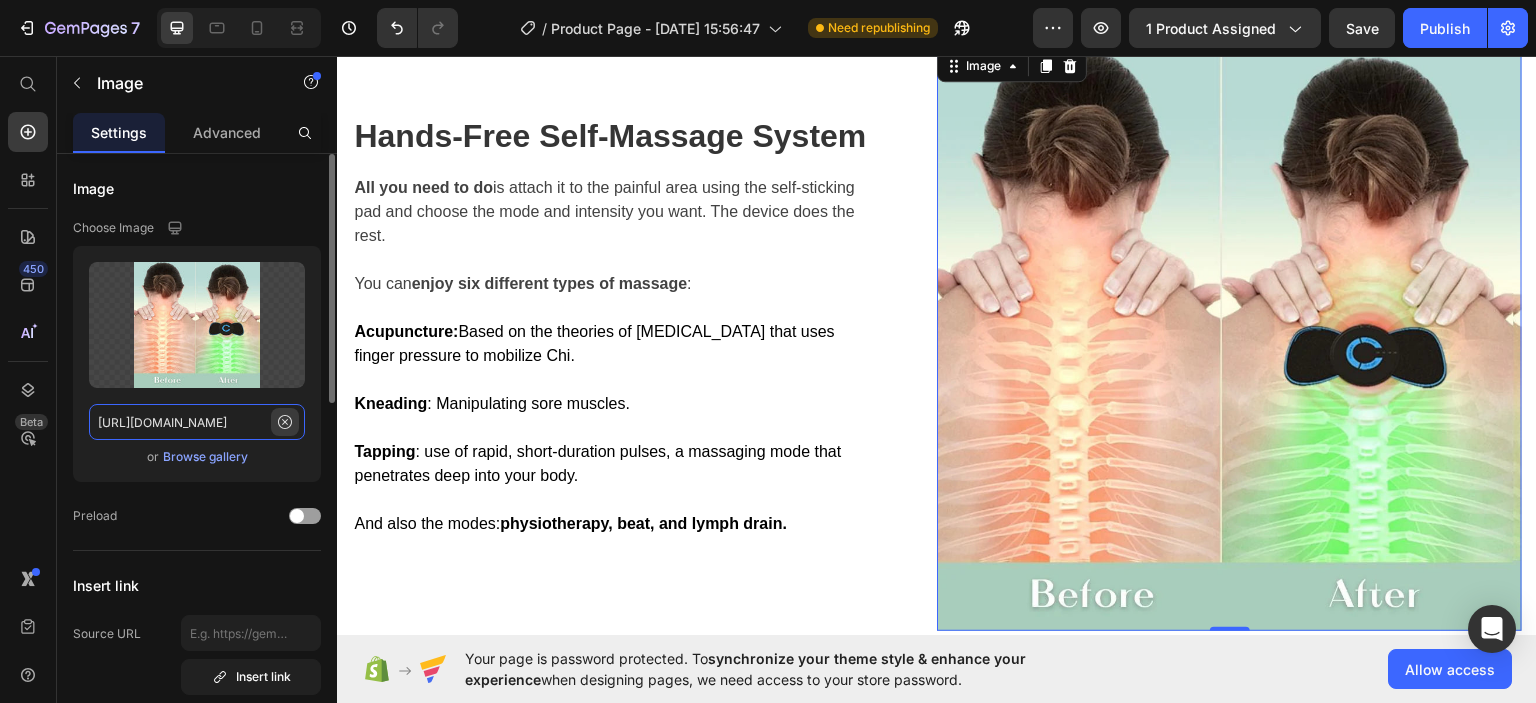 type 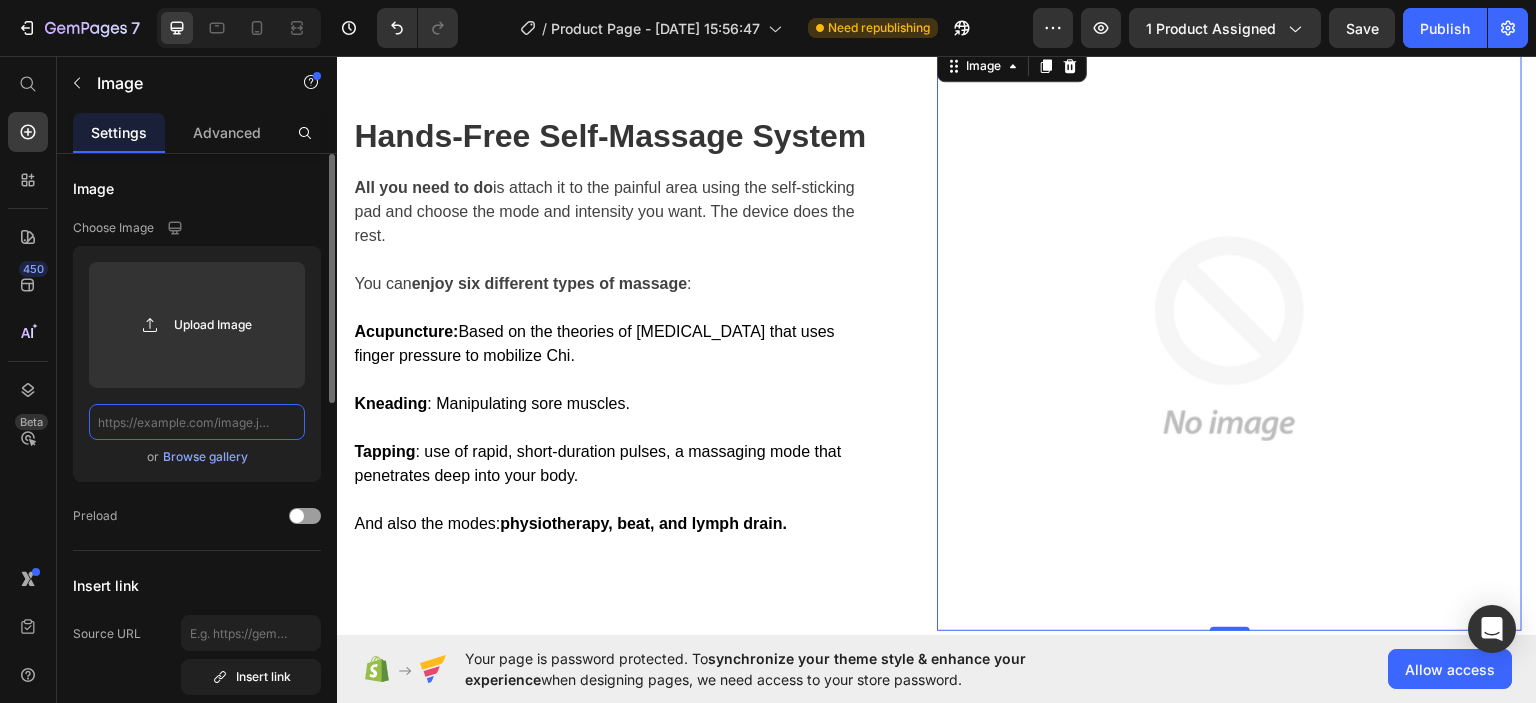 scroll, scrollTop: 0, scrollLeft: 0, axis: both 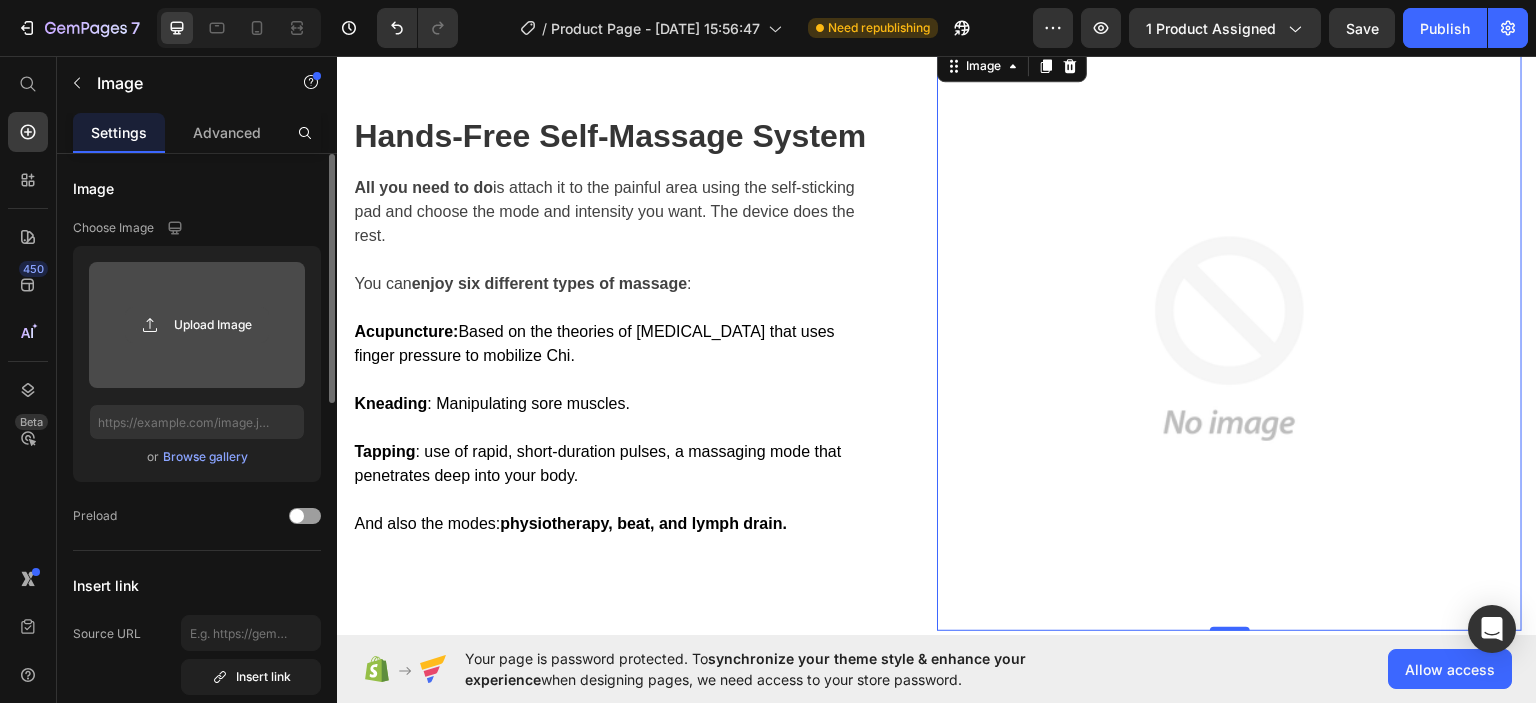 click 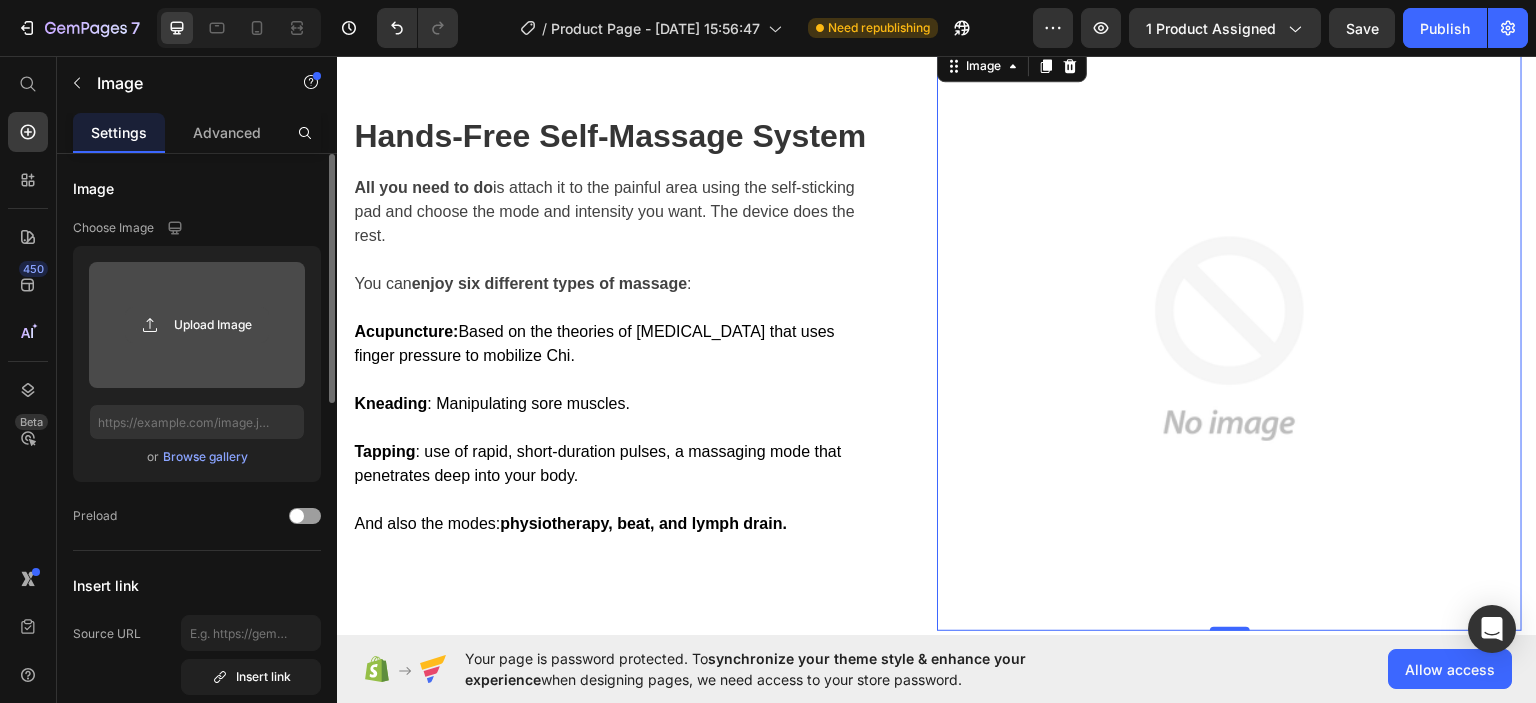 type on "C:\fakepath\gif1-ezgif.com-video-to-gif-converter.gif" 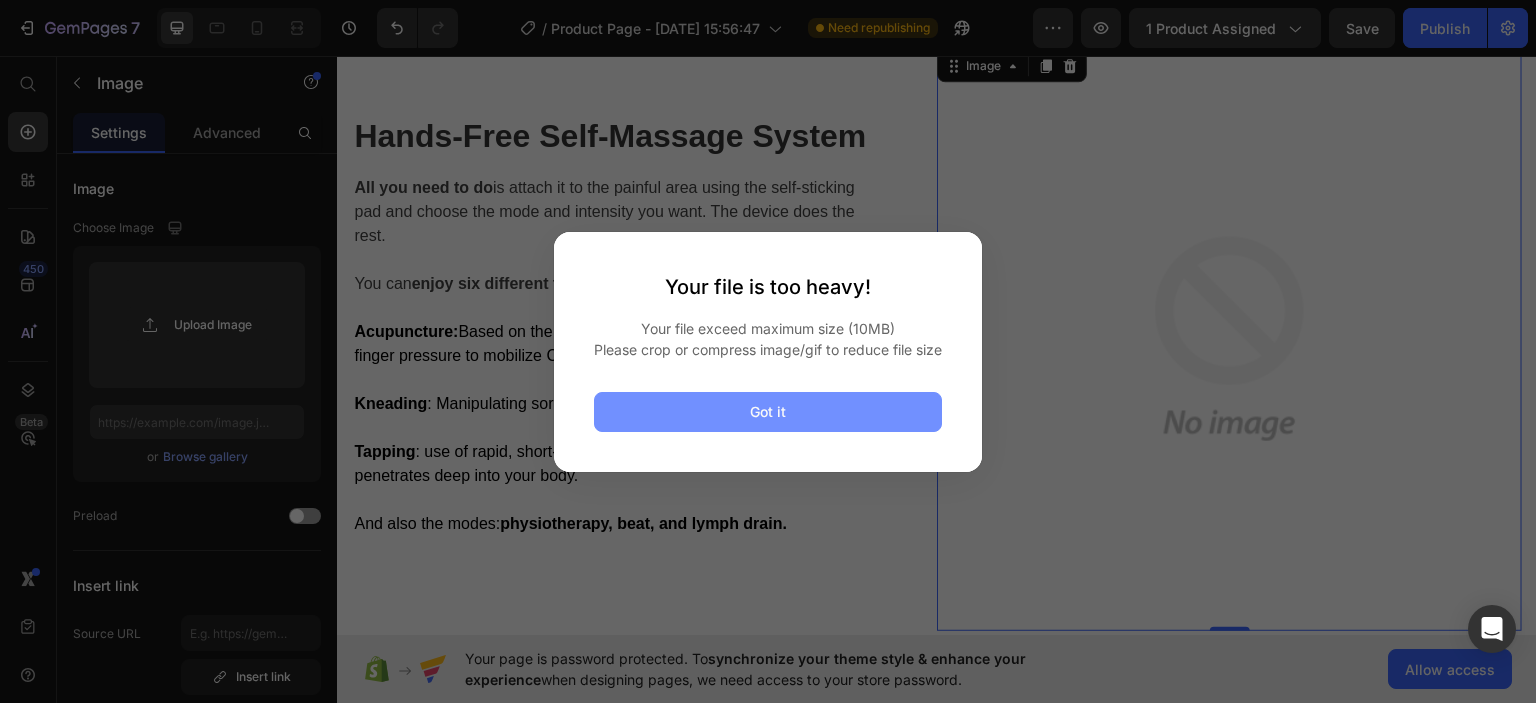 click on "Got it" at bounding box center [768, 412] 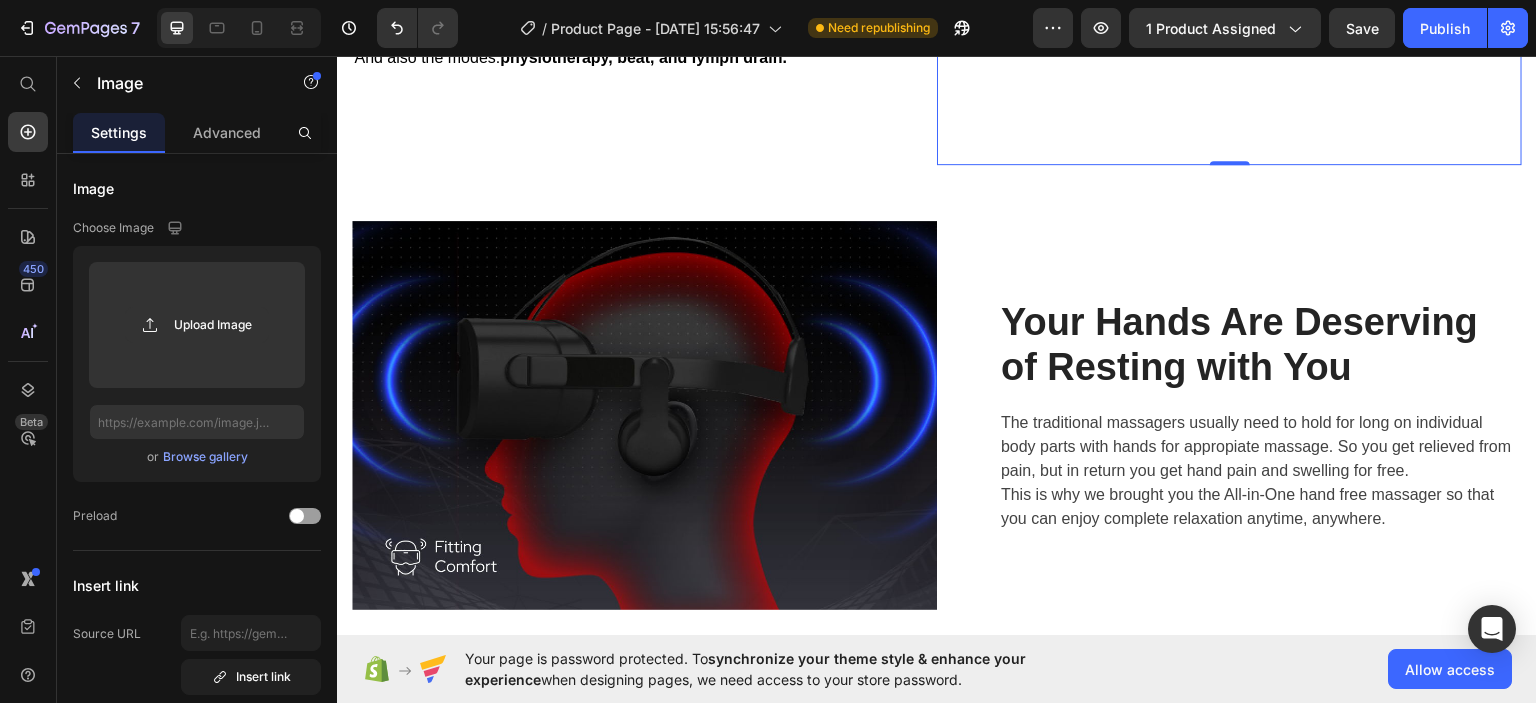 scroll, scrollTop: 2225, scrollLeft: 0, axis: vertical 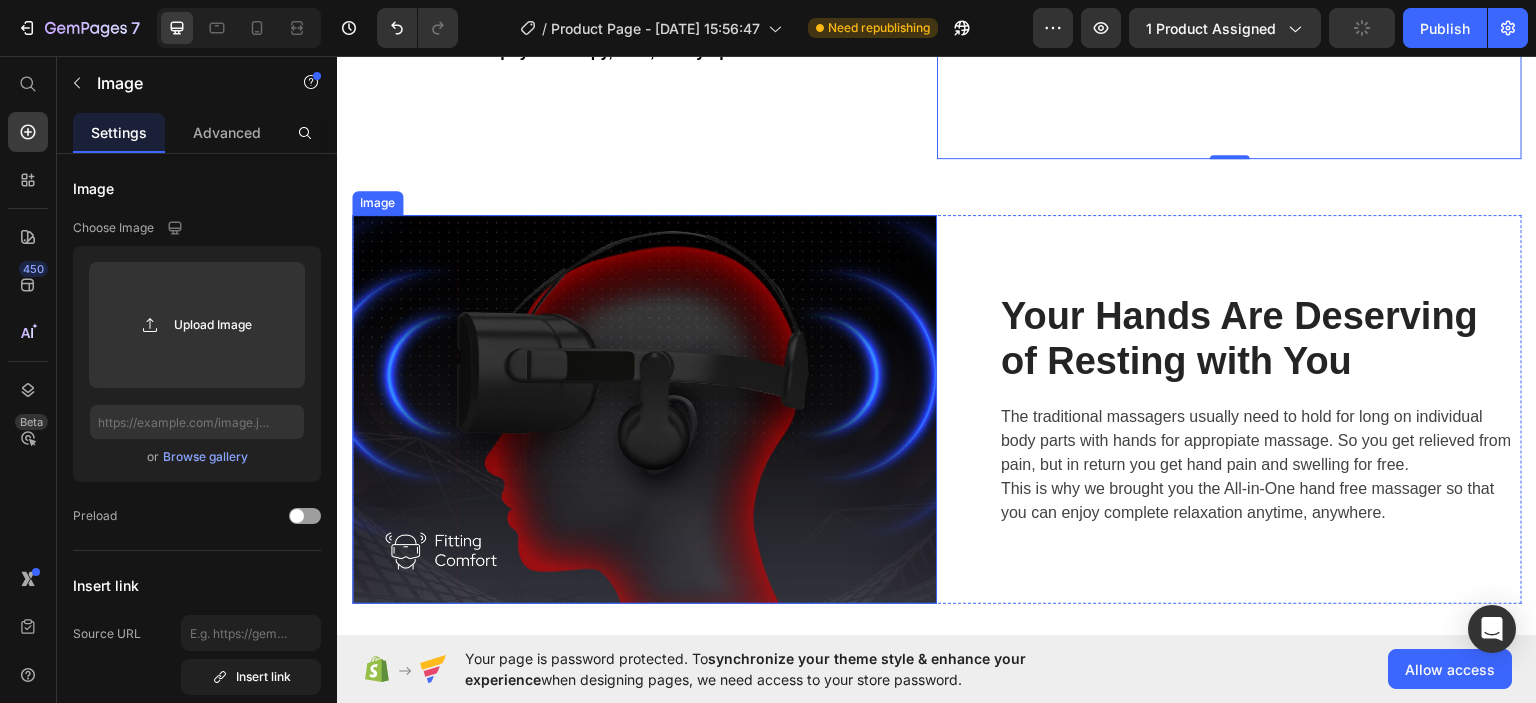 click at bounding box center (644, 408) 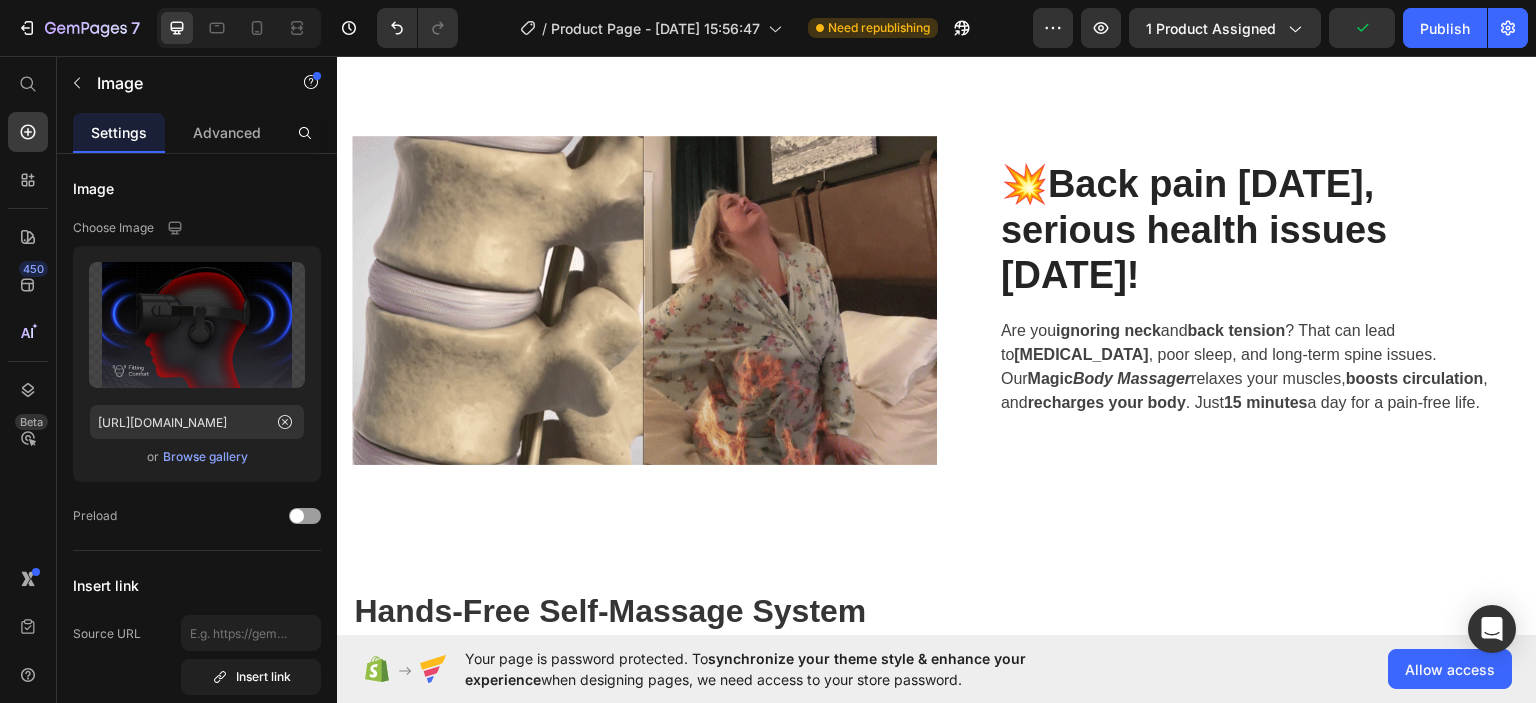 scroll, scrollTop: 1276, scrollLeft: 0, axis: vertical 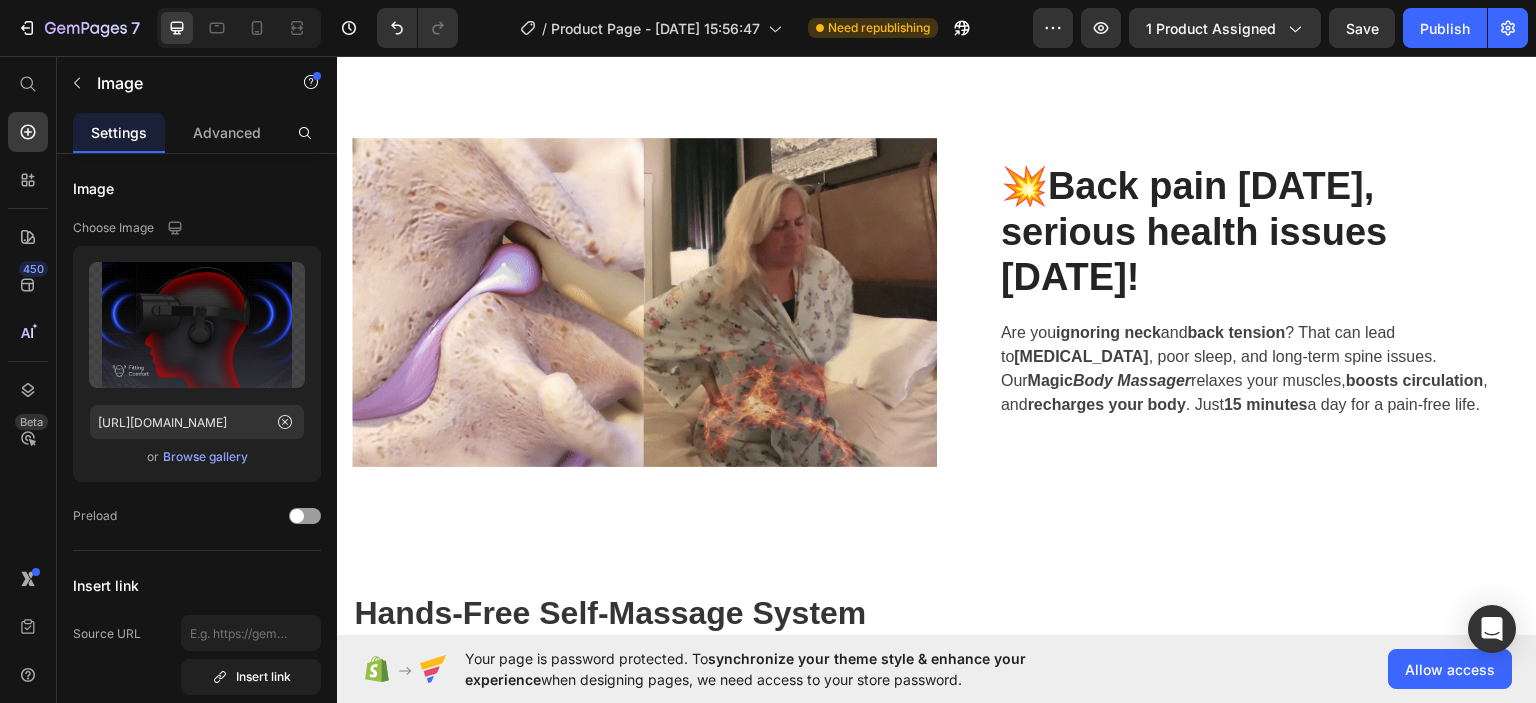 click at bounding box center (644, 301) 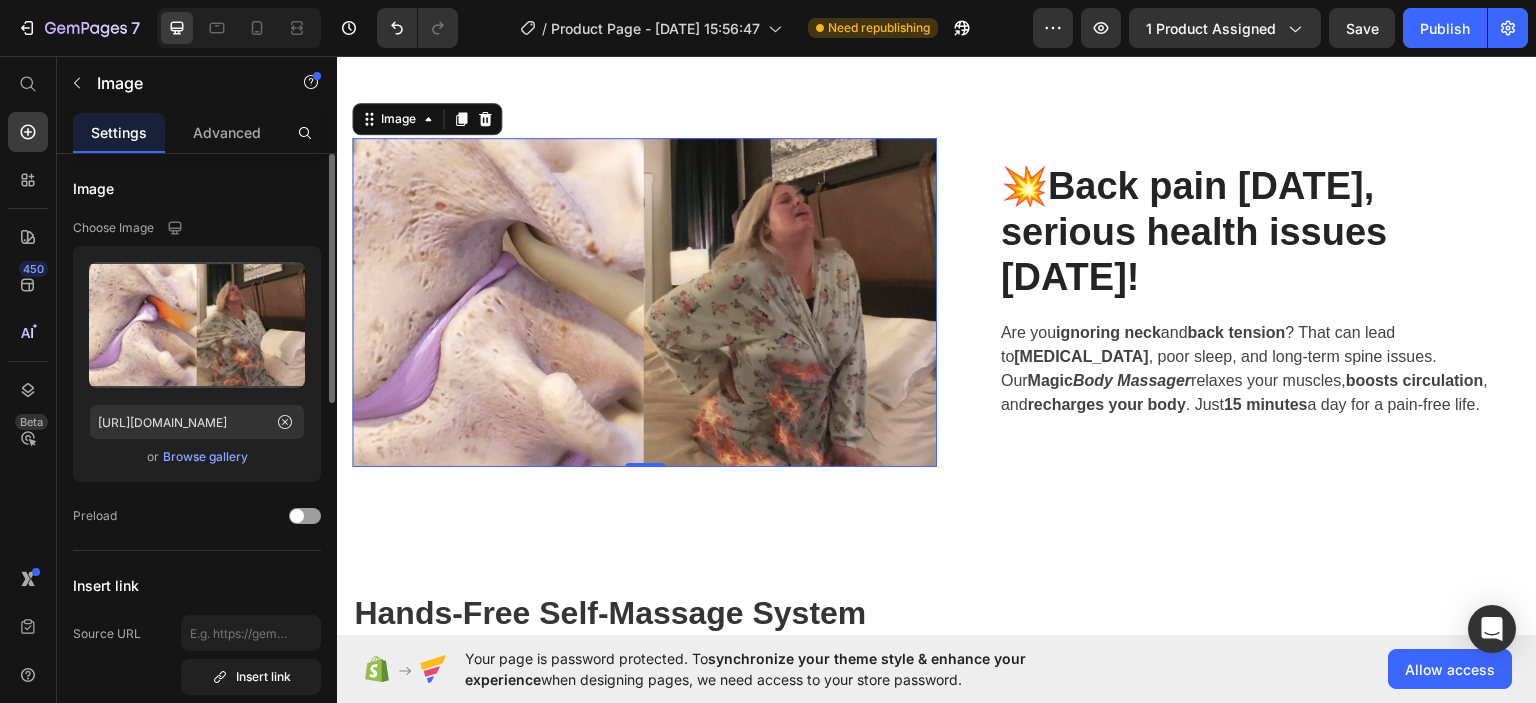 click on "Browse gallery" at bounding box center [205, 457] 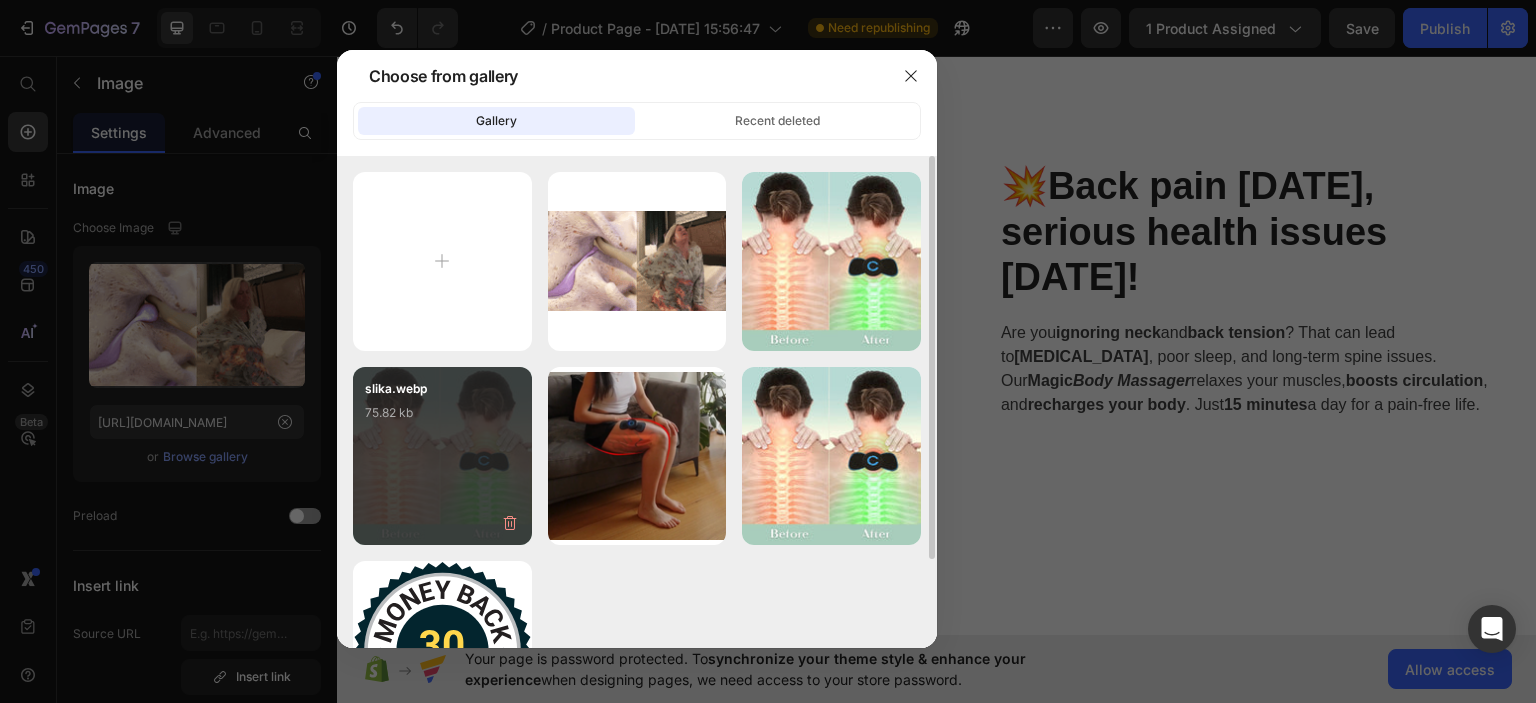 click on "slika.webp 75.82 kb" at bounding box center [442, 419] 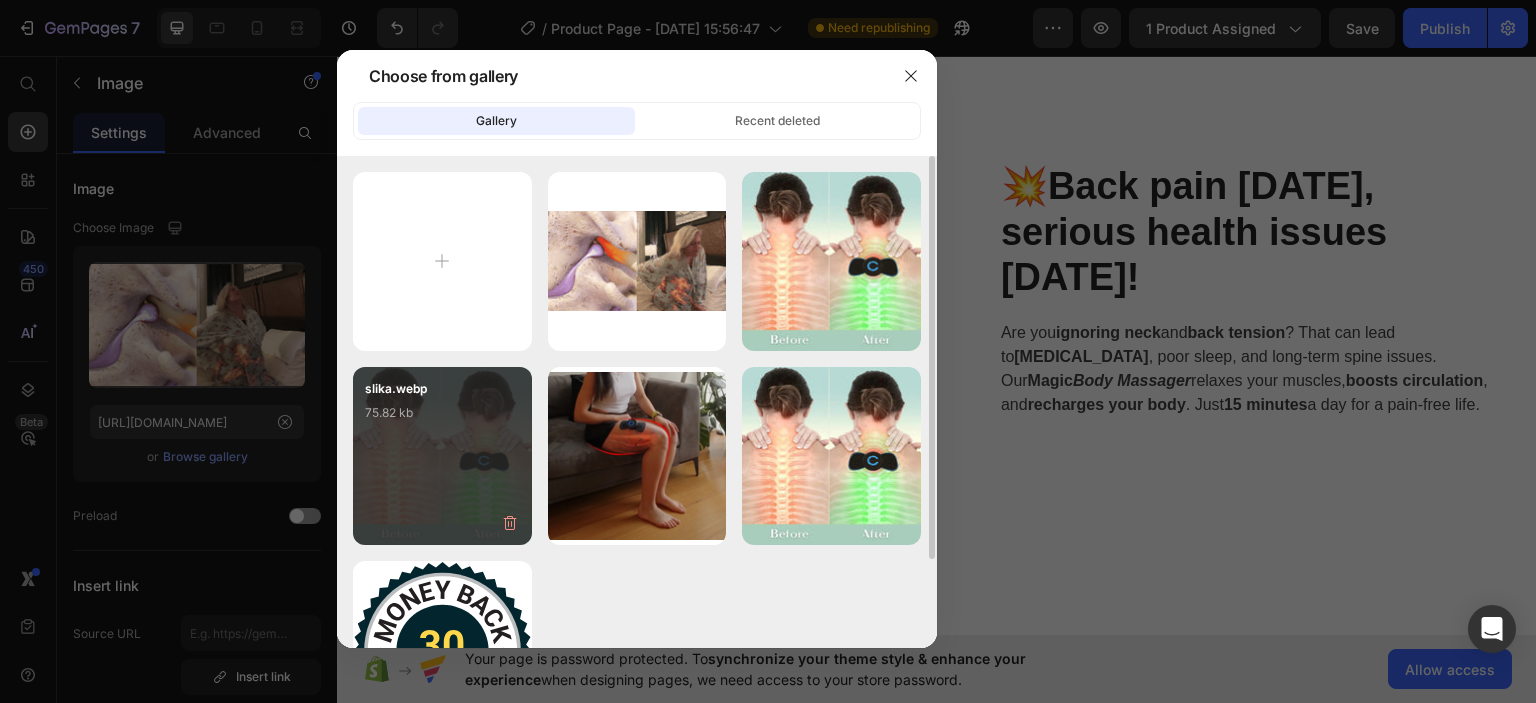 type on "[URL][DOMAIN_NAME]" 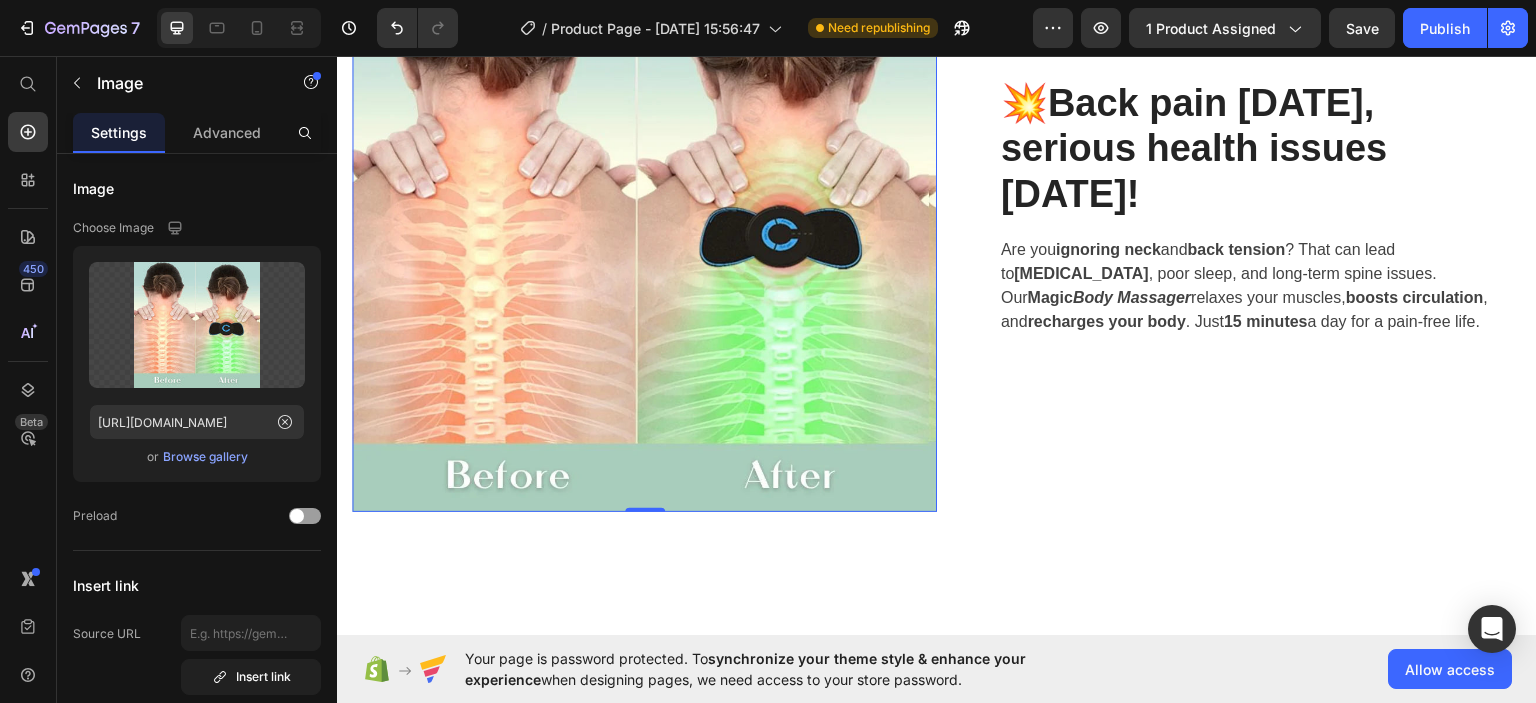 scroll, scrollTop: 1501, scrollLeft: 0, axis: vertical 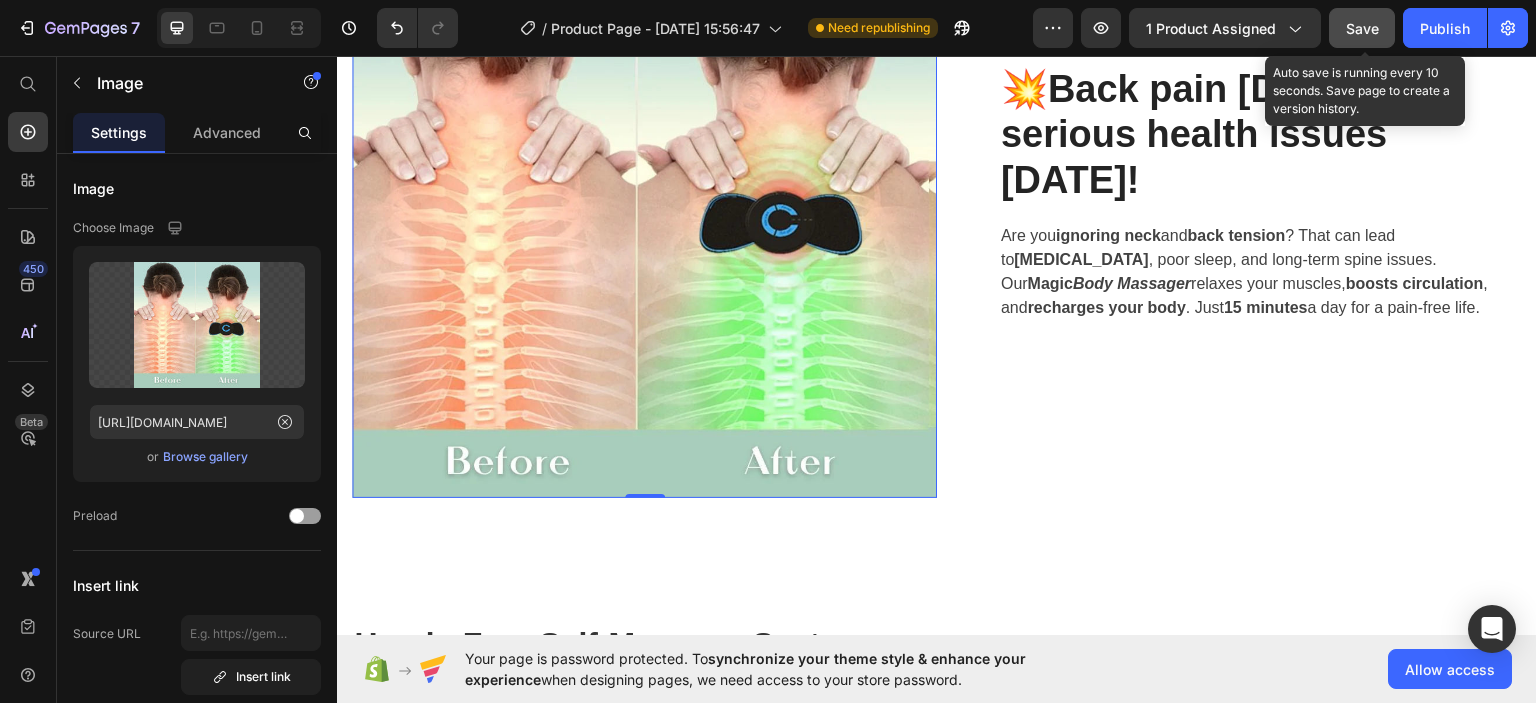 click on "Save" 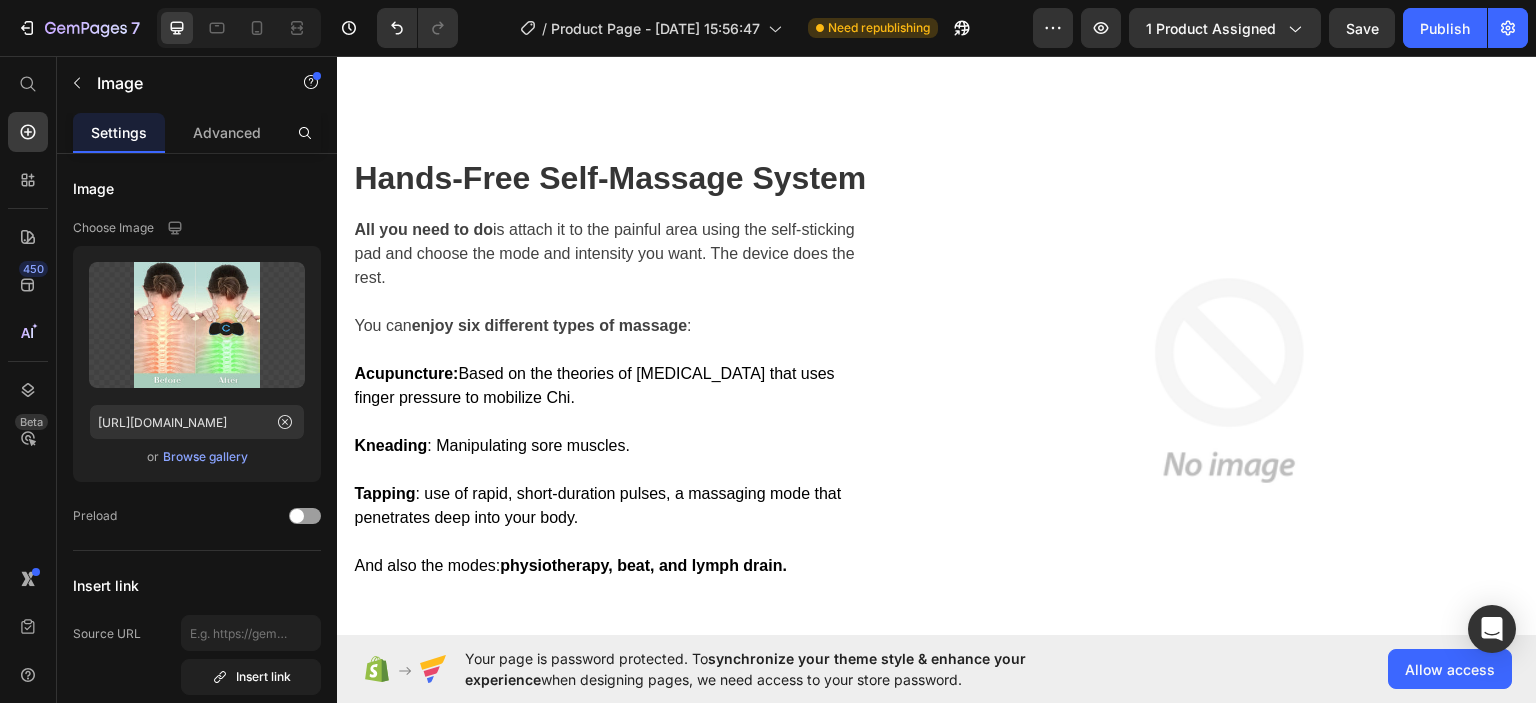 scroll, scrollTop: 1964, scrollLeft: 0, axis: vertical 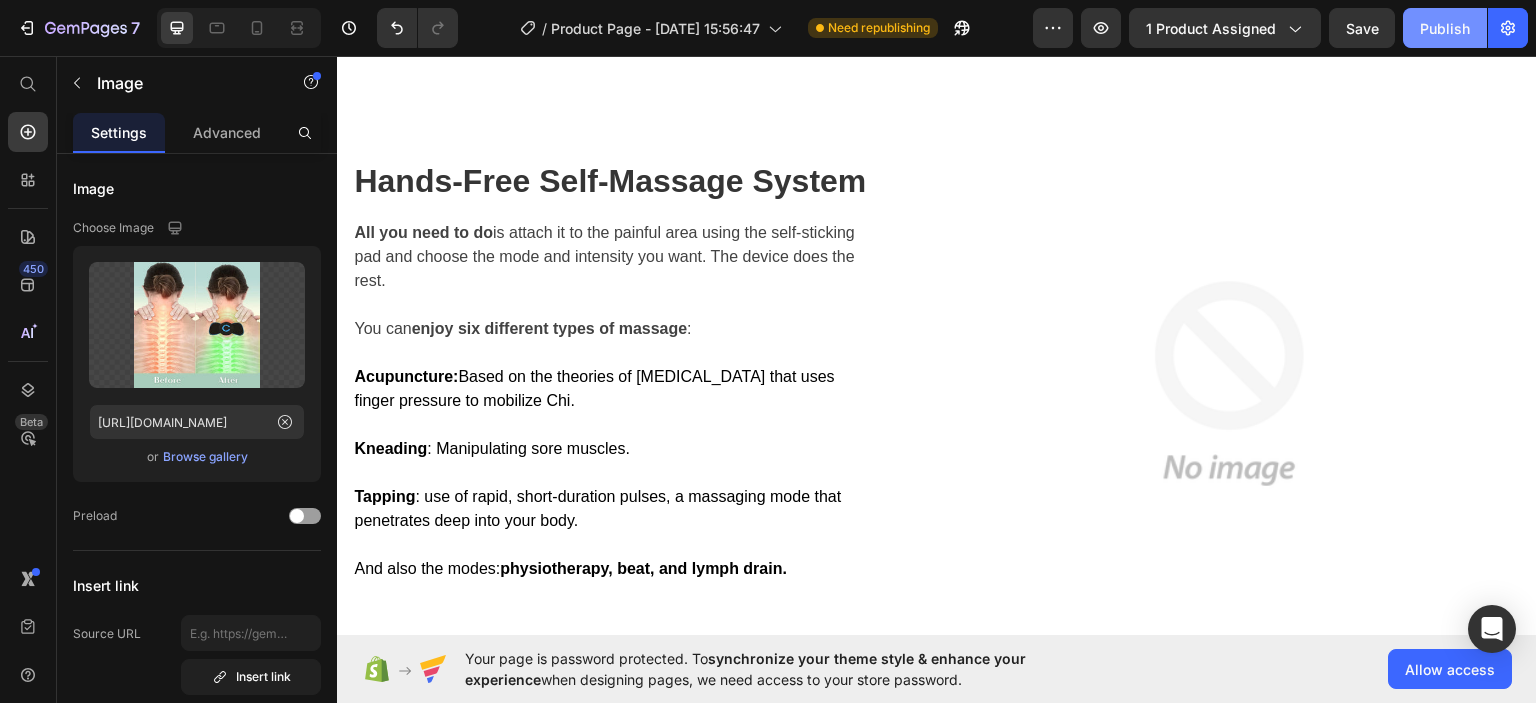 click on "Publish" 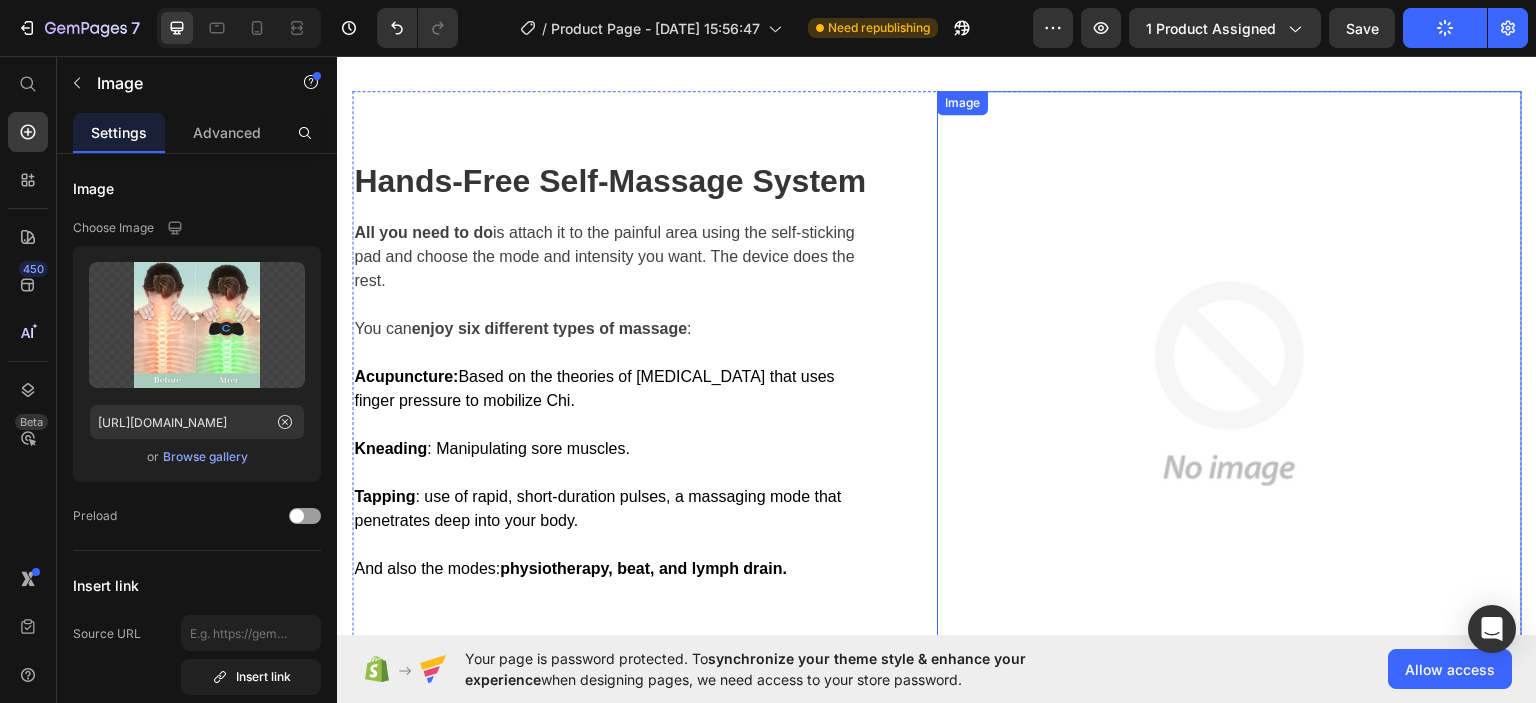 click at bounding box center (1229, 382) 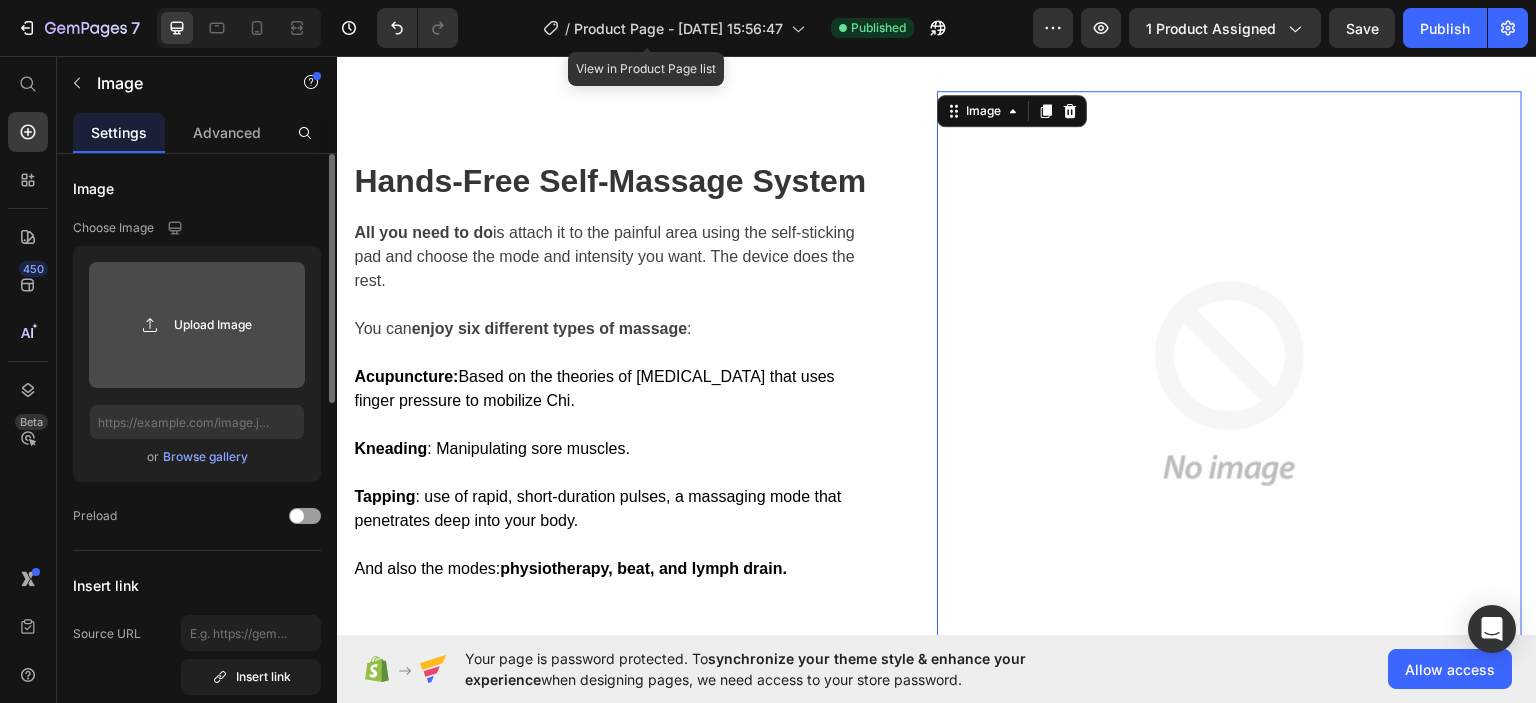 click 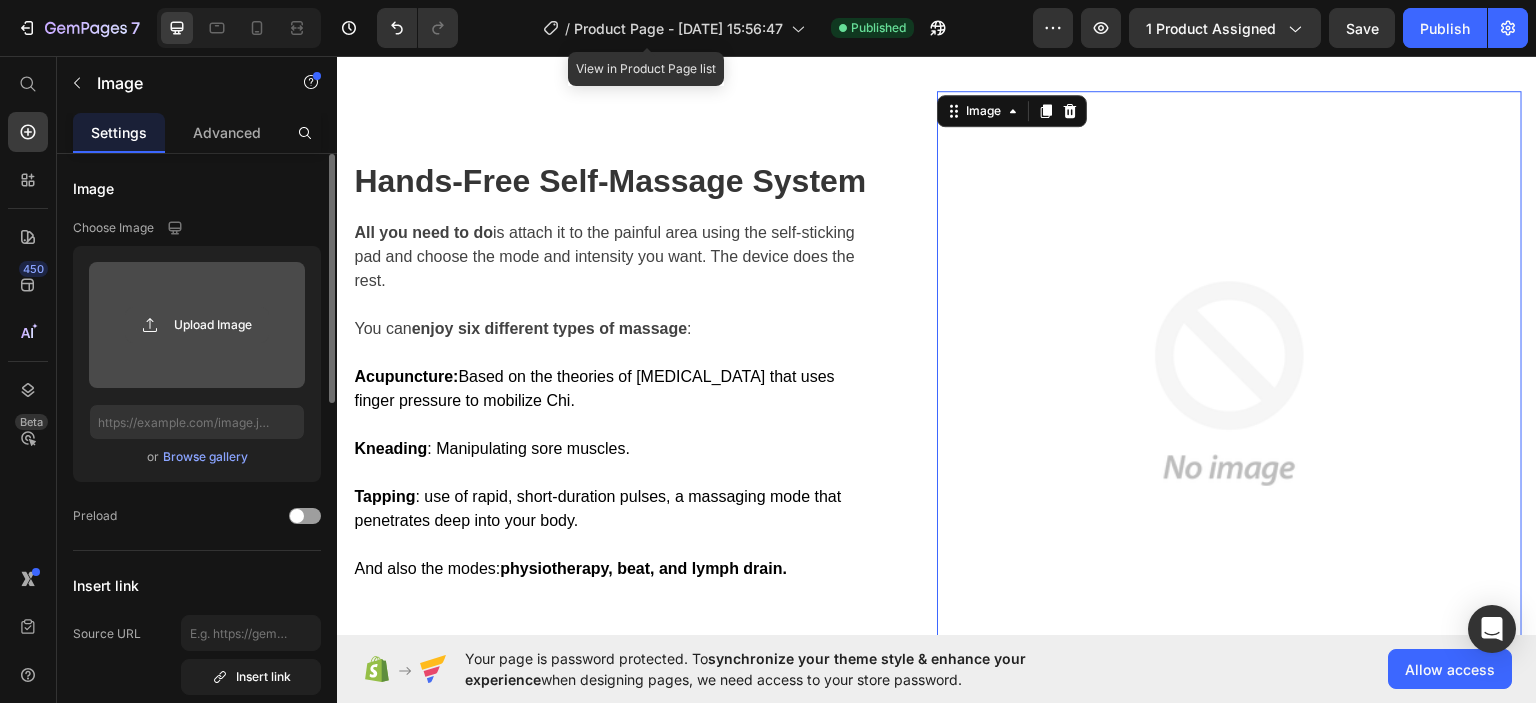 type on "C:\fakepath\gif1-ezgif.com-cut.gif" 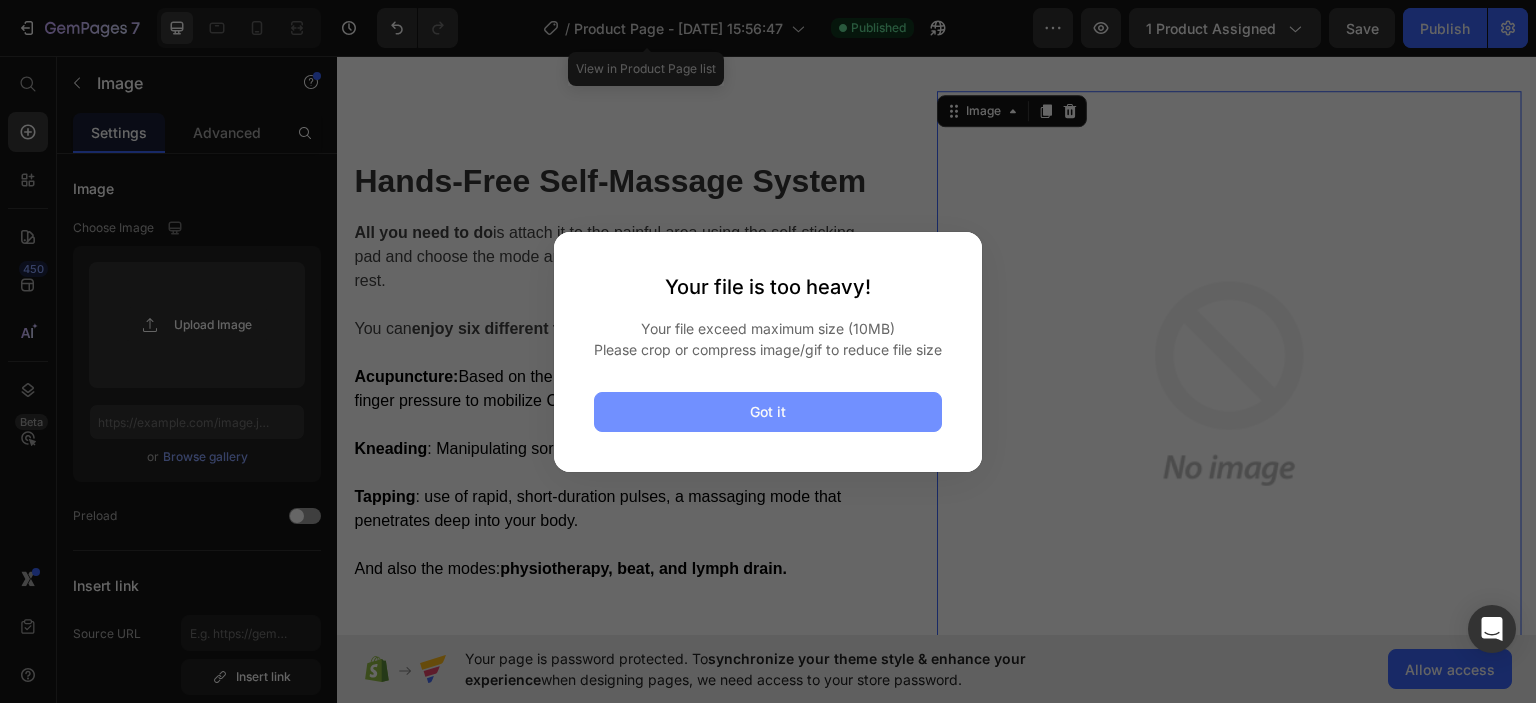 click on "Got it" at bounding box center [768, 412] 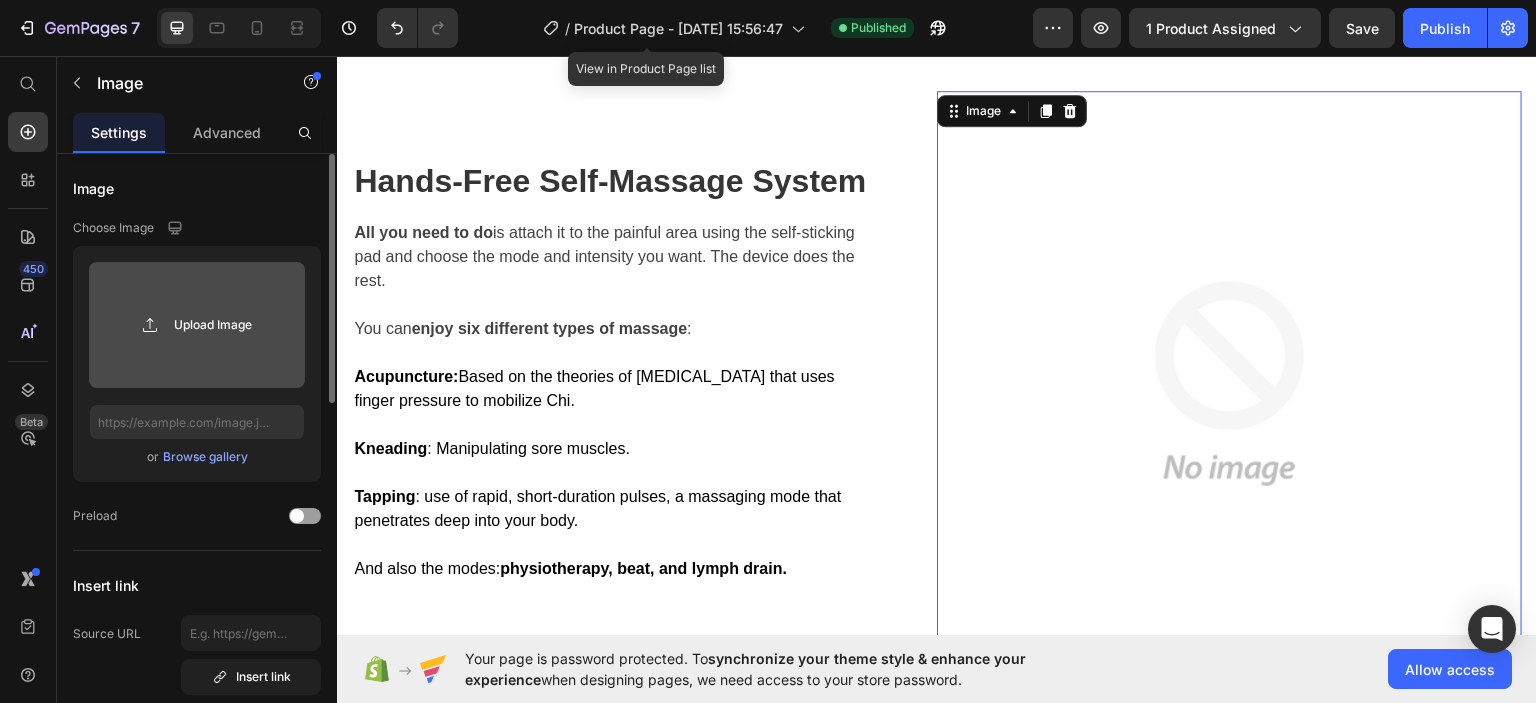 click on "Upload Image" at bounding box center [197, 325] 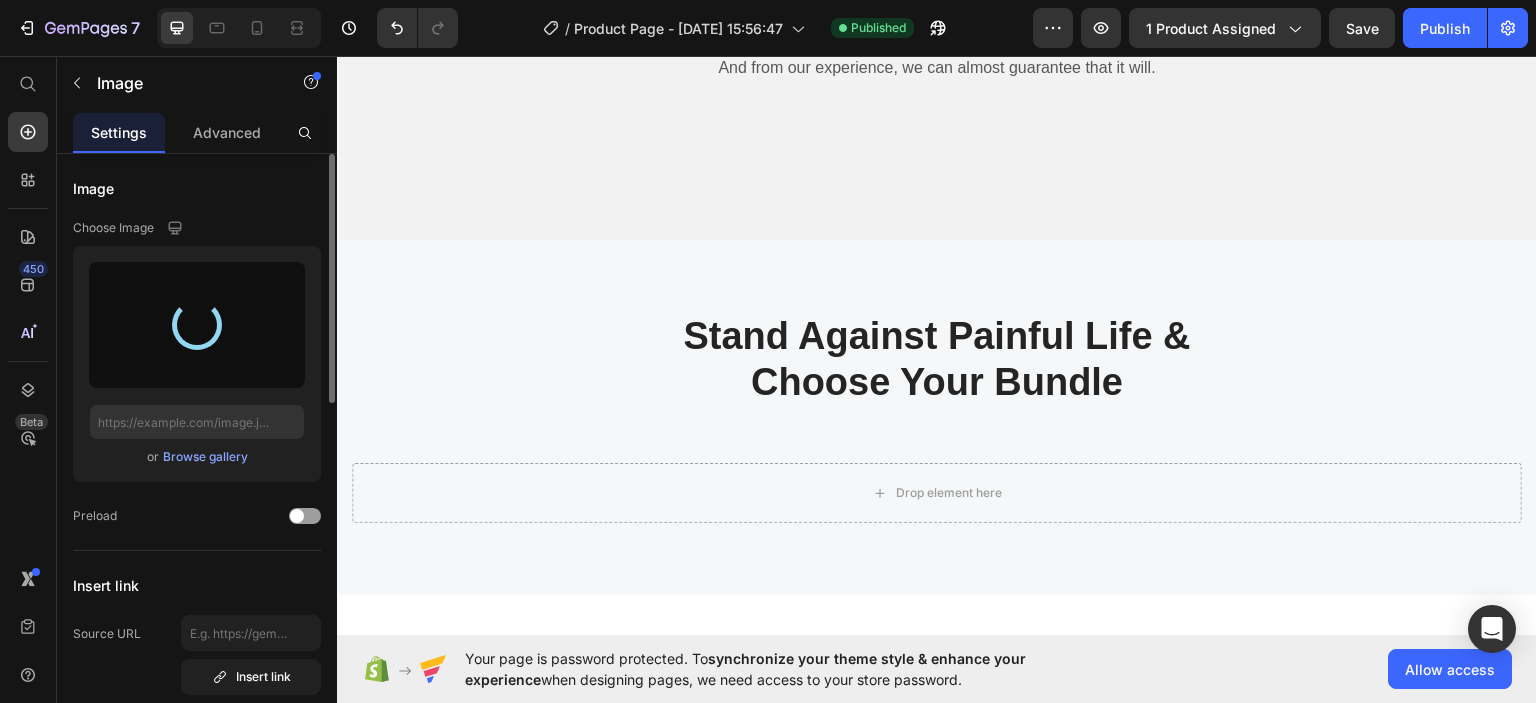 scroll, scrollTop: 3472, scrollLeft: 0, axis: vertical 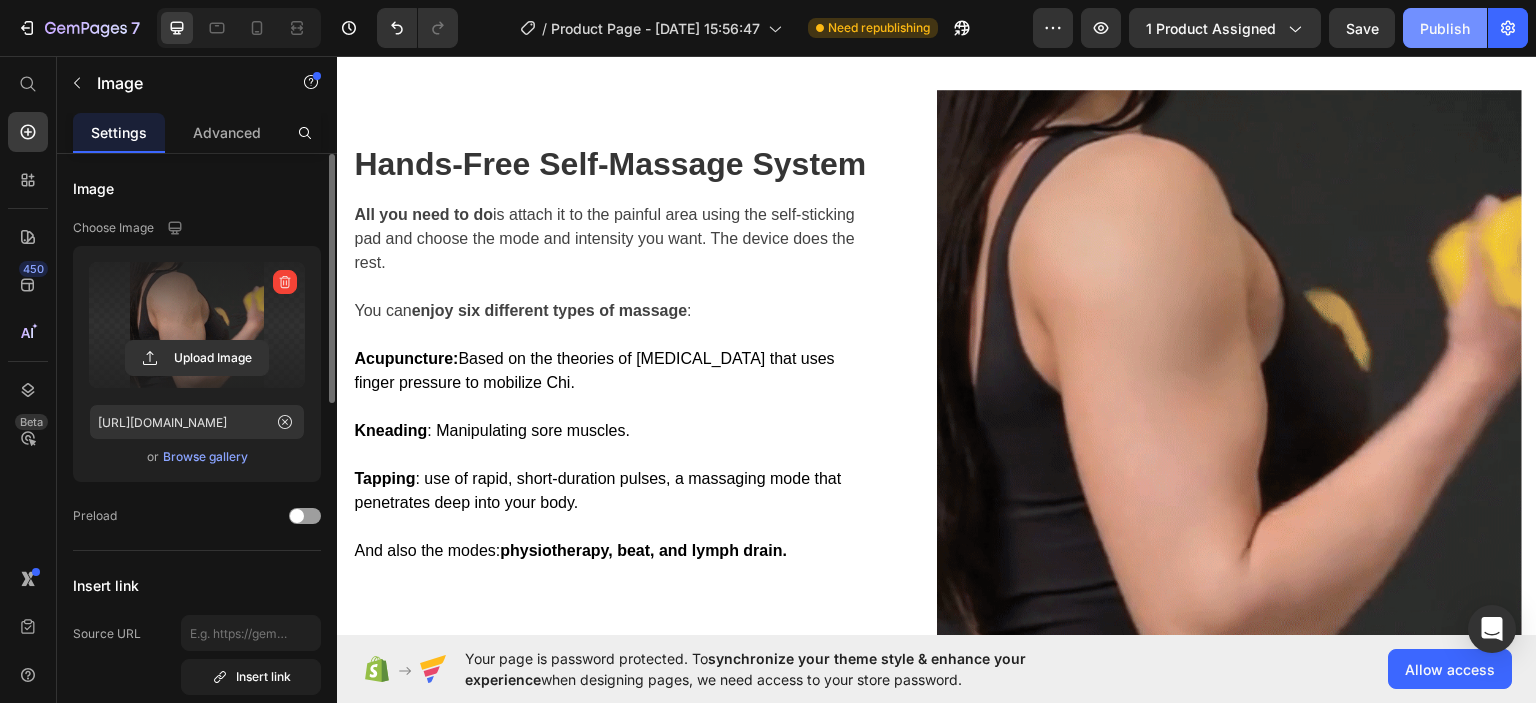 click on "Publish" 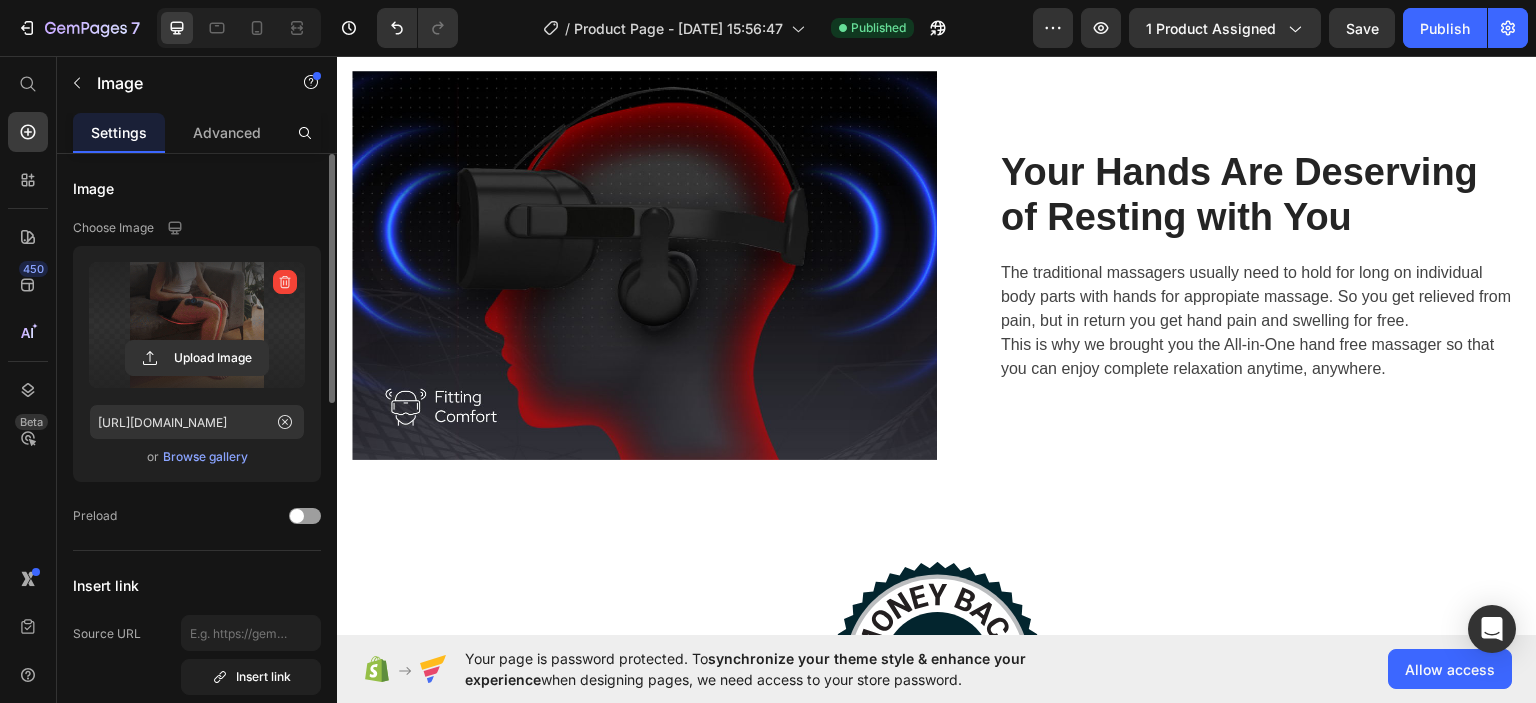 scroll, scrollTop: 2628, scrollLeft: 0, axis: vertical 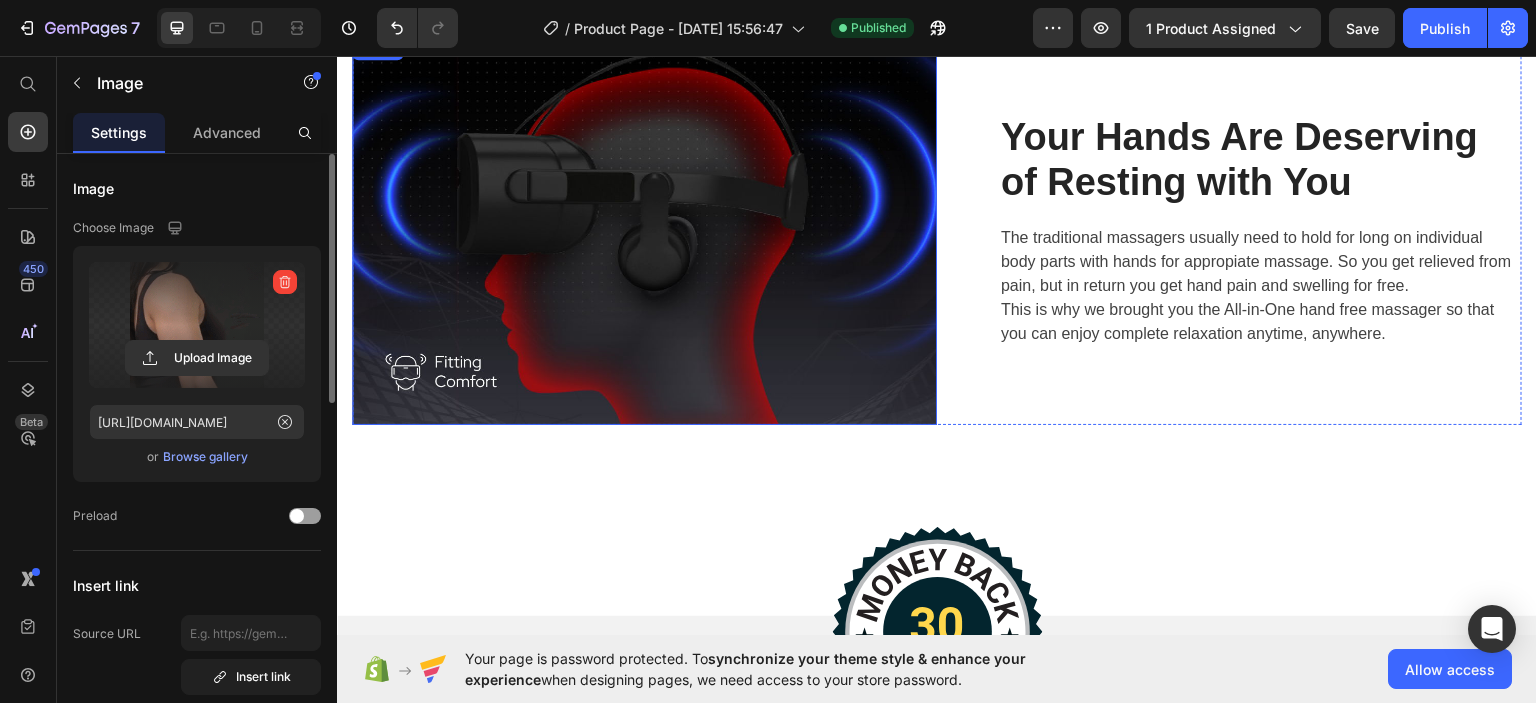 click at bounding box center [644, 229] 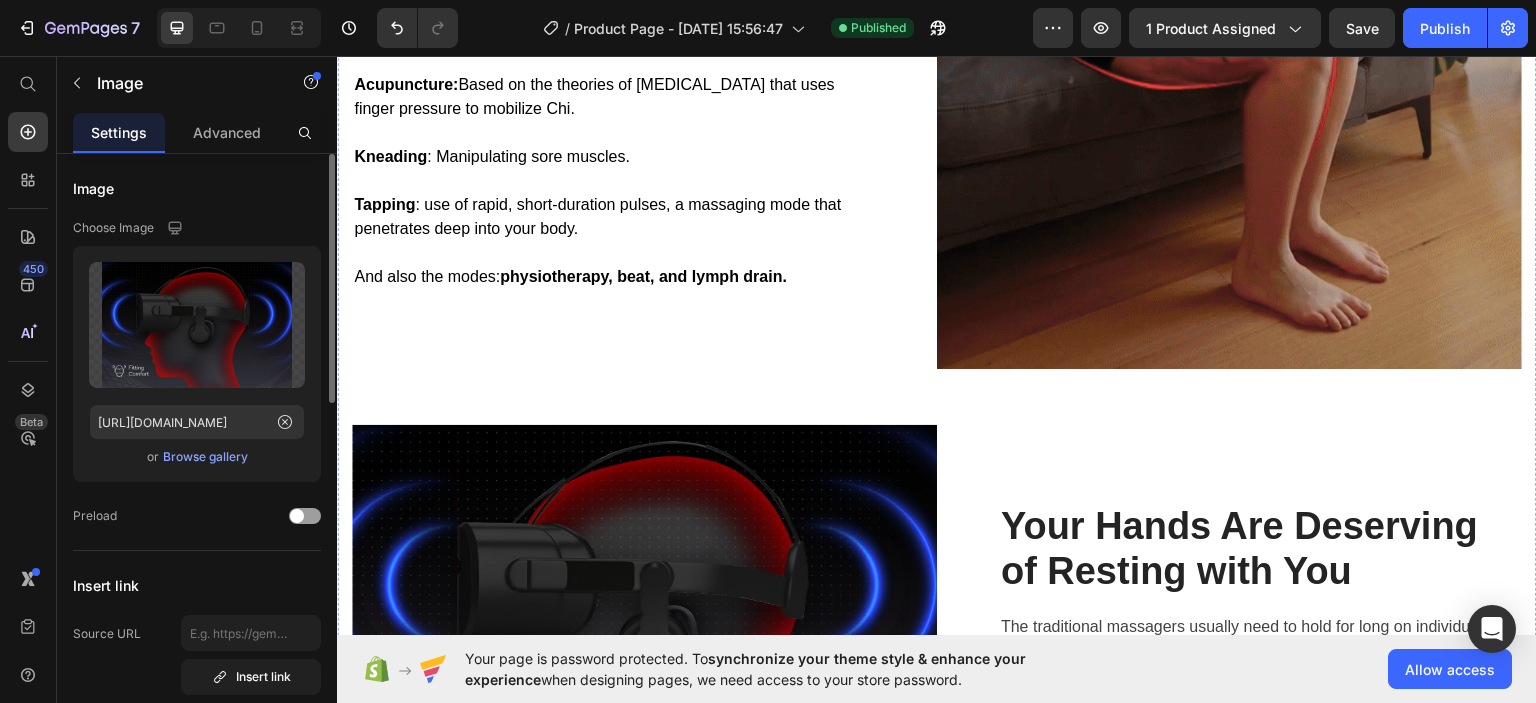 scroll, scrollTop: 2390, scrollLeft: 0, axis: vertical 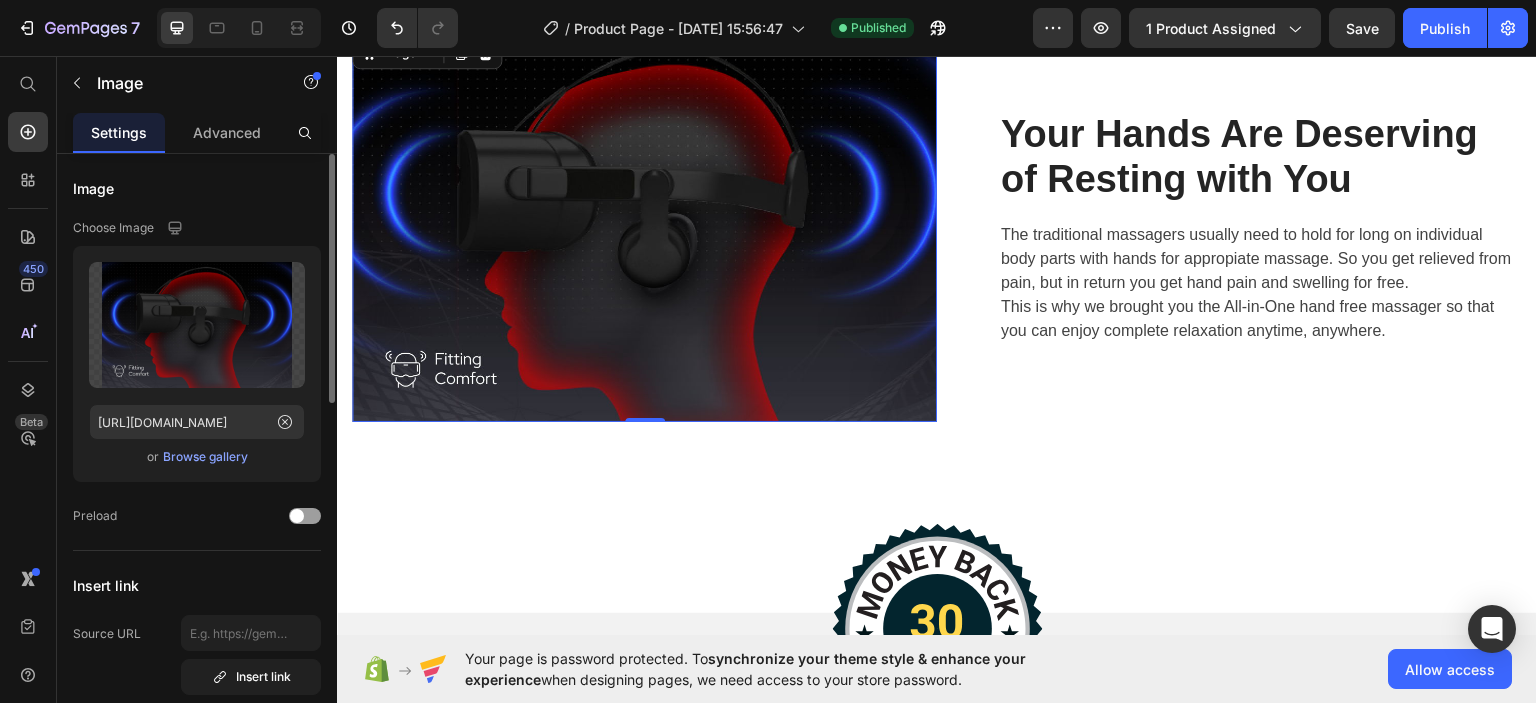 click on "Browse gallery" at bounding box center (205, 457) 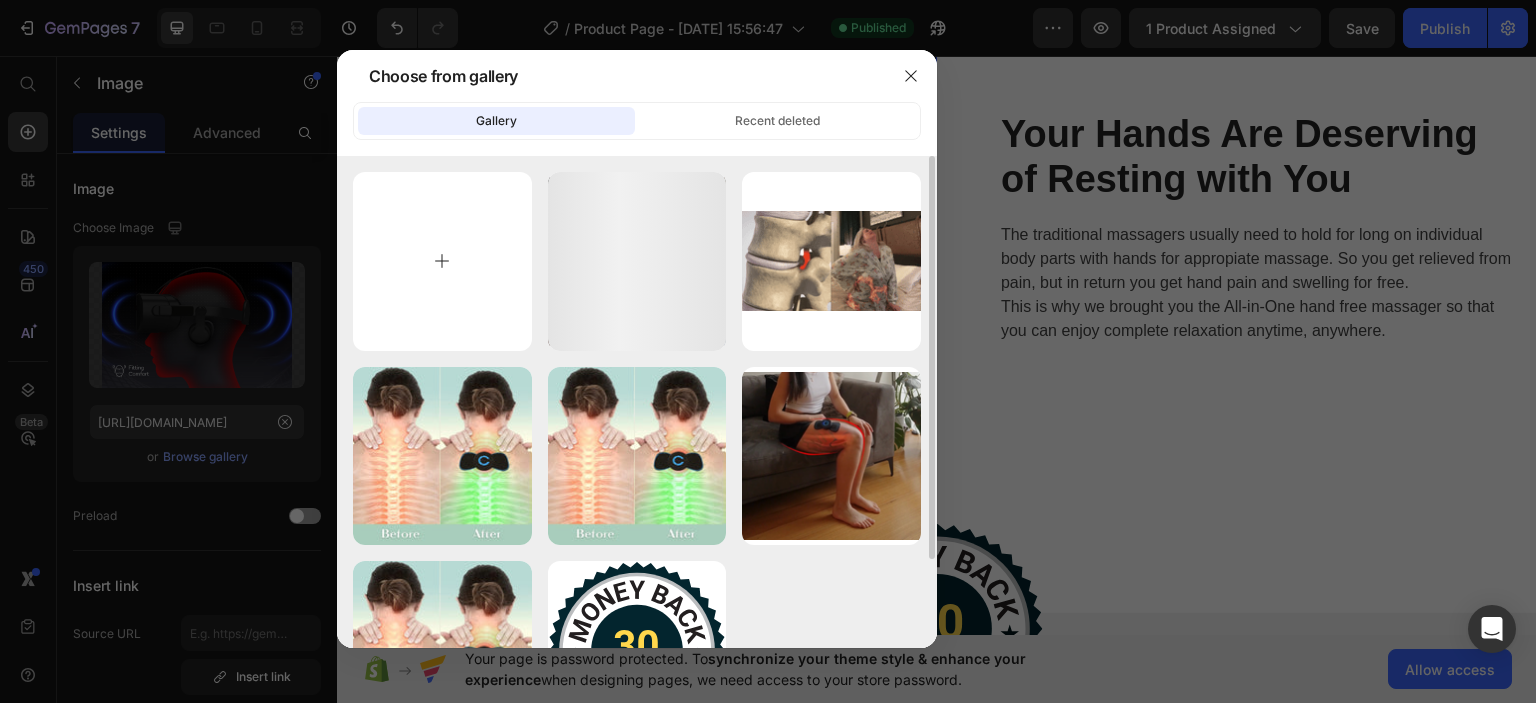 click at bounding box center (442, 261) 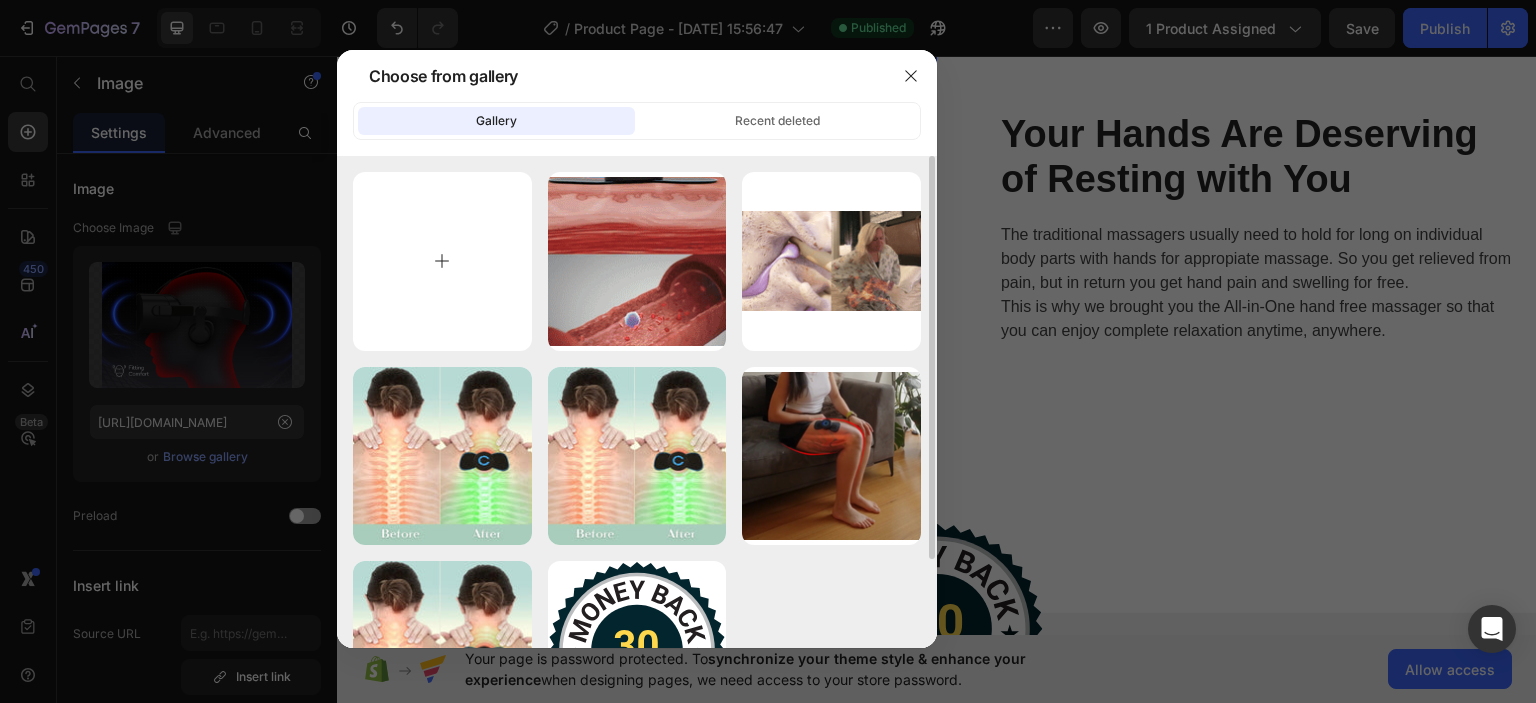 type on "C:\fakepath\hhh-ezgif.com-video-to-gif-converter.gif" 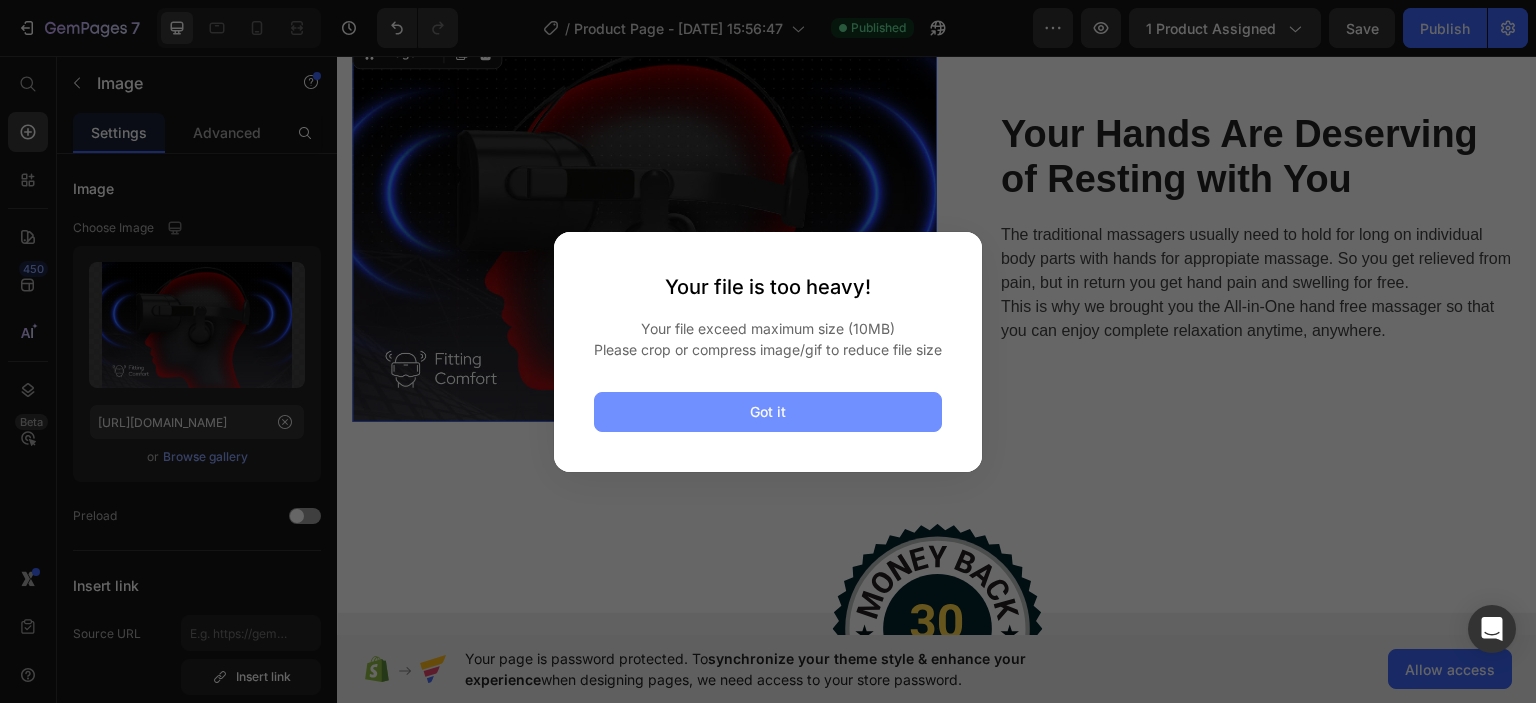 click on "Got it" at bounding box center [768, 412] 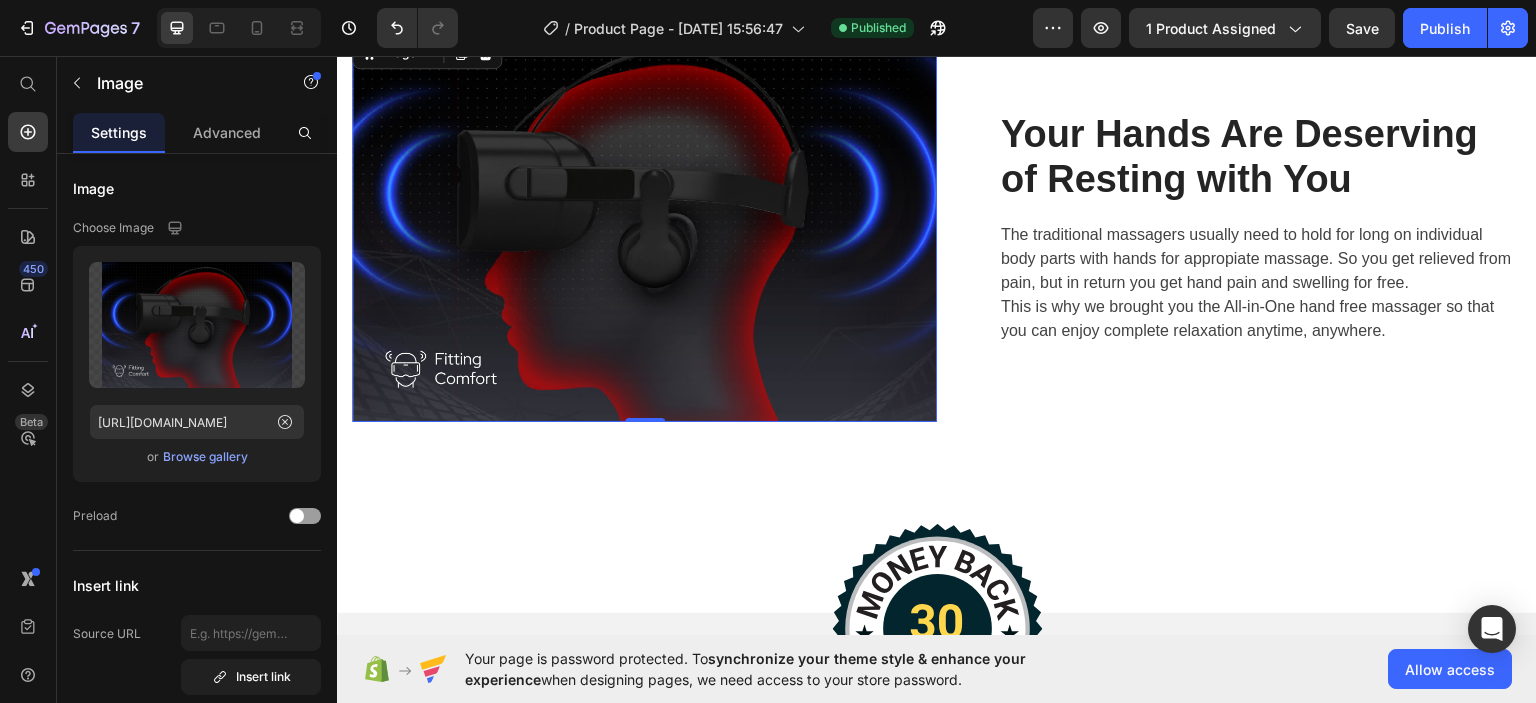 click on "Browse gallery" at bounding box center [205, 457] 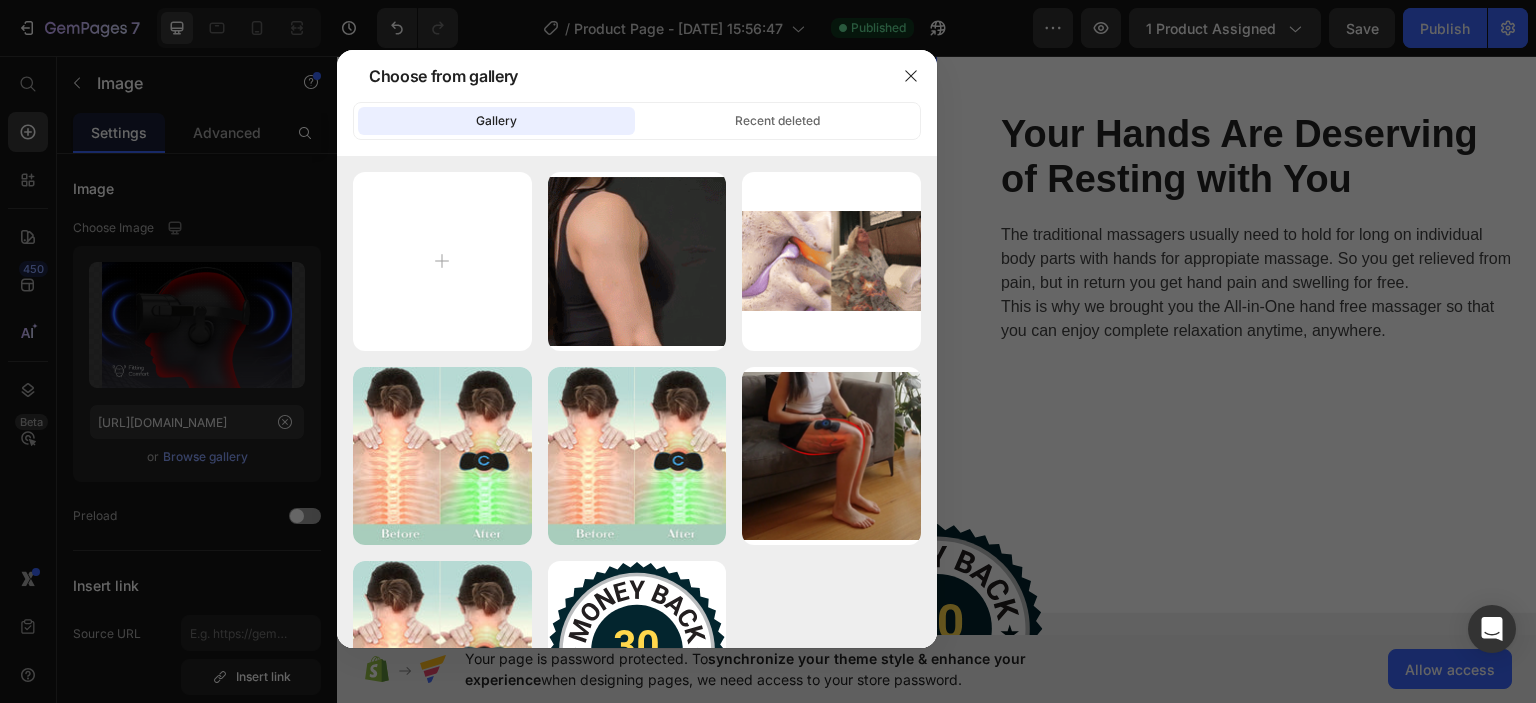 click at bounding box center [768, 351] 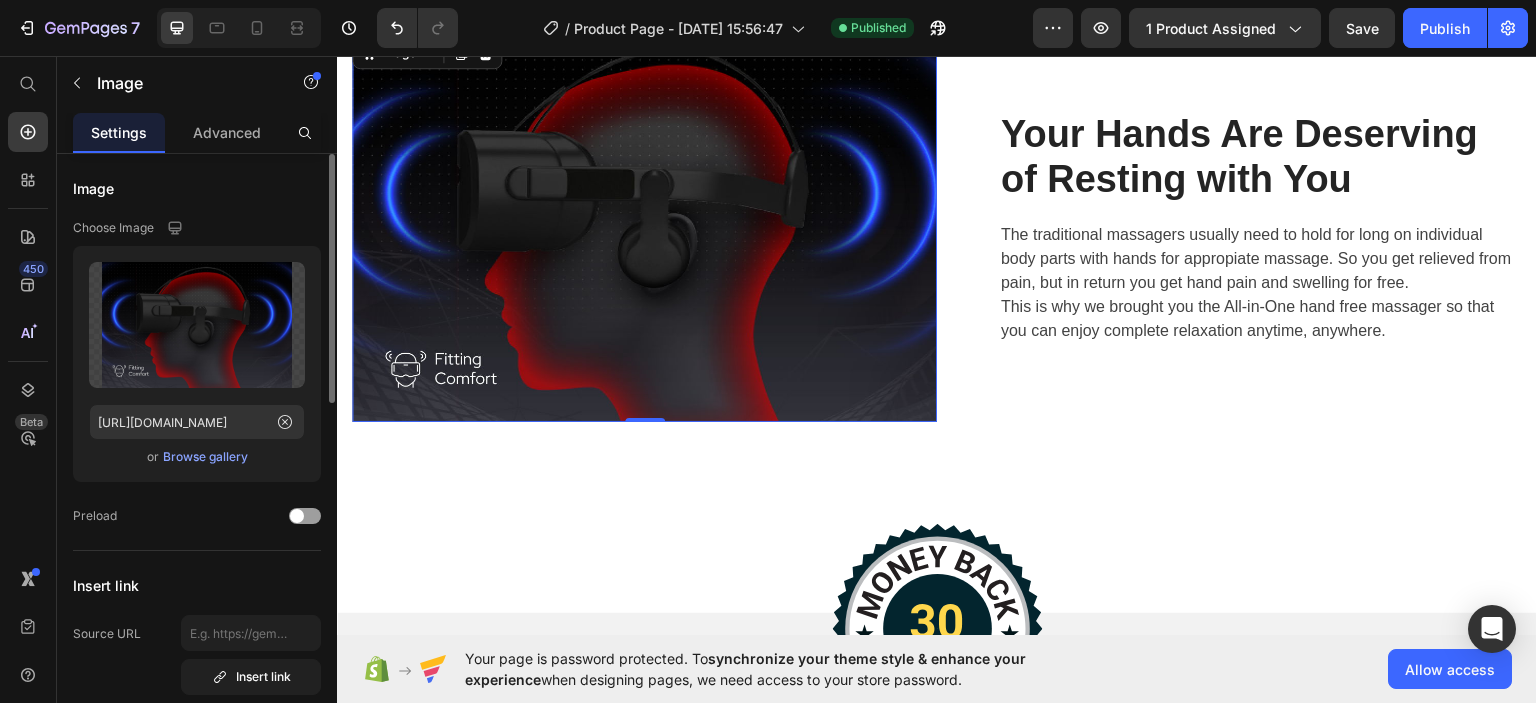 click on "Browse gallery" at bounding box center [205, 457] 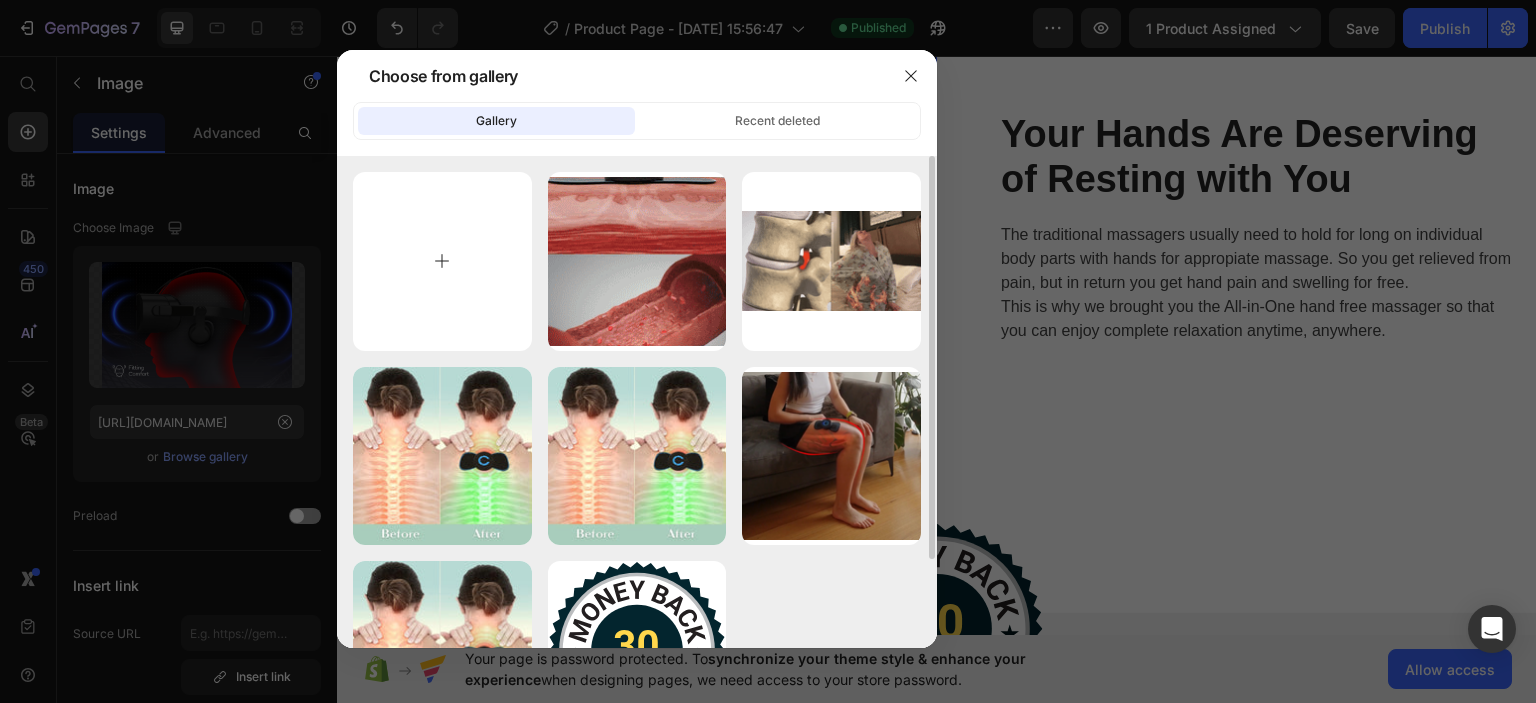 click at bounding box center [442, 261] 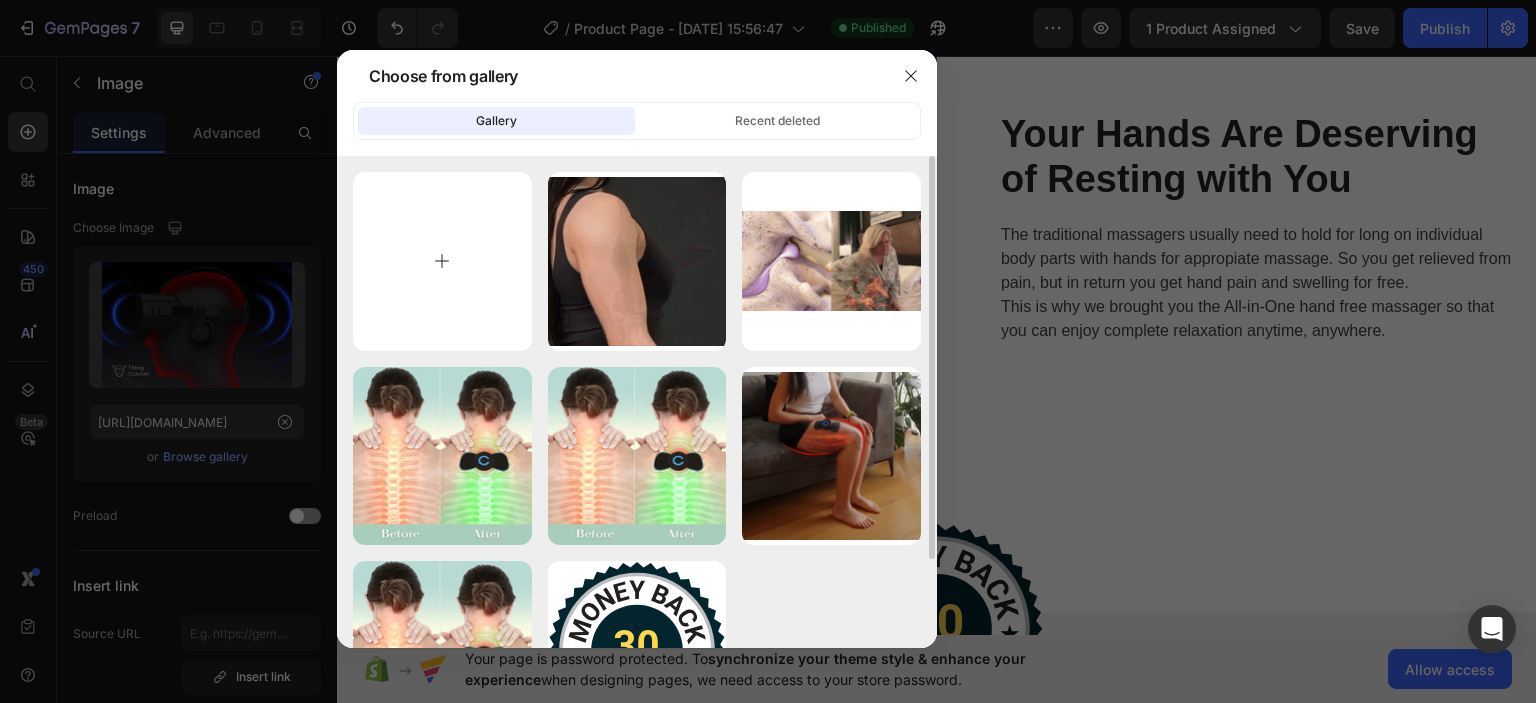 type on "C:\fakepath\hhh-ezgif.com-cut.gif" 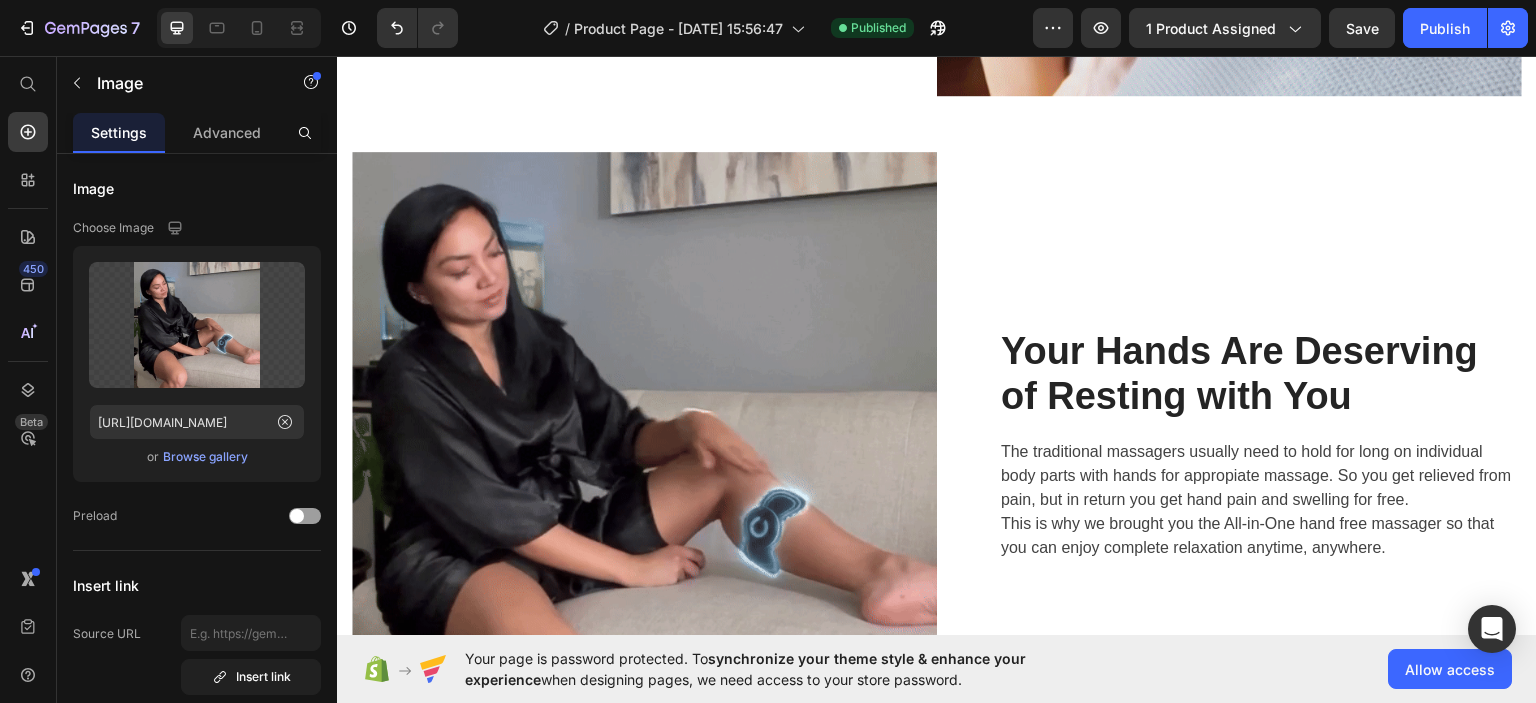 scroll, scrollTop: 2514, scrollLeft: 0, axis: vertical 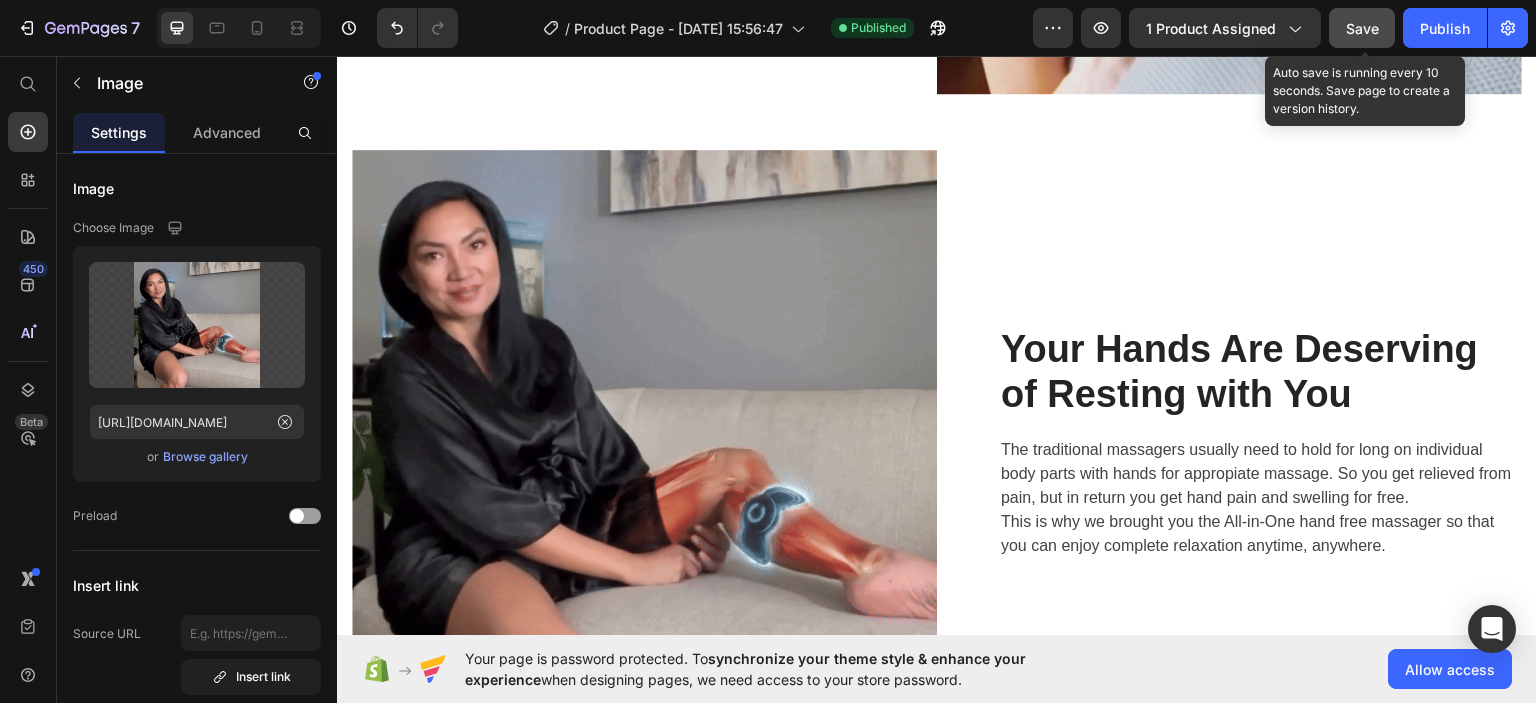 click on "Save" at bounding box center (1362, 28) 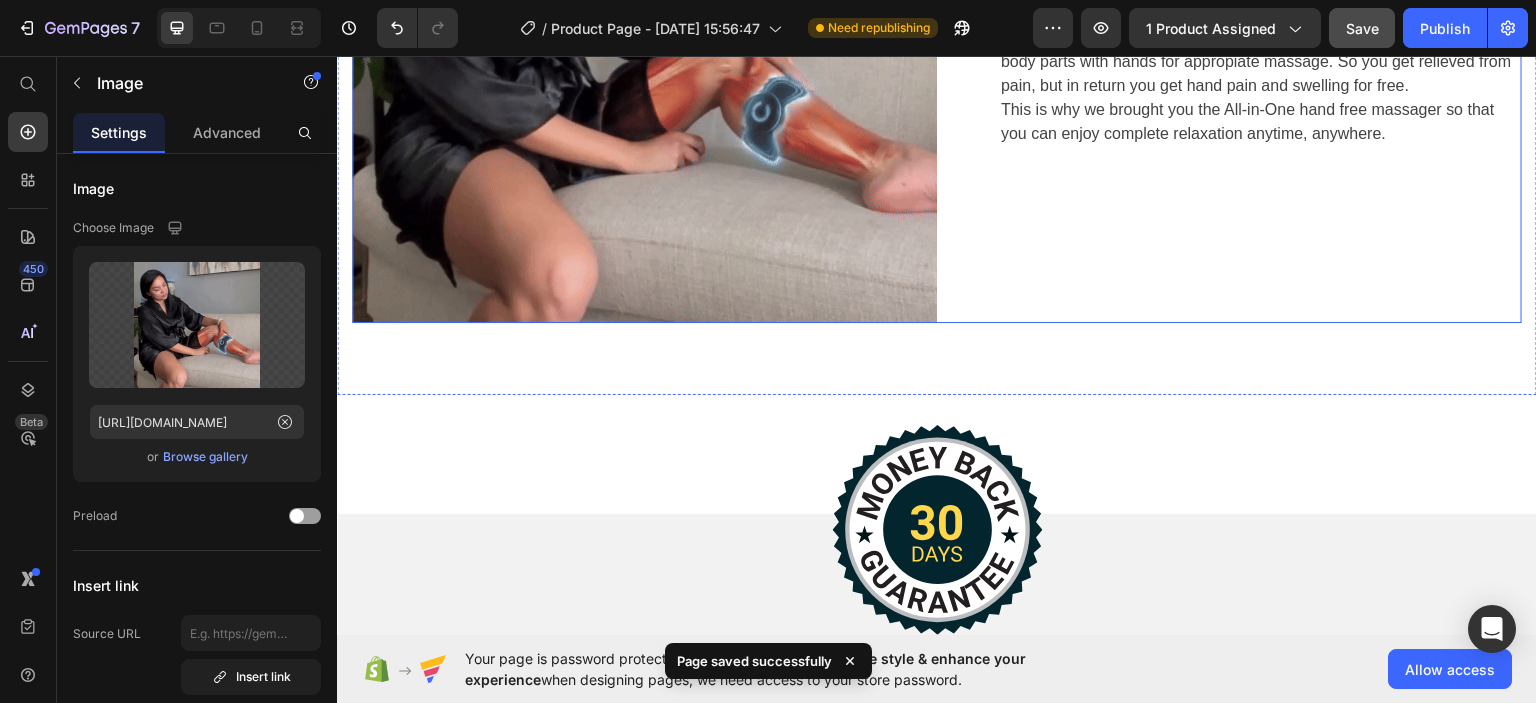 scroll, scrollTop: 2935, scrollLeft: 0, axis: vertical 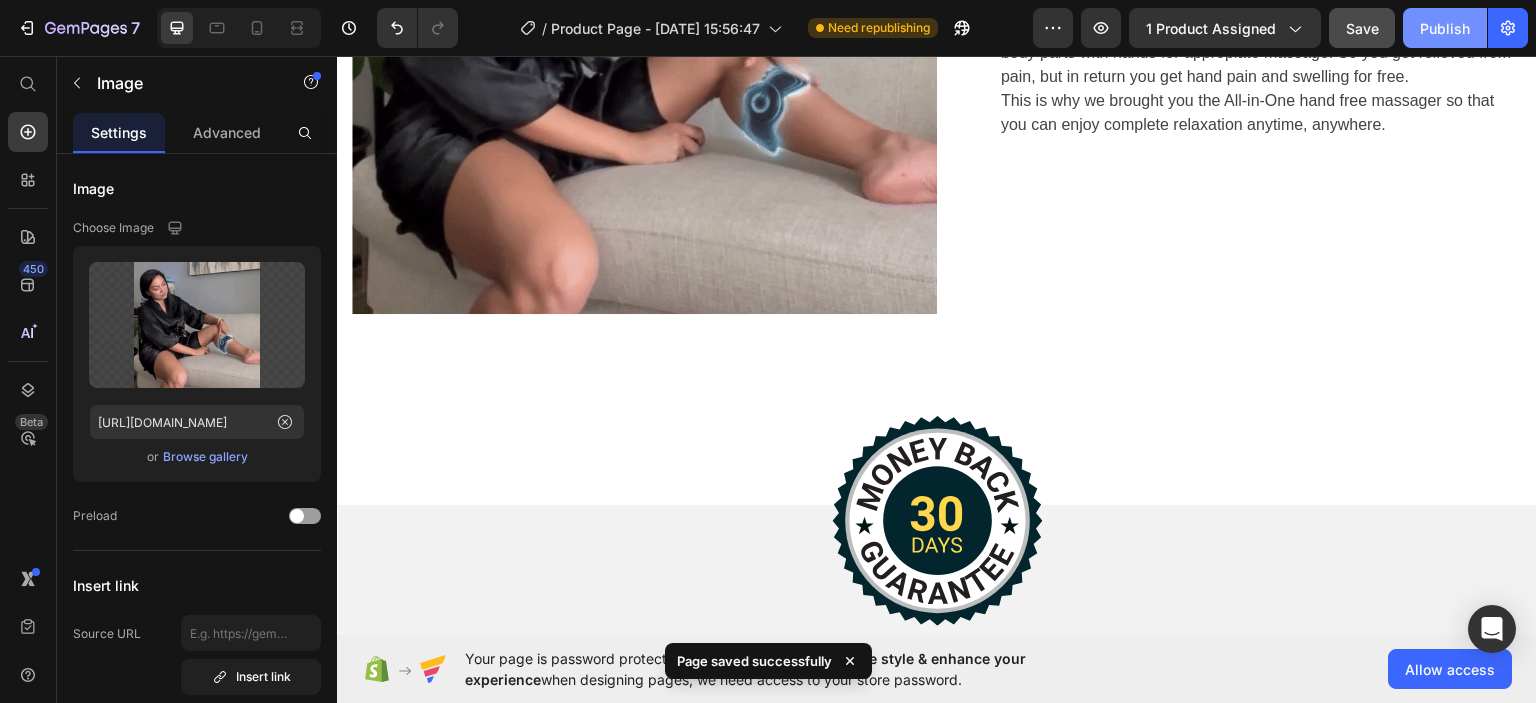 click on "Publish" at bounding box center [1445, 28] 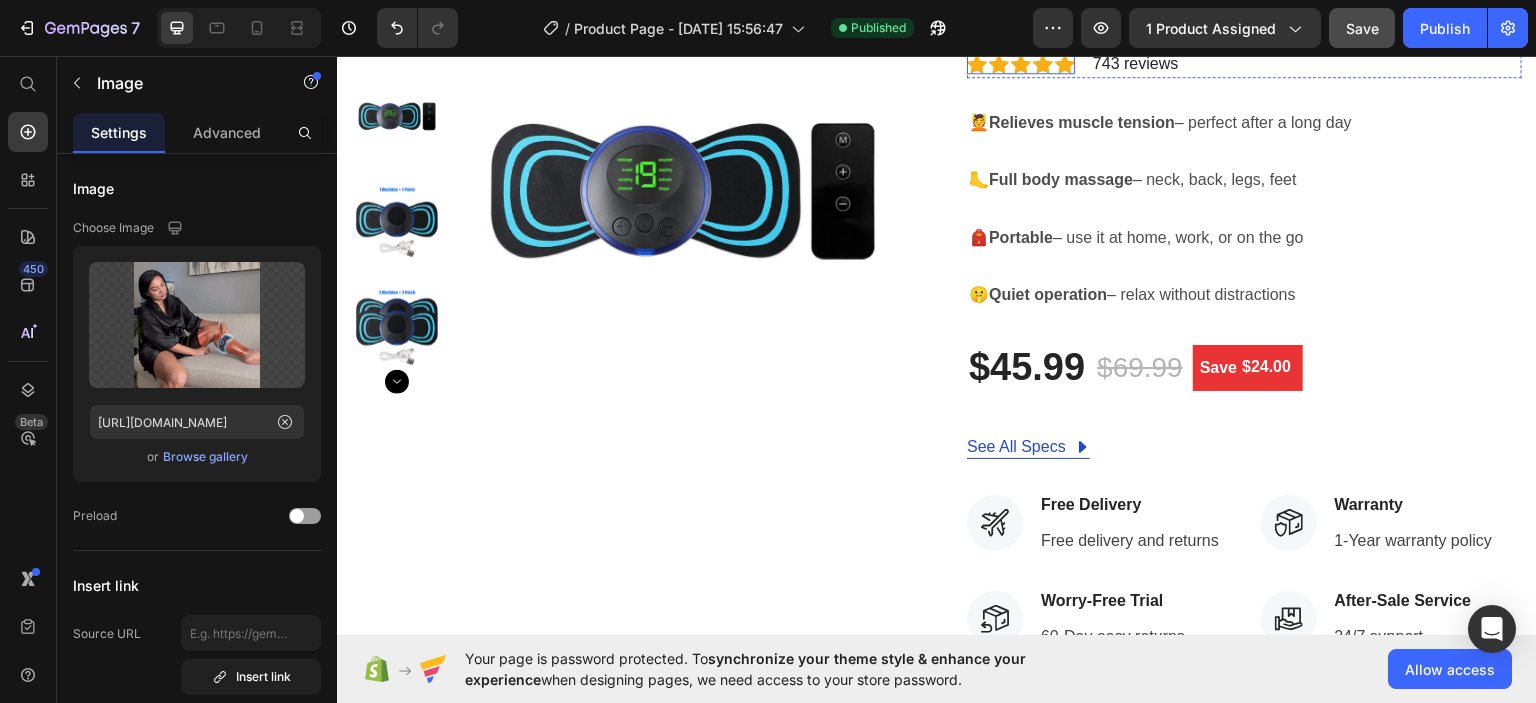 scroll, scrollTop: 0, scrollLeft: 0, axis: both 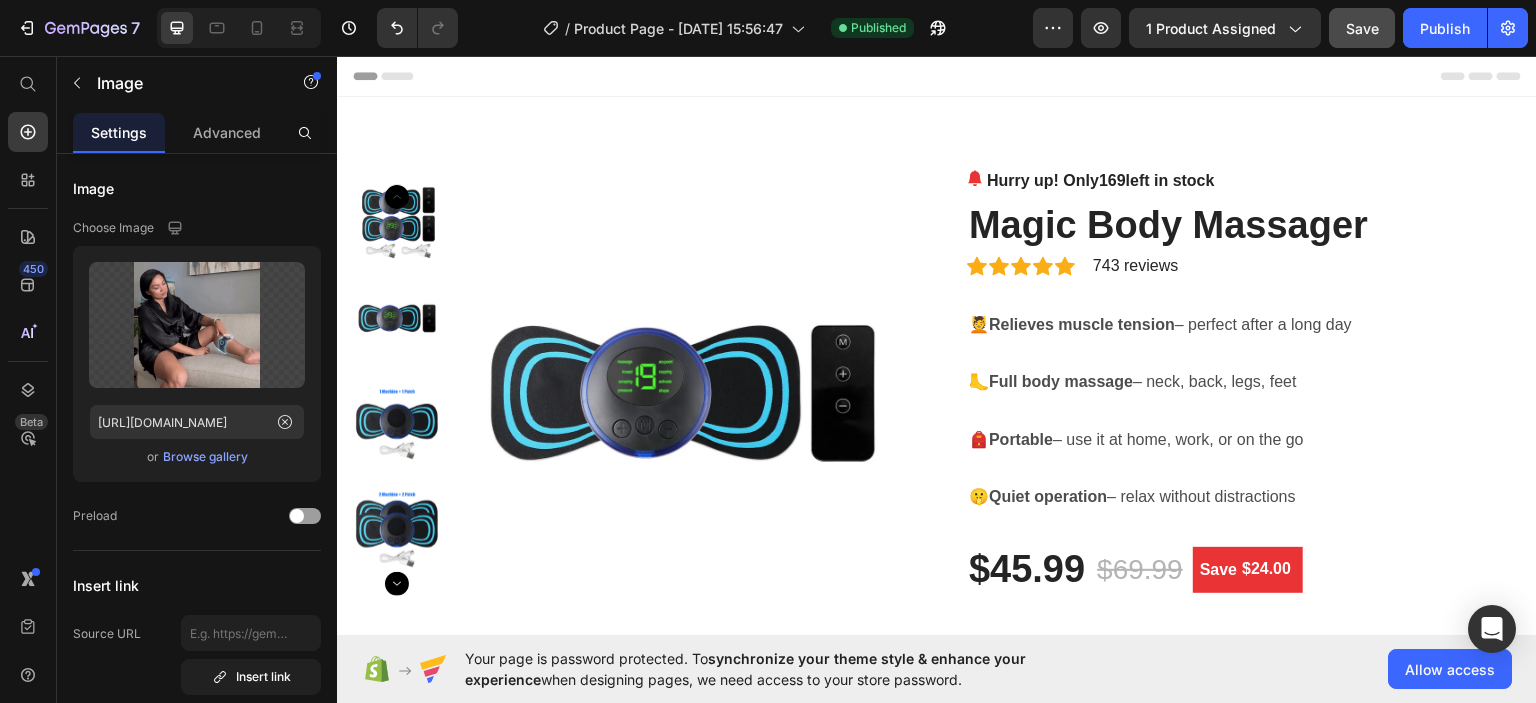 click on "Header" at bounding box center [937, 75] 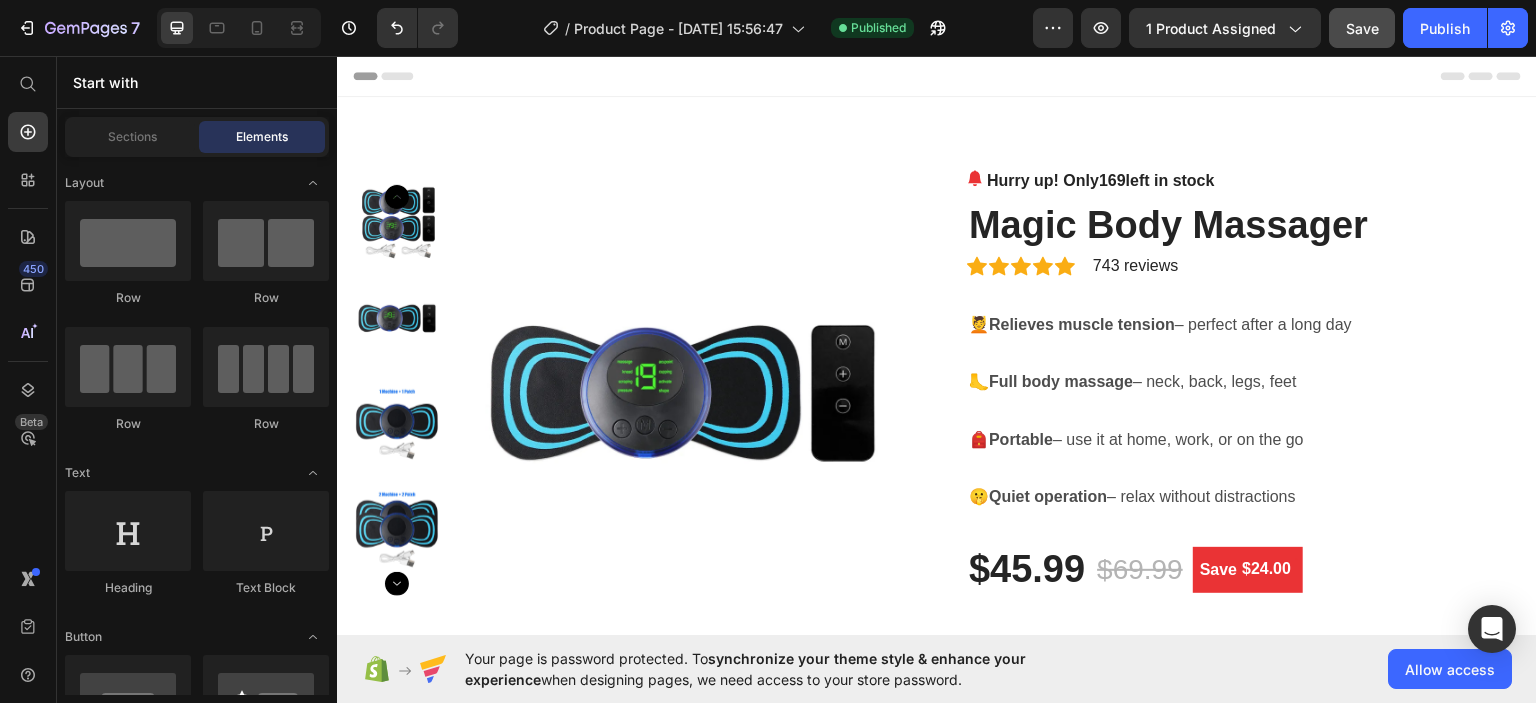 click on "Header" at bounding box center [937, 75] 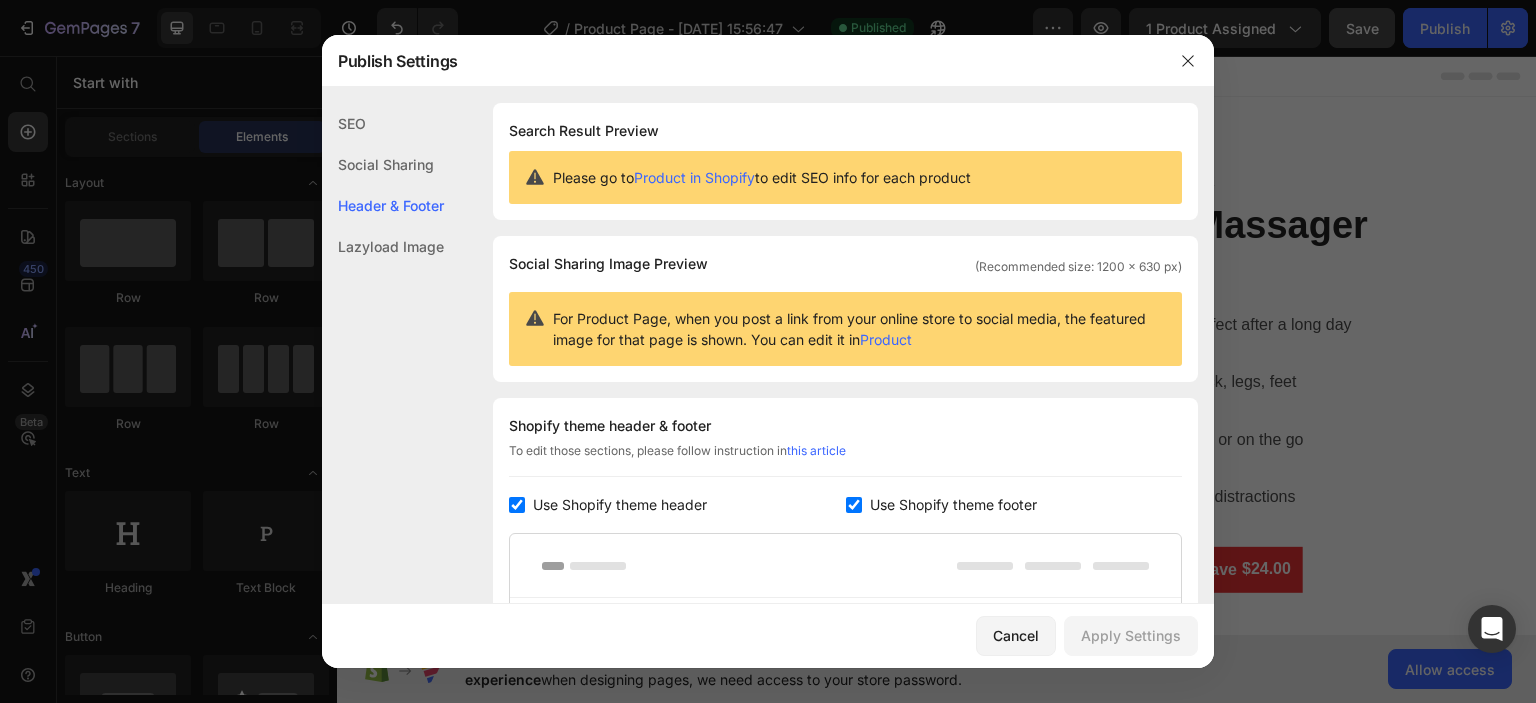 scroll, scrollTop: 291, scrollLeft: 0, axis: vertical 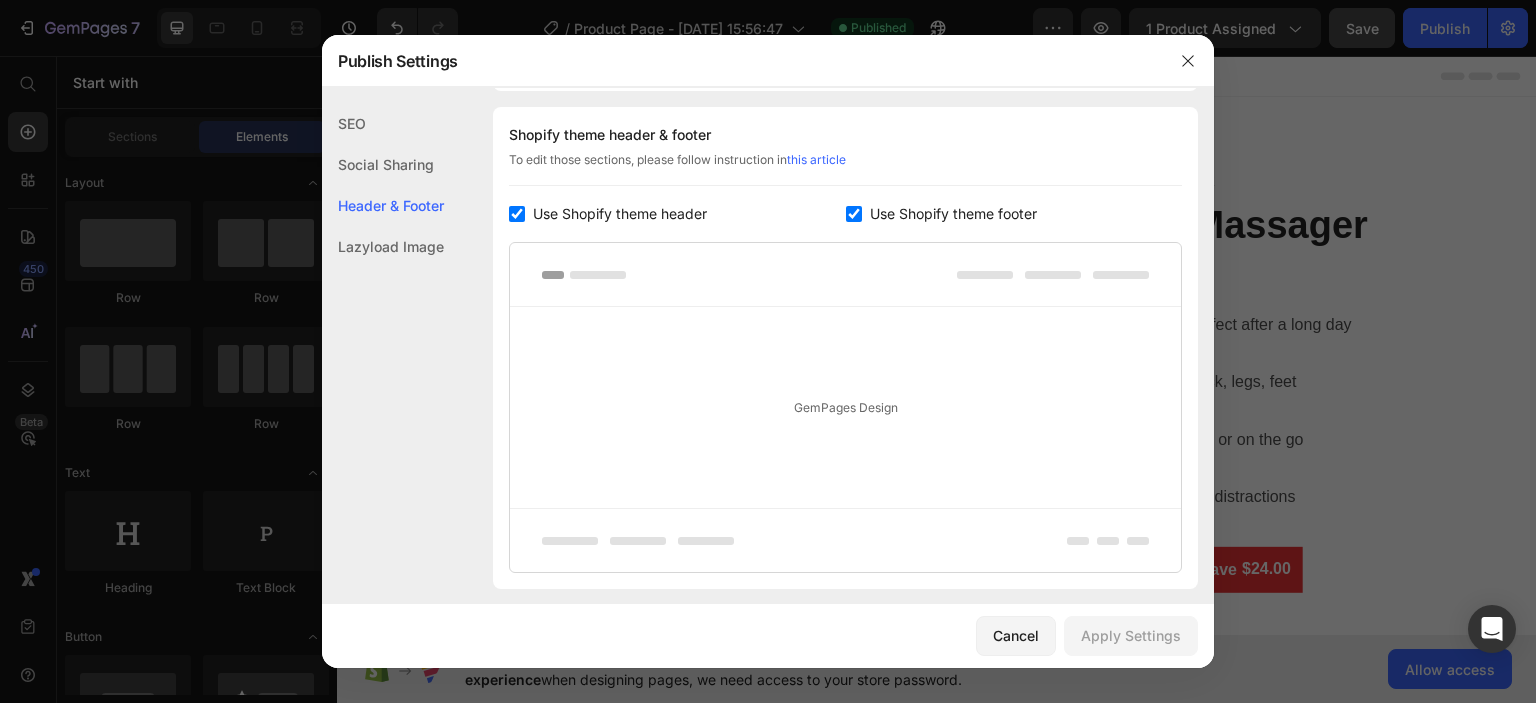 click on "Social Sharing" 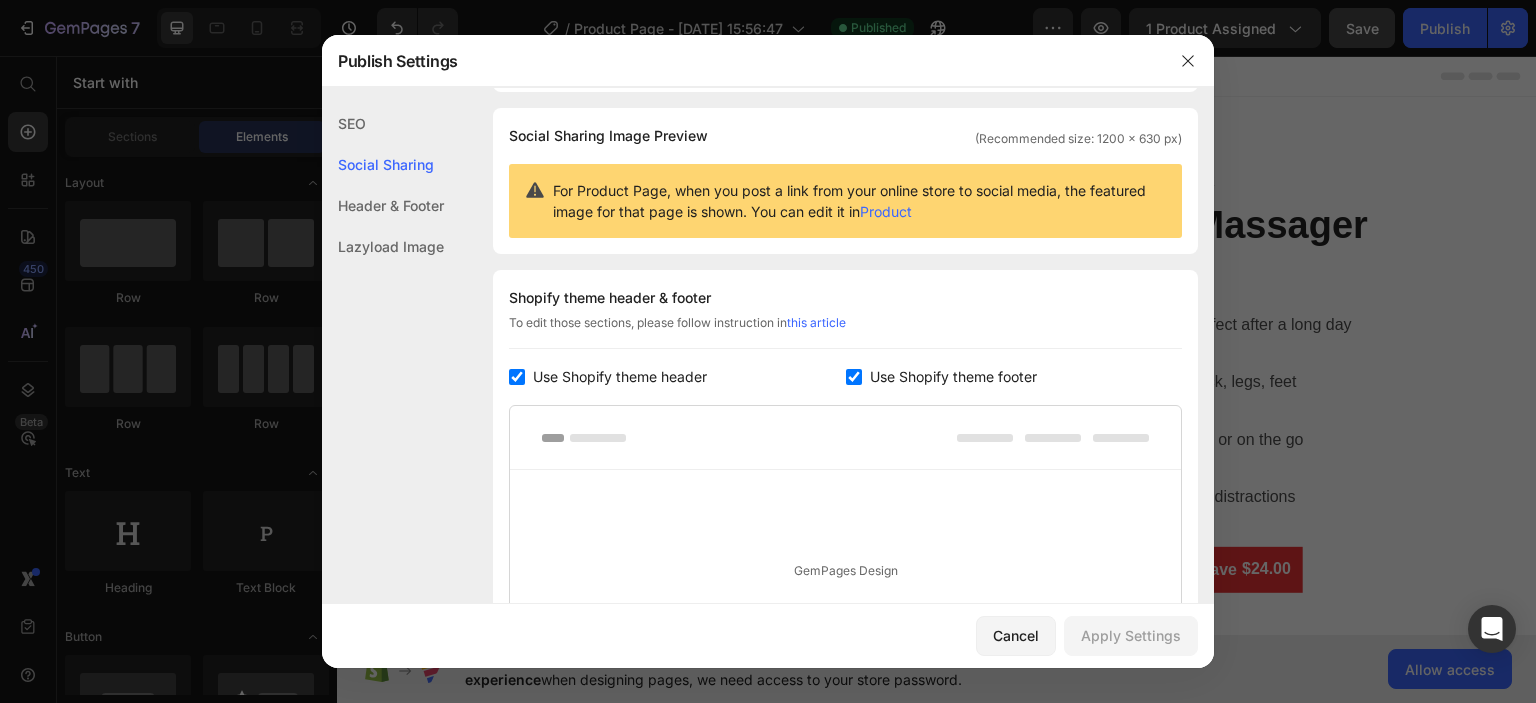 click on "SEO" 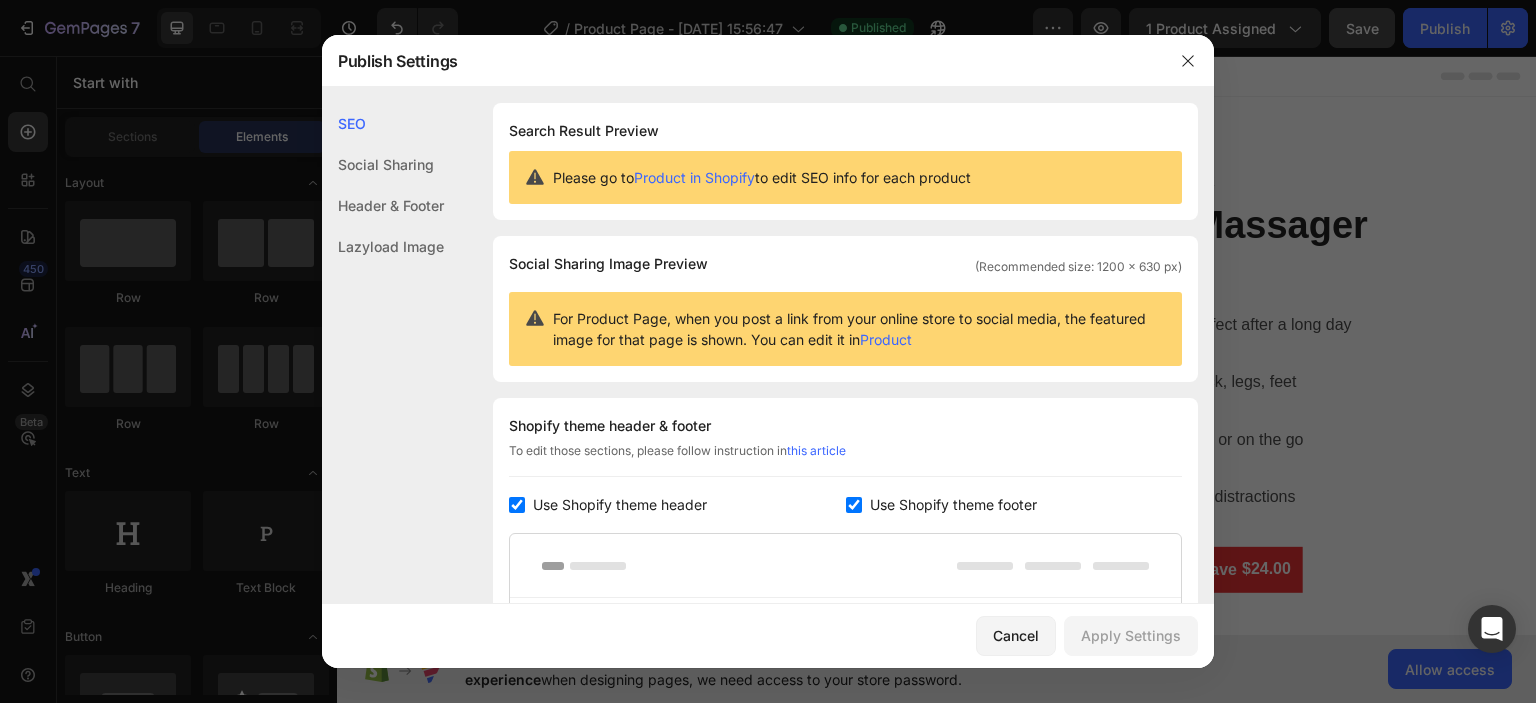 click on "Header & Footer" 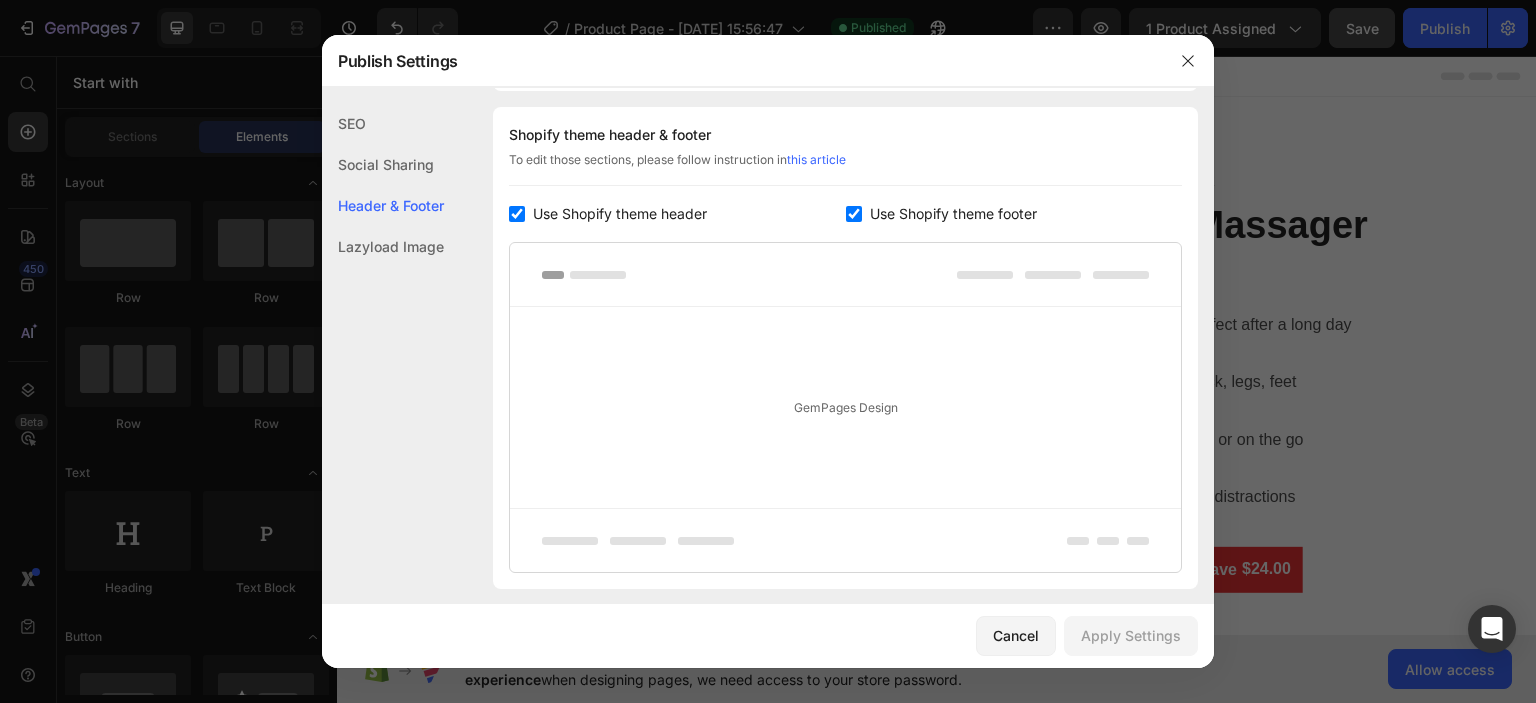 click on "Lazyload Image" 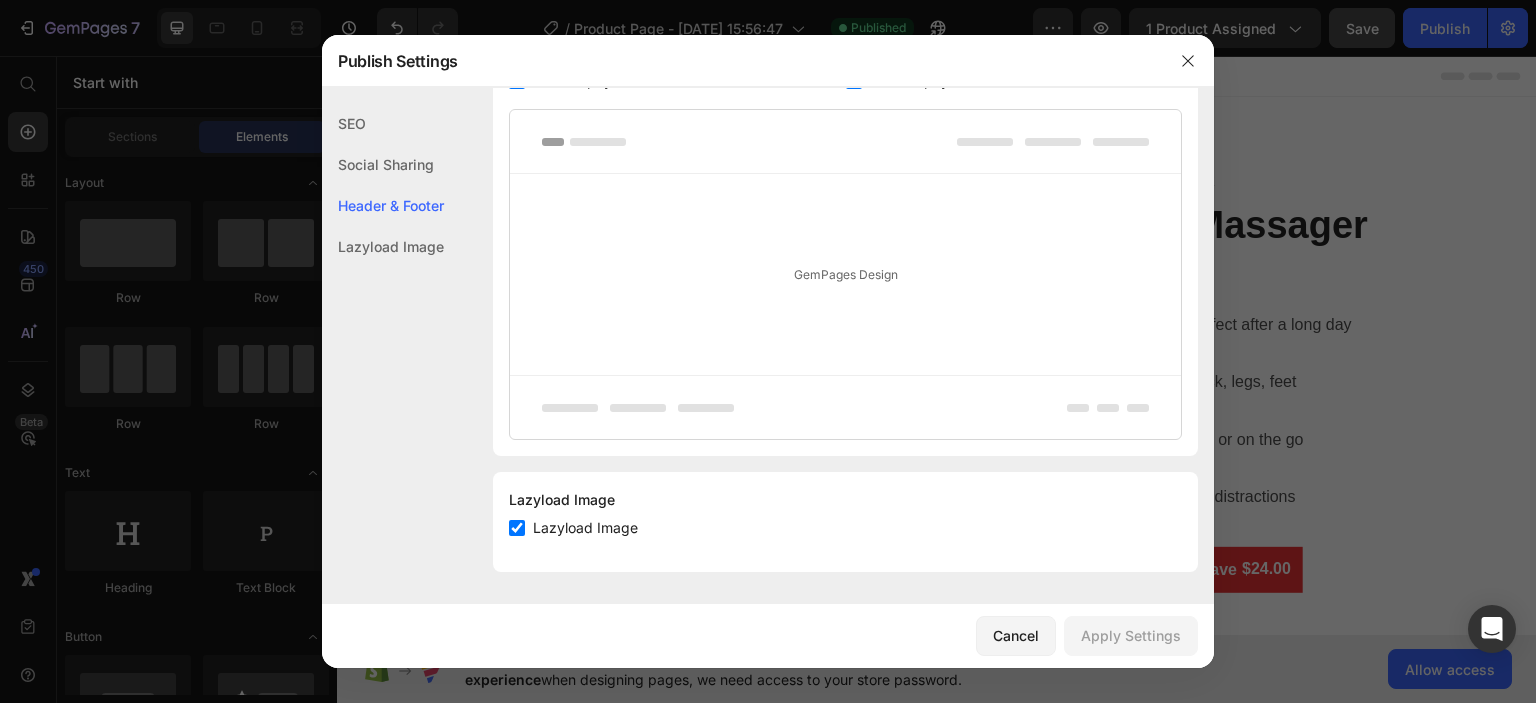 click 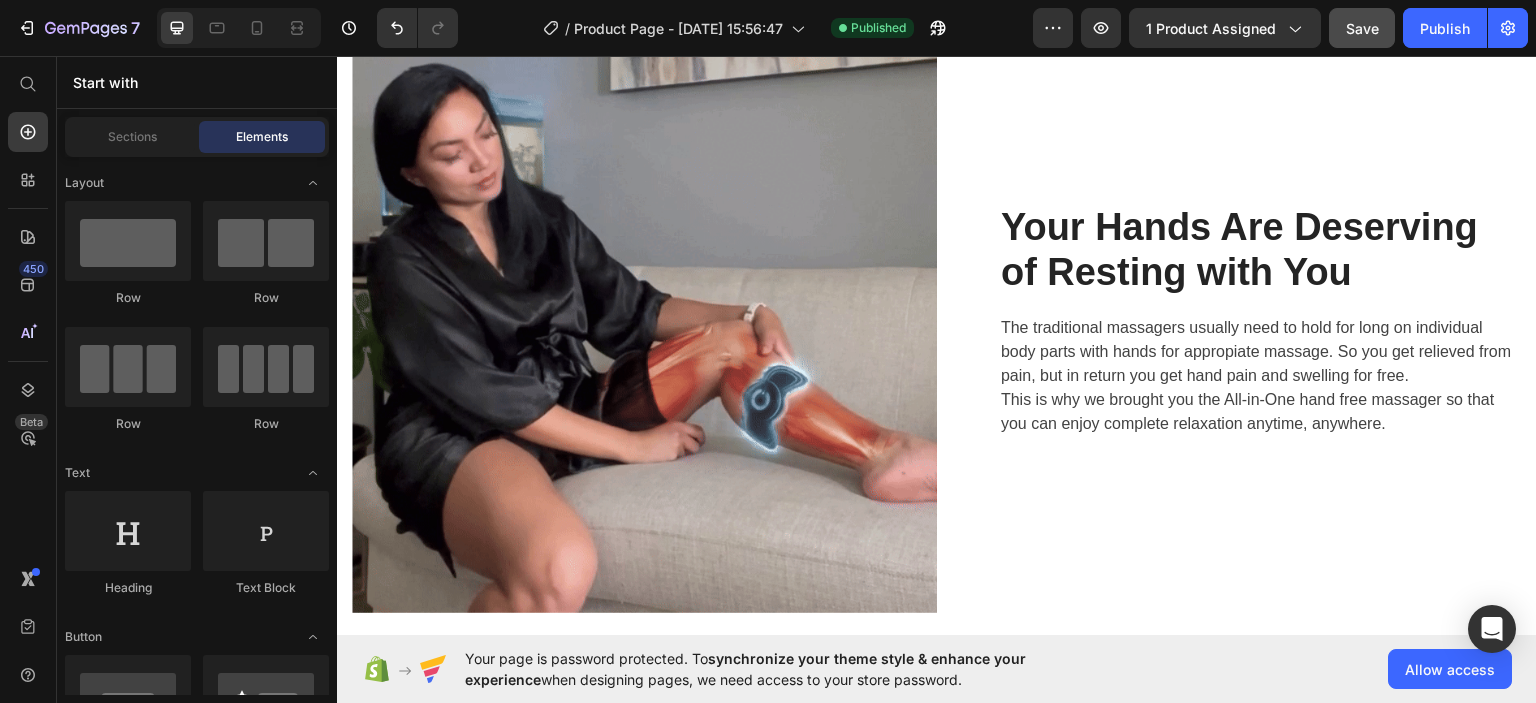 scroll, scrollTop: 2652, scrollLeft: 0, axis: vertical 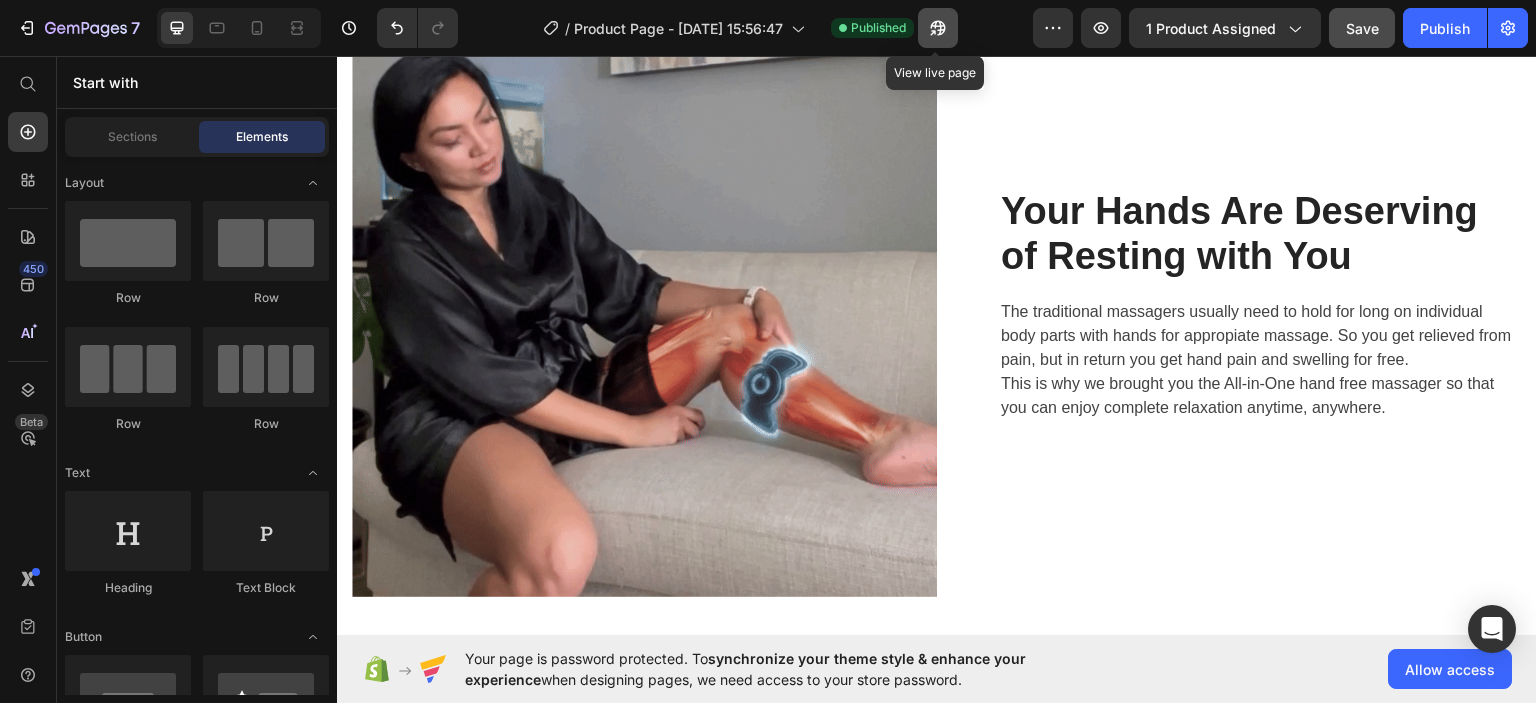 click 